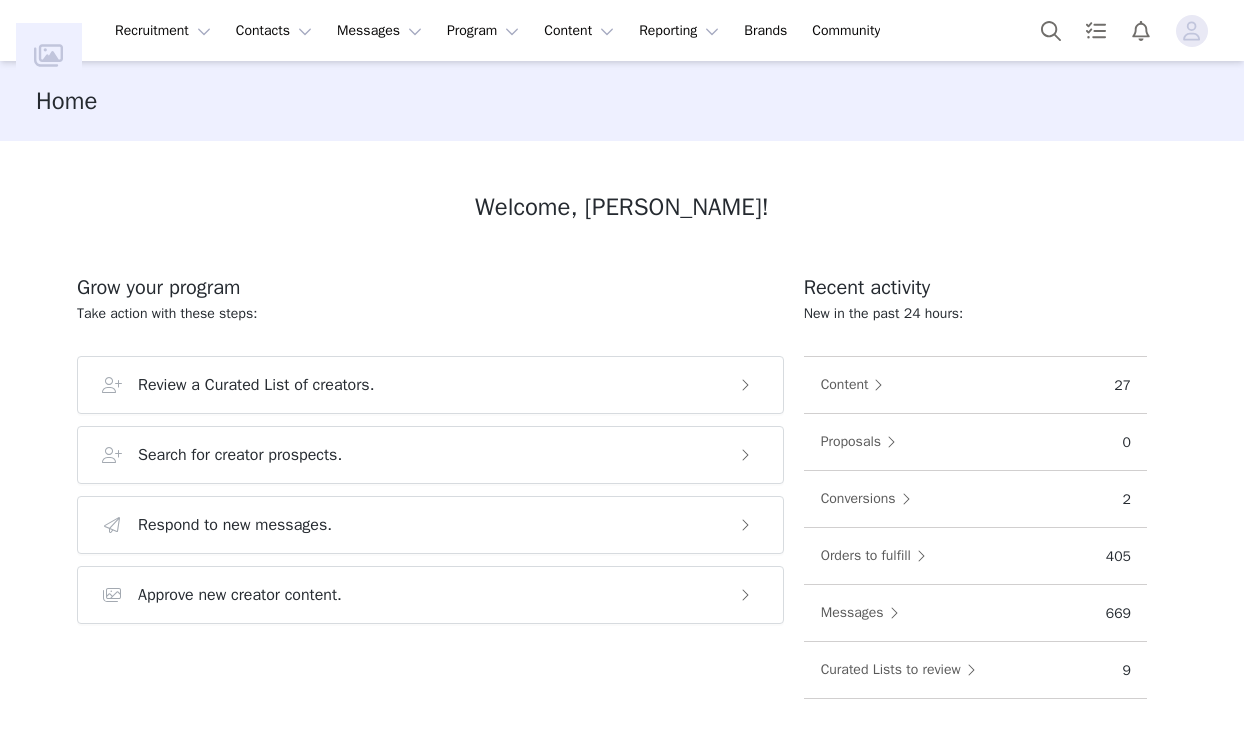 scroll, scrollTop: 0, scrollLeft: 0, axis: both 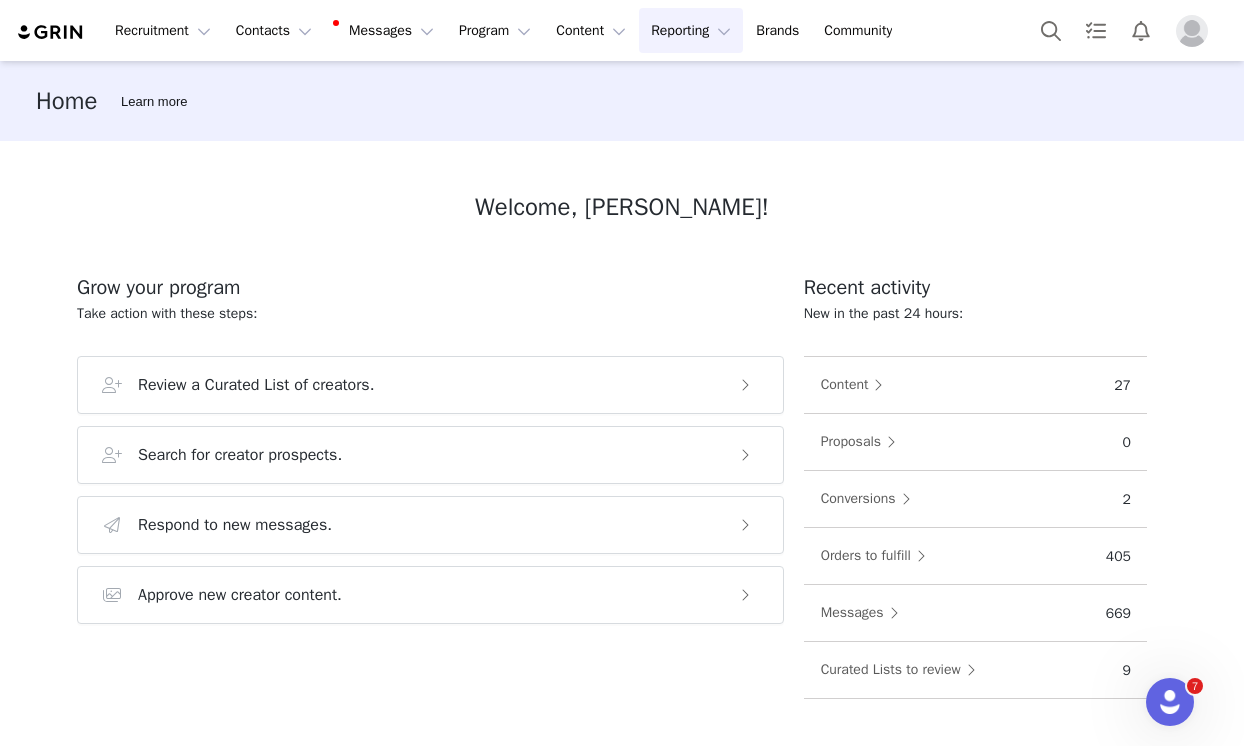 click on "Reporting Reporting" at bounding box center (691, 30) 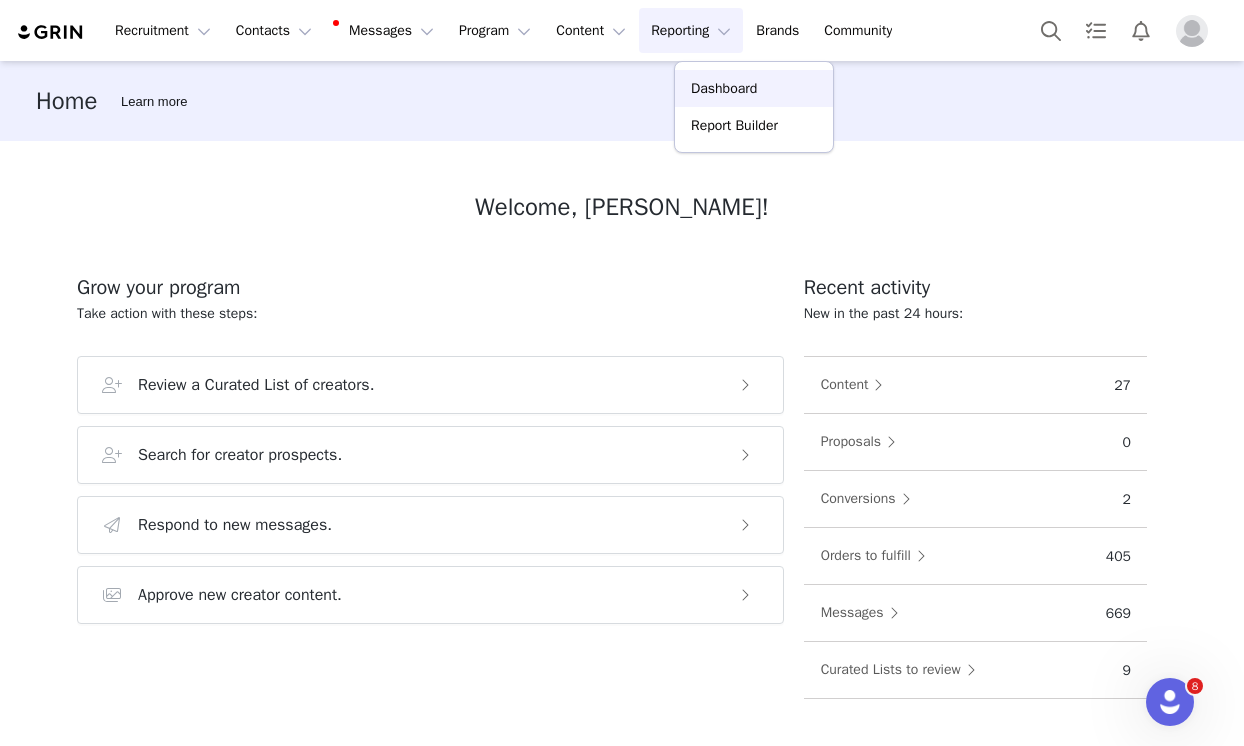 click on "Dashboard" at bounding box center [724, 88] 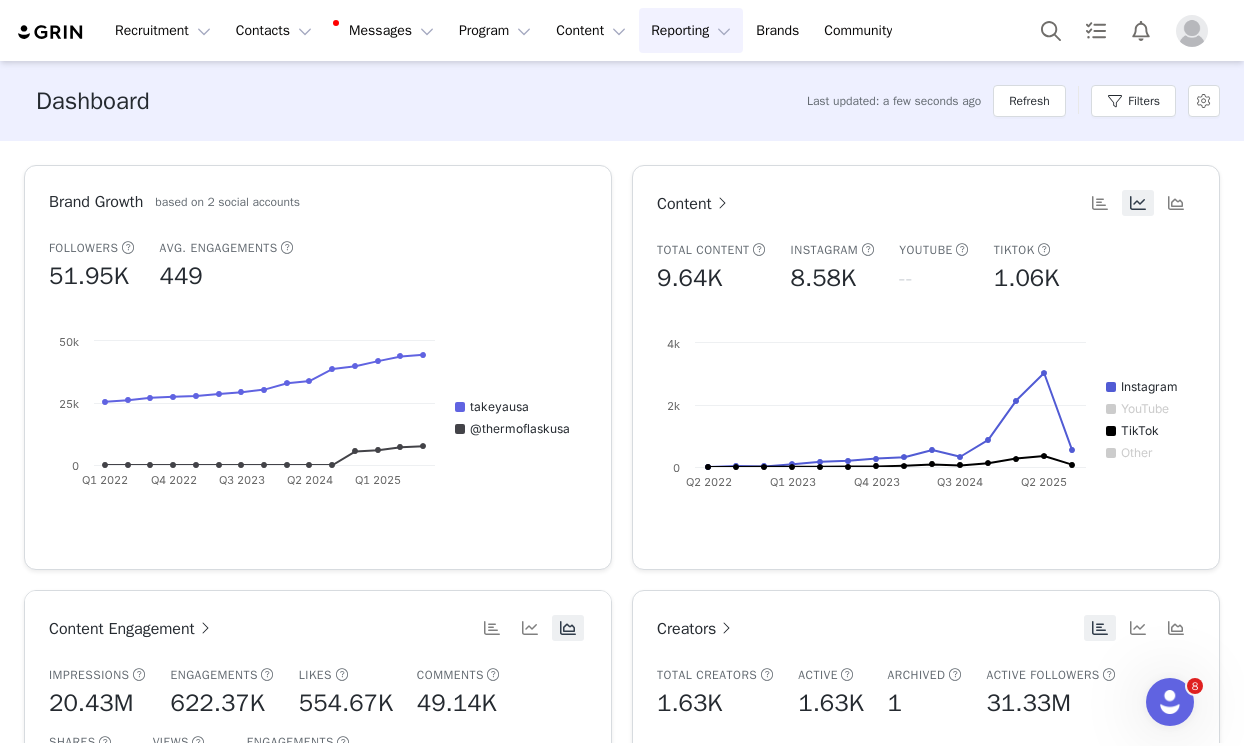 scroll, scrollTop: 24, scrollLeft: 0, axis: vertical 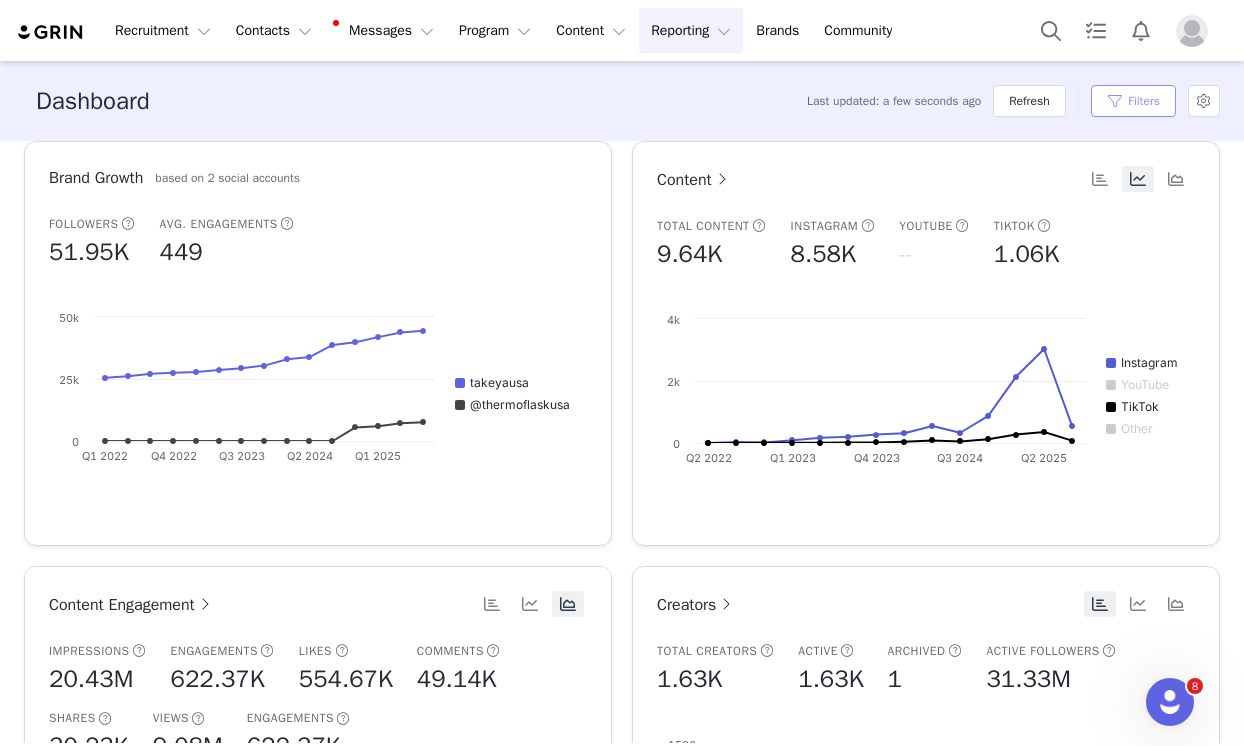 click on "Filters" at bounding box center [1133, 101] 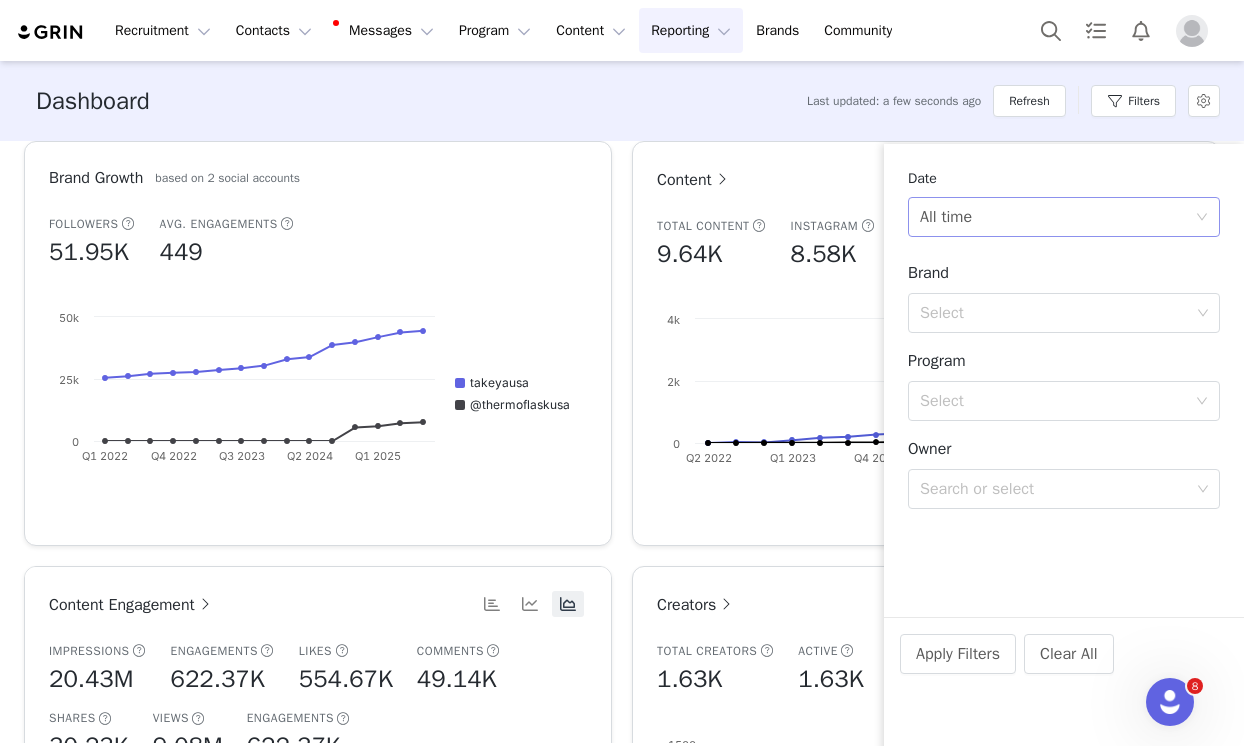 click on "All time" at bounding box center [946, 217] 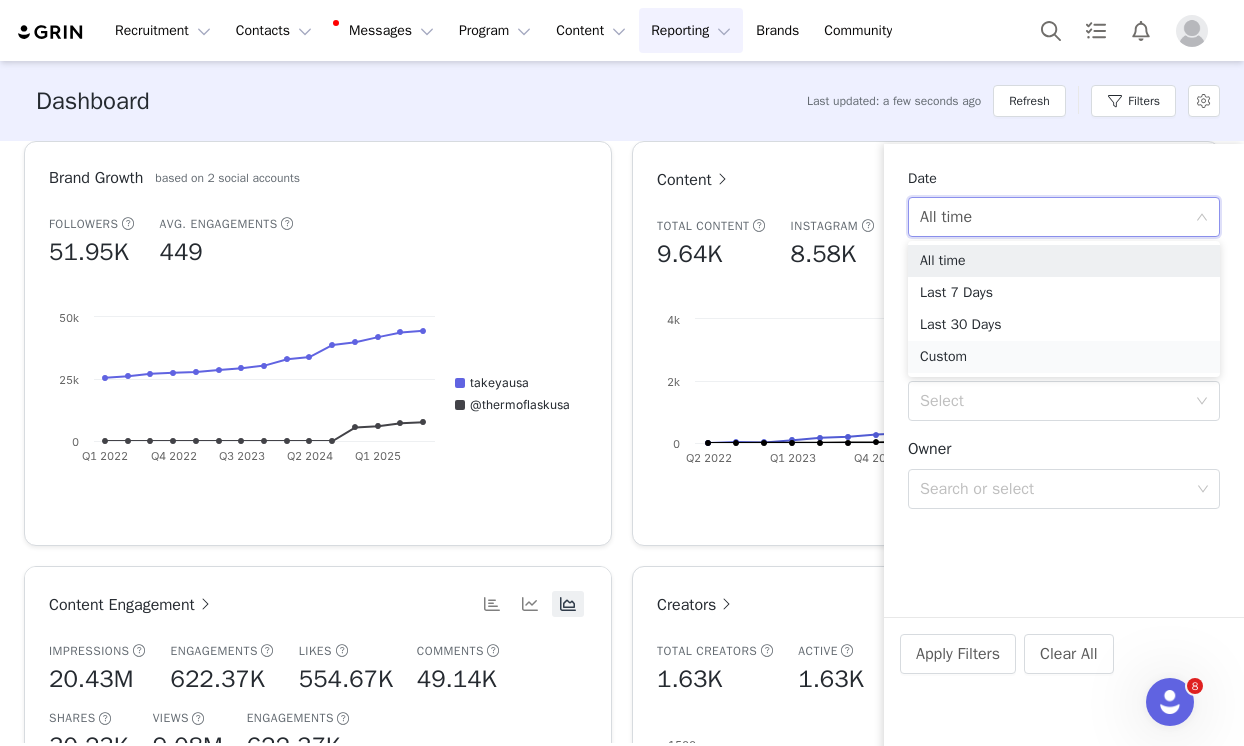 click on "Custom" at bounding box center (1064, 357) 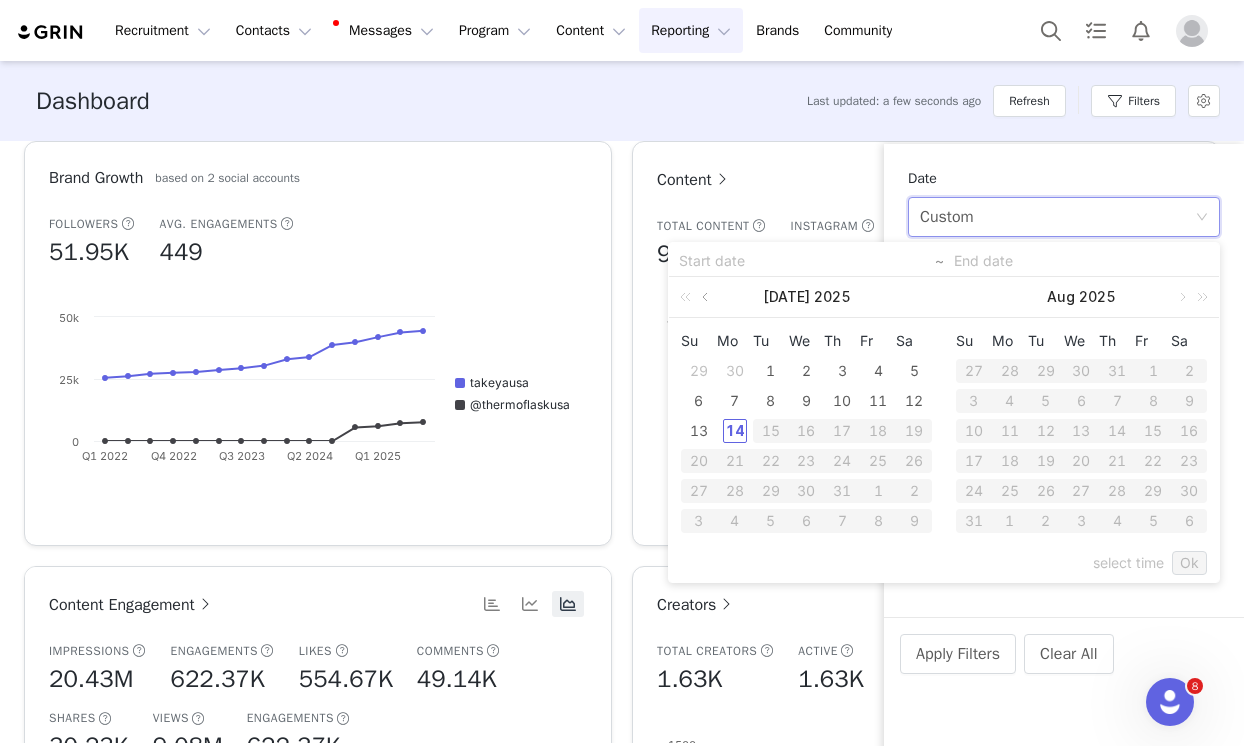 click at bounding box center (707, 297) 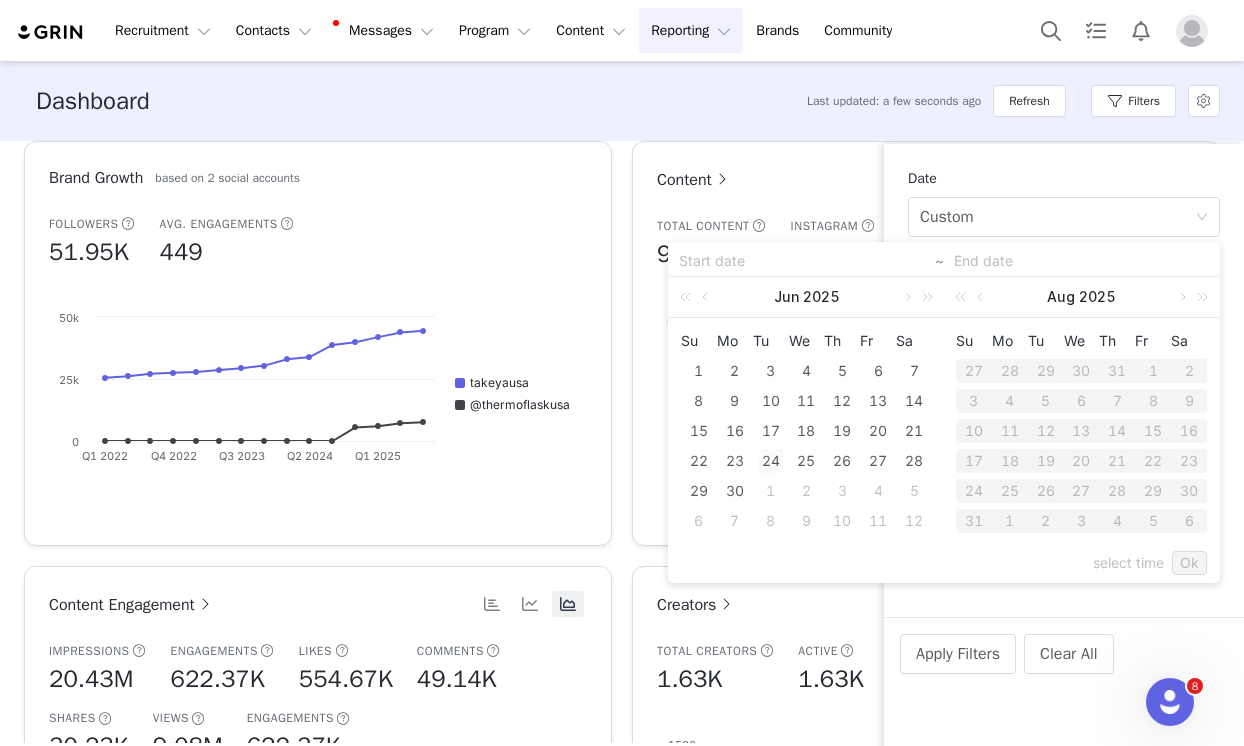 click on "24" at bounding box center (771, 461) 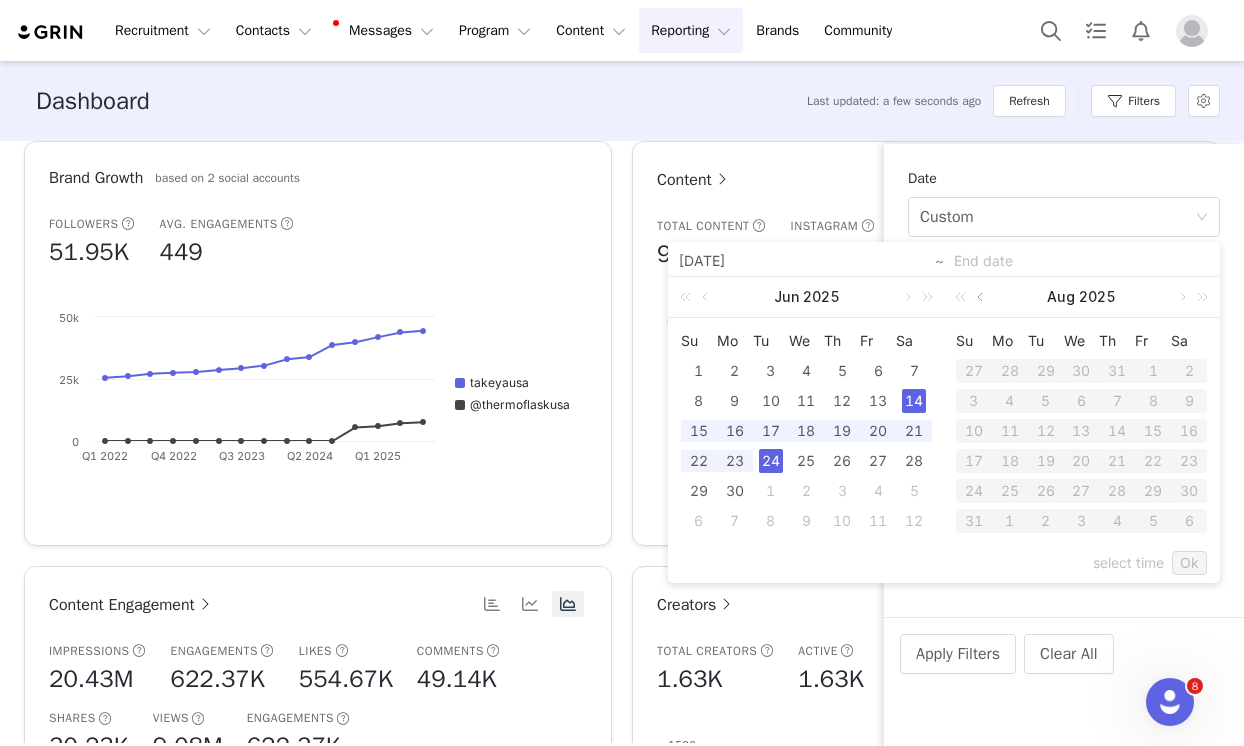 click at bounding box center (982, 297) 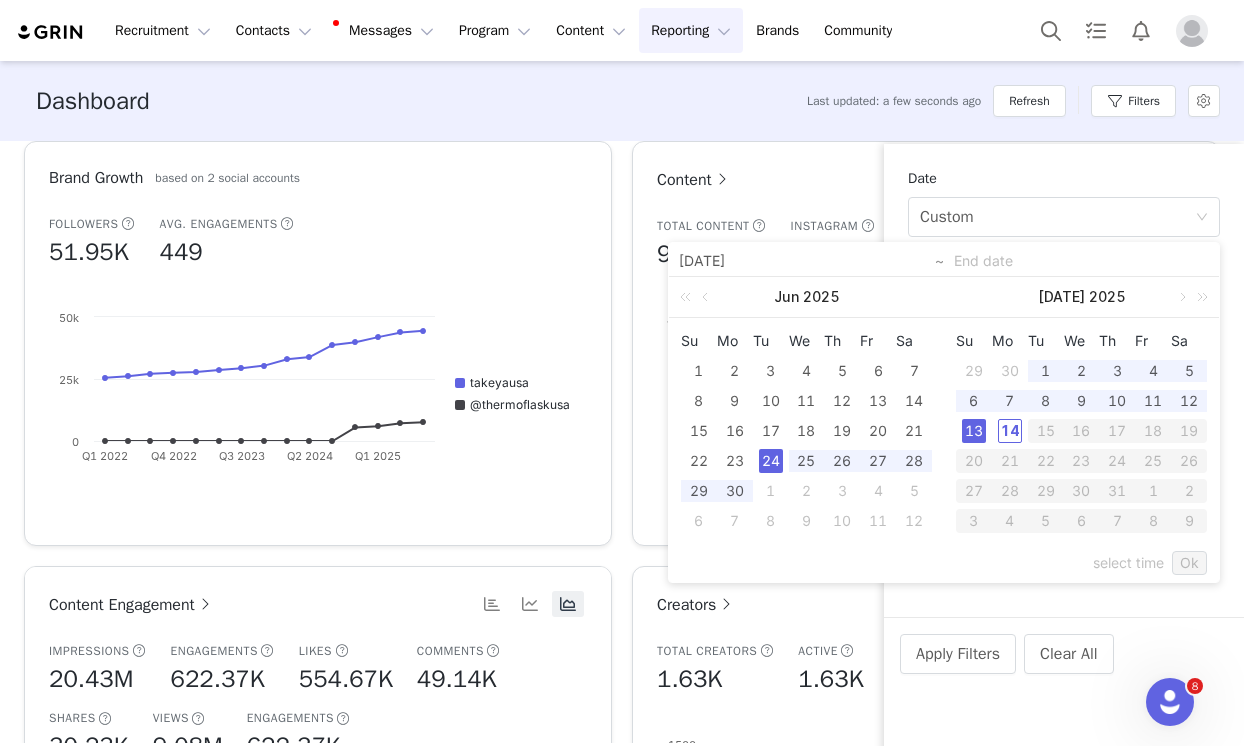 click on "13" at bounding box center (974, 431) 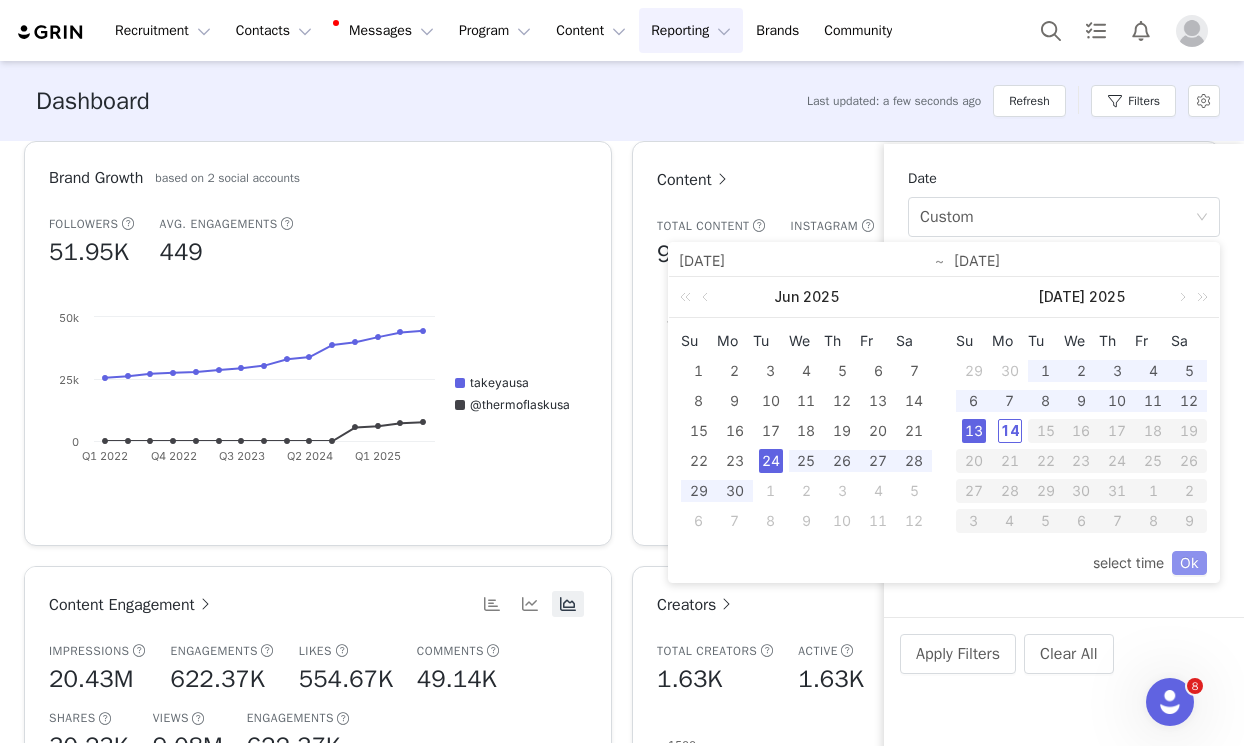 click on "Ok" at bounding box center (1189, 563) 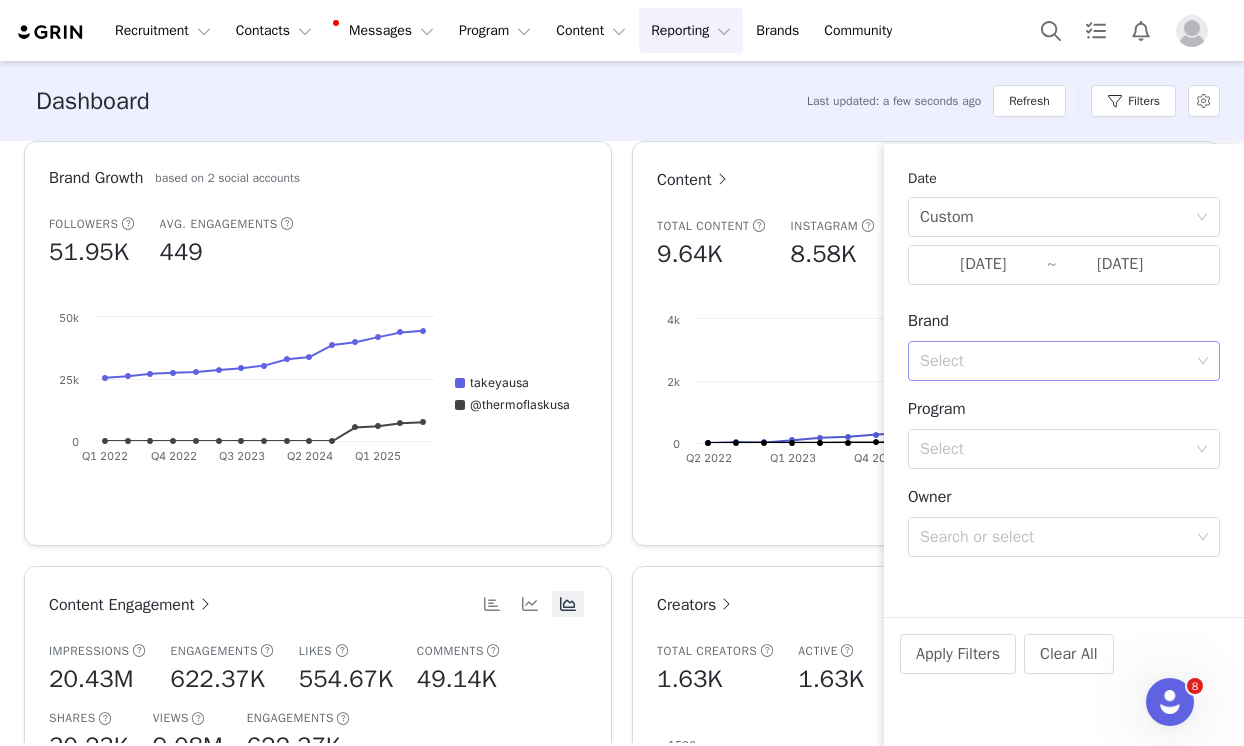 click on "Select" at bounding box center (1055, 361) 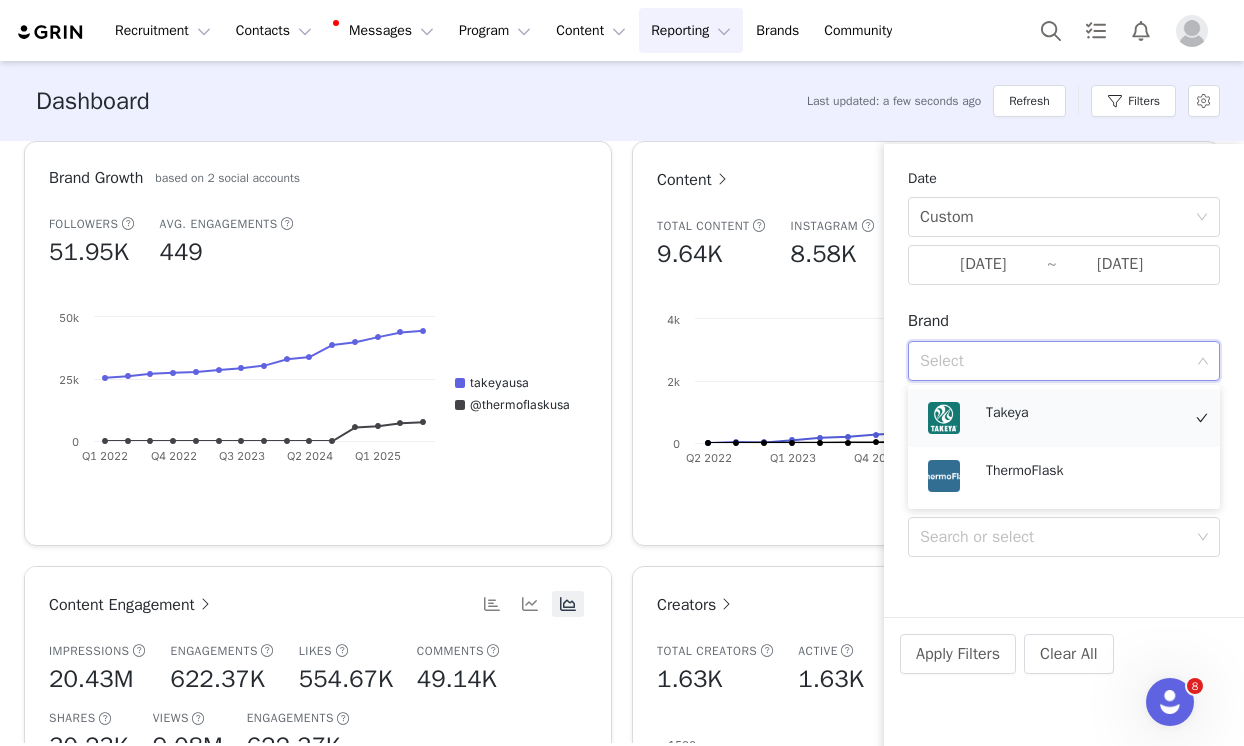 click at bounding box center (953, 418) 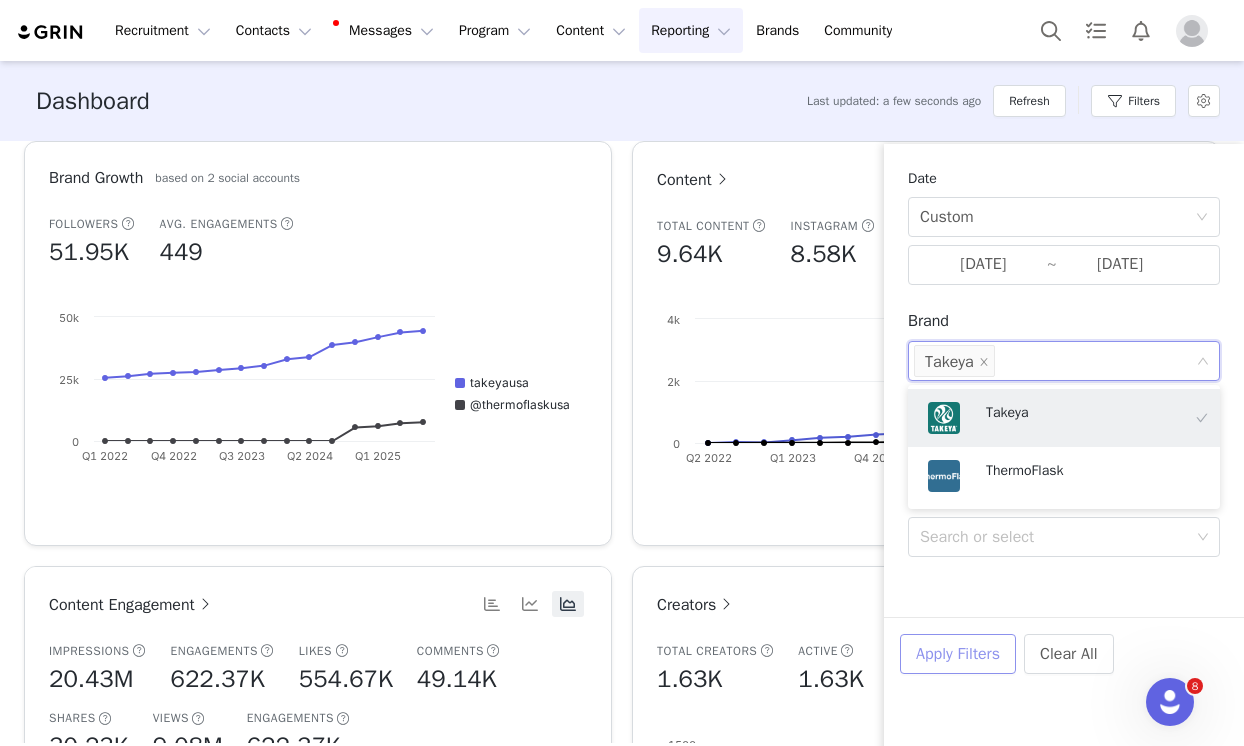 click on "Apply Filters" at bounding box center (958, 654) 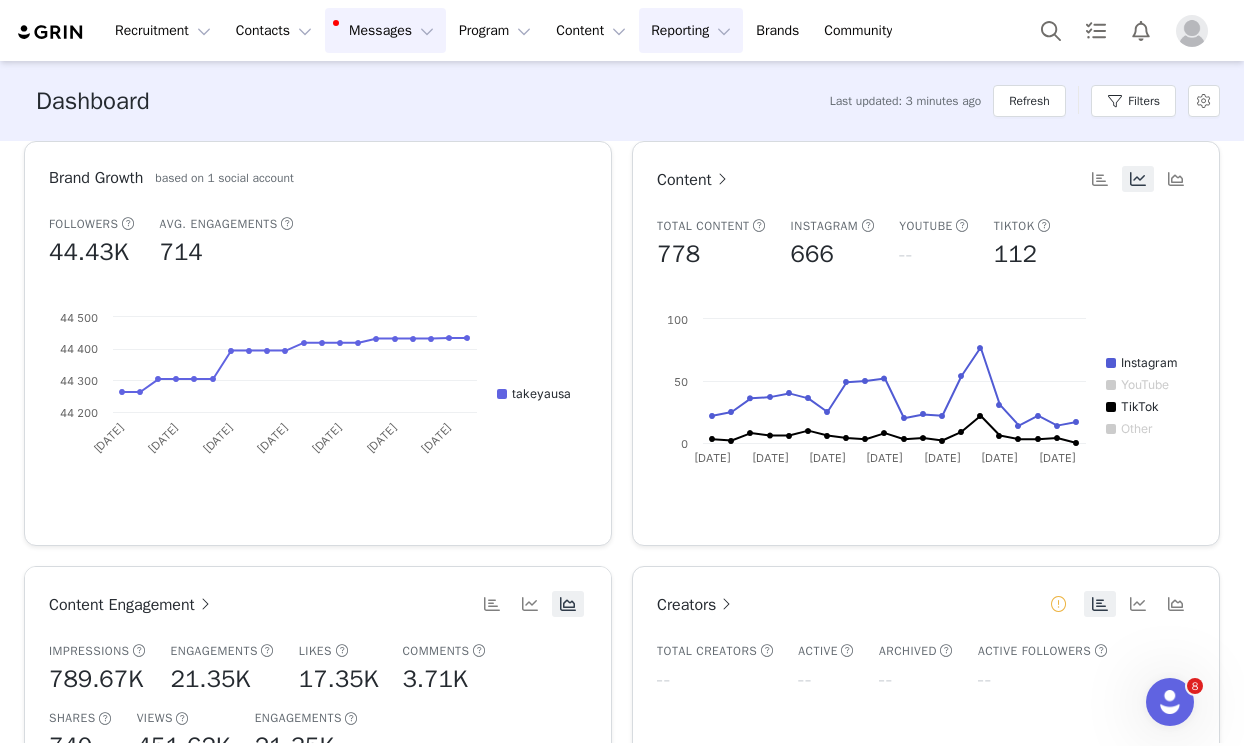 click on "Messages Messages" at bounding box center (385, 30) 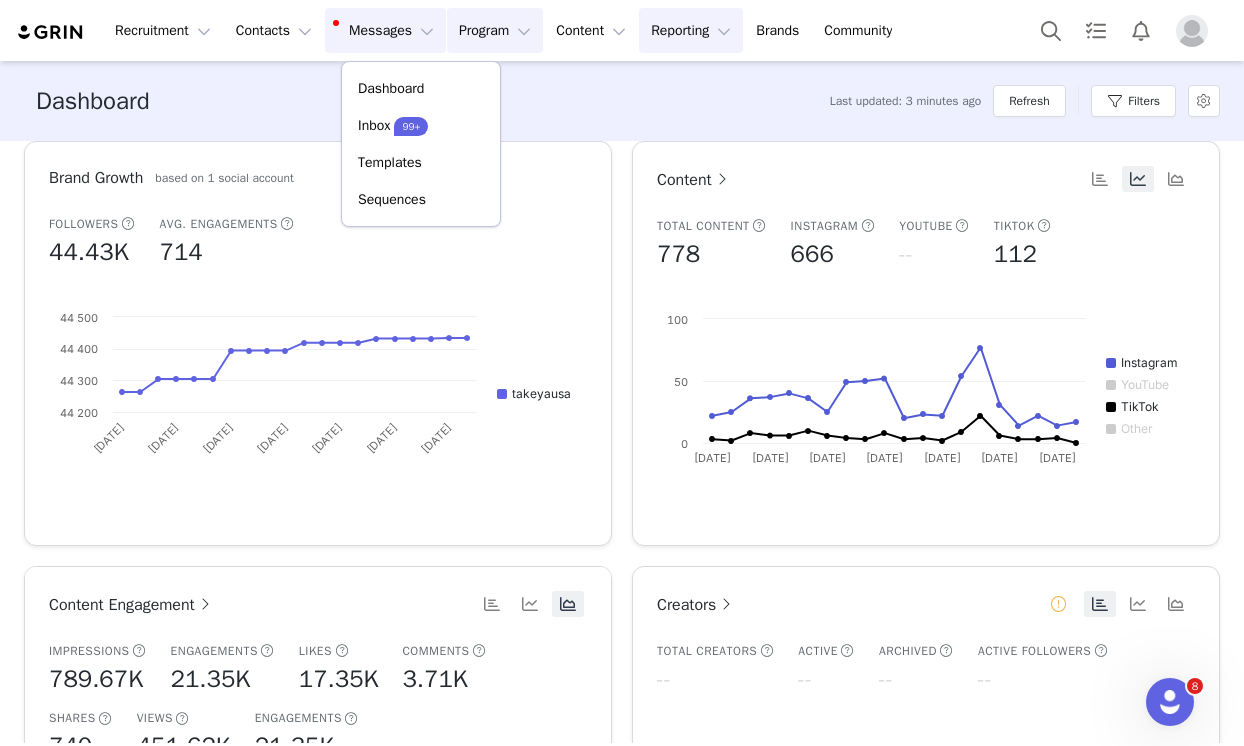 click on "Program Program" at bounding box center (495, 30) 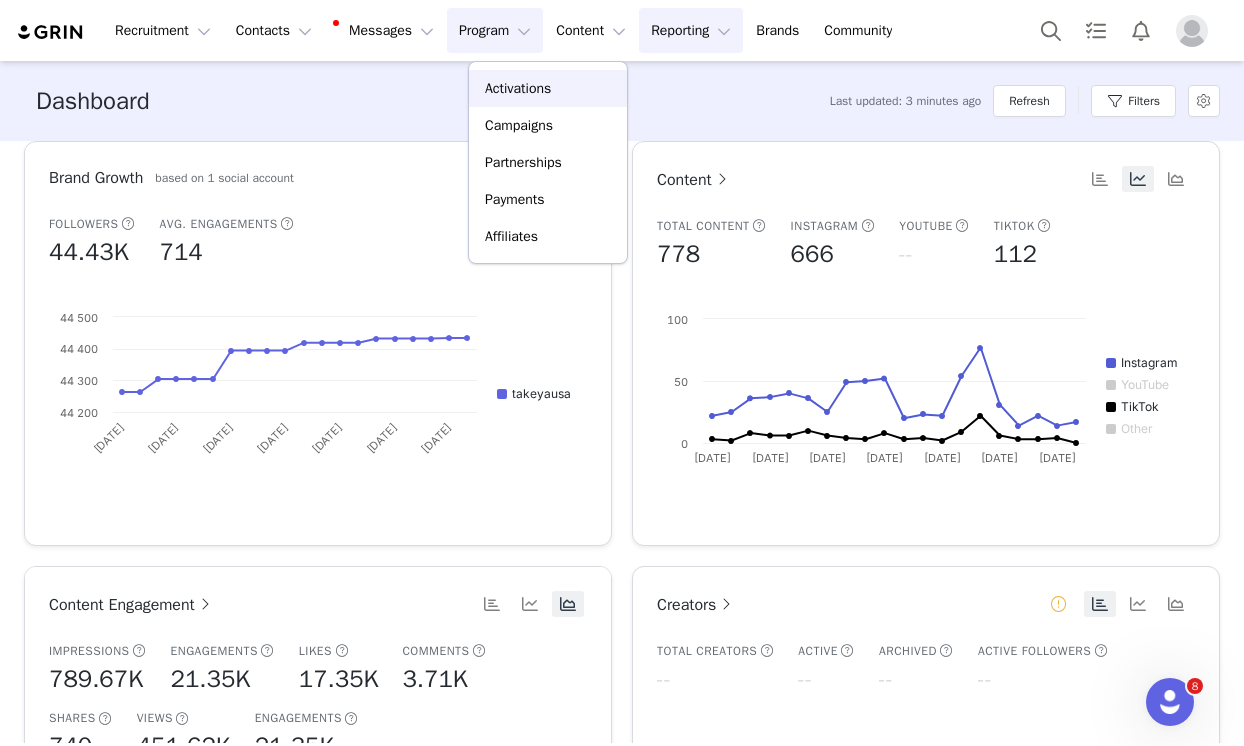 click on "Activations" at bounding box center (518, 88) 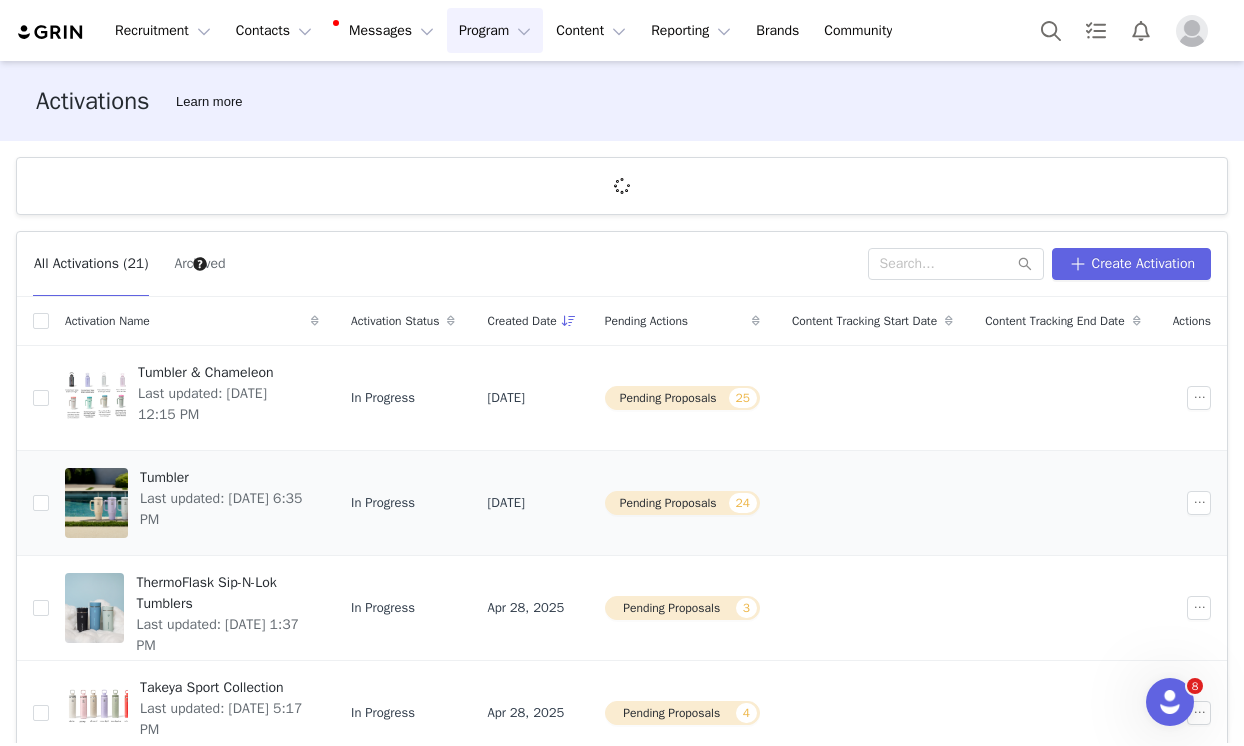 click on "Tumbler" at bounding box center [223, 477] 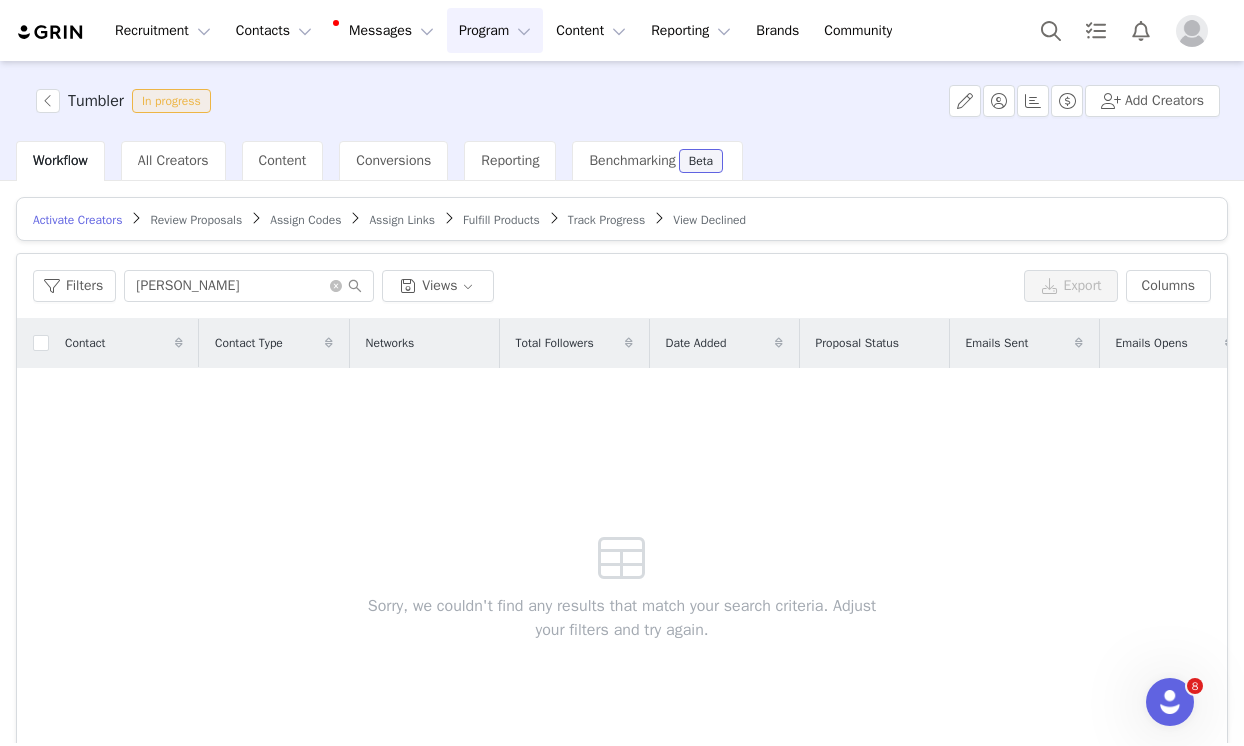 click on "Fulfill Products" at bounding box center [501, 220] 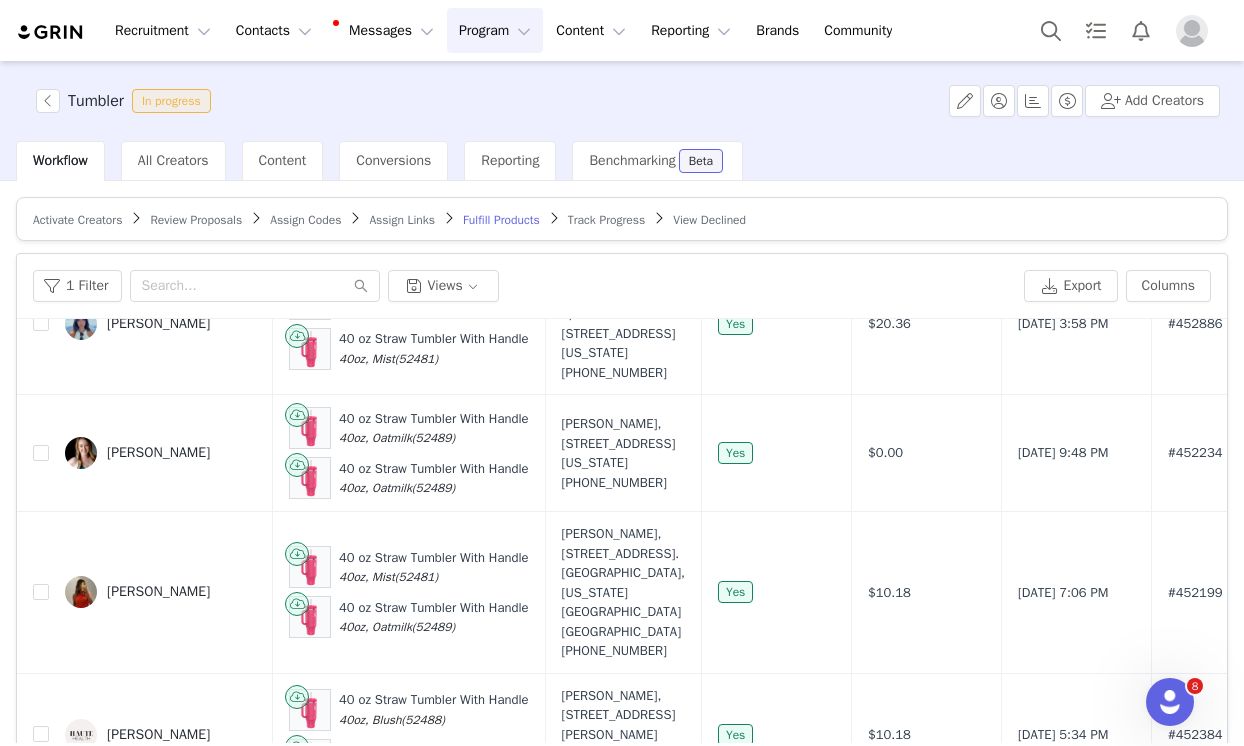 scroll, scrollTop: 14283, scrollLeft: 0, axis: vertical 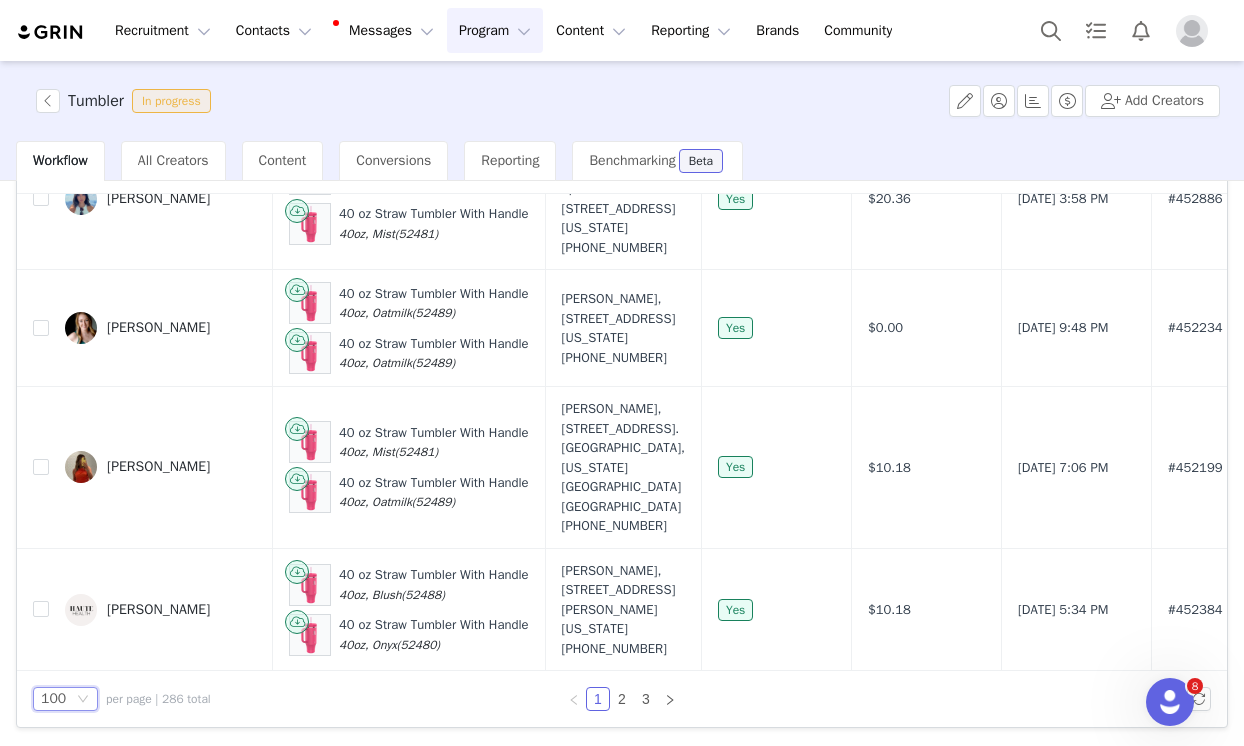 click 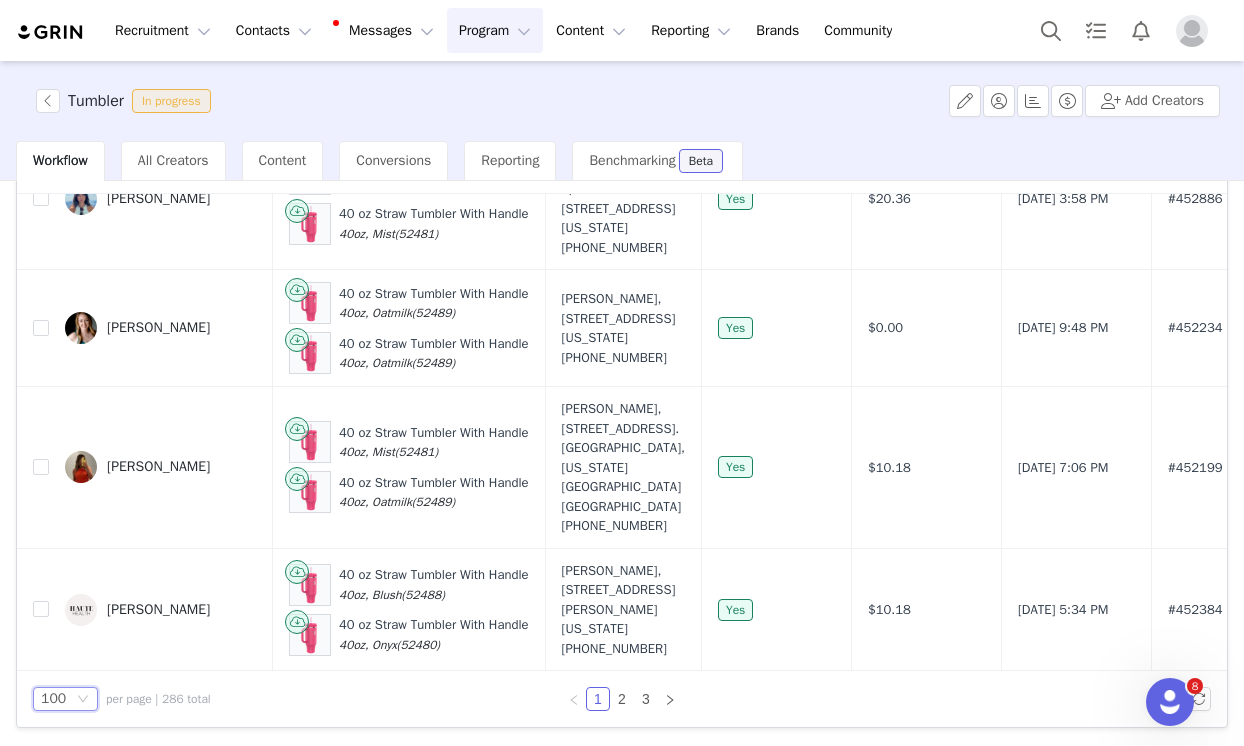 click on "100   per page | 286 total  1 2 3" at bounding box center (622, 699) 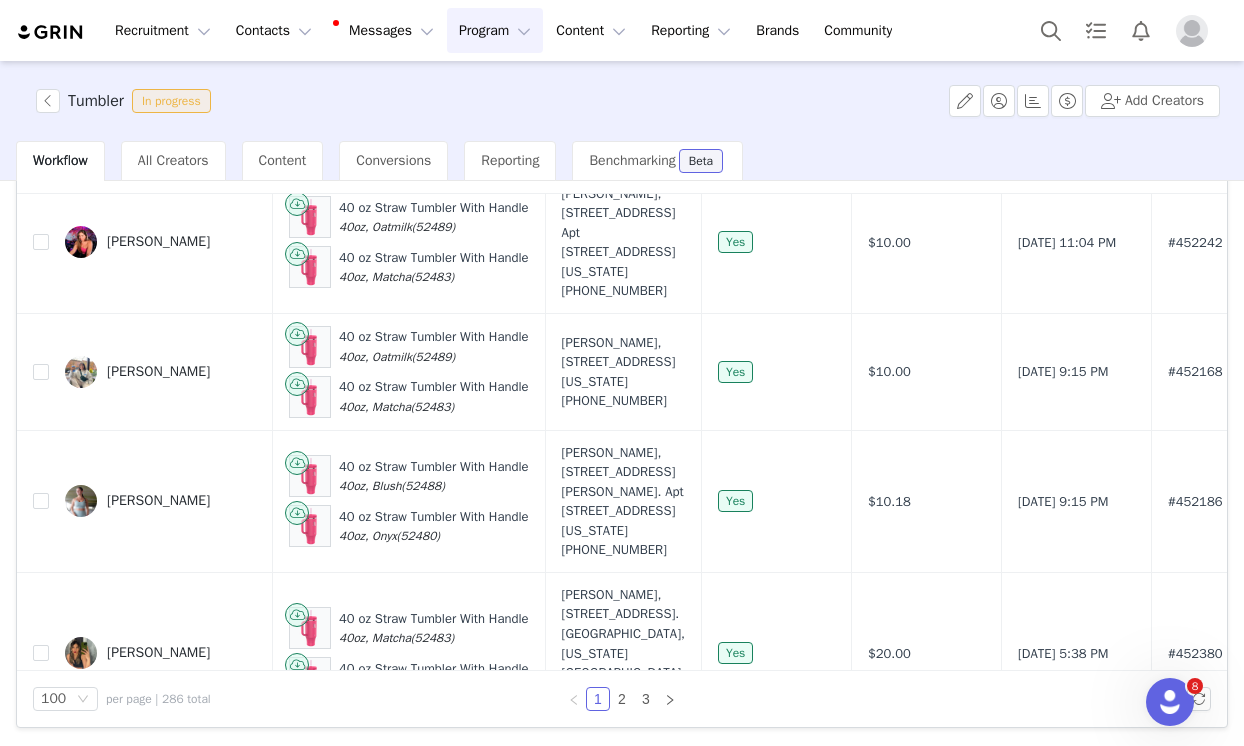 scroll, scrollTop: 1061, scrollLeft: 0, axis: vertical 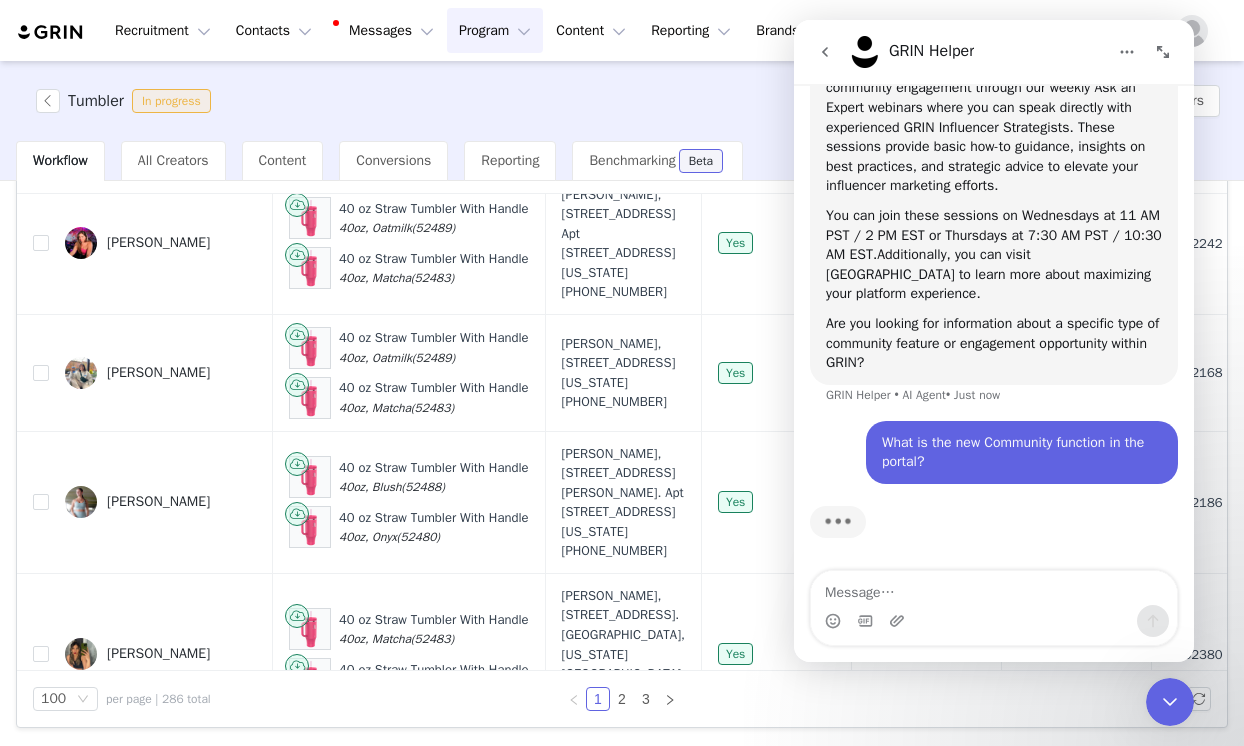 click 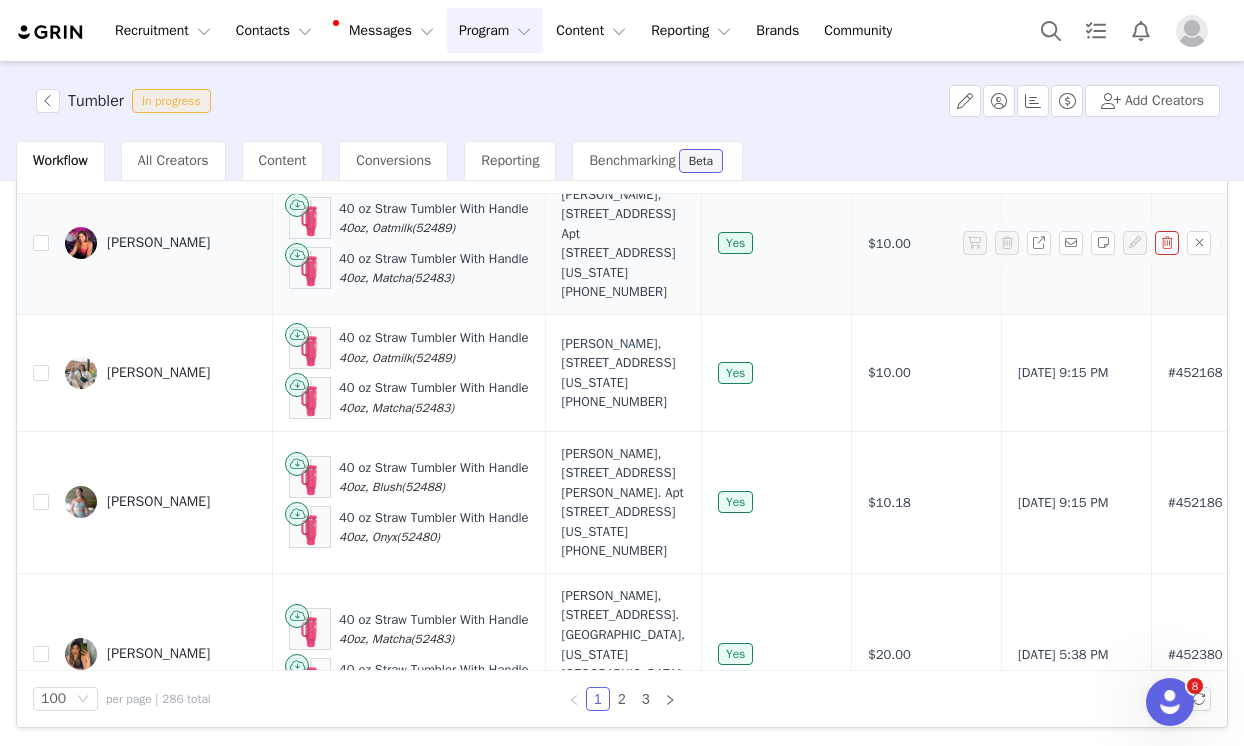 scroll, scrollTop: 0, scrollLeft: 0, axis: both 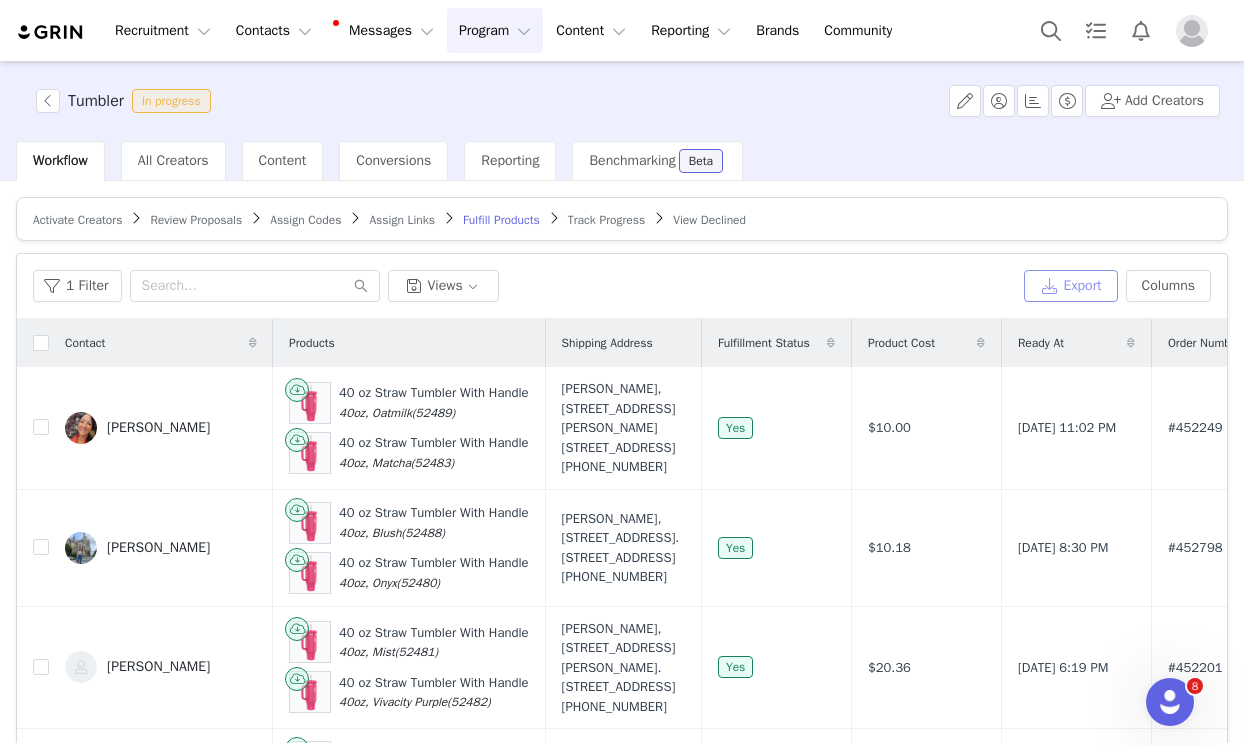 click on "Export" at bounding box center [1071, 286] 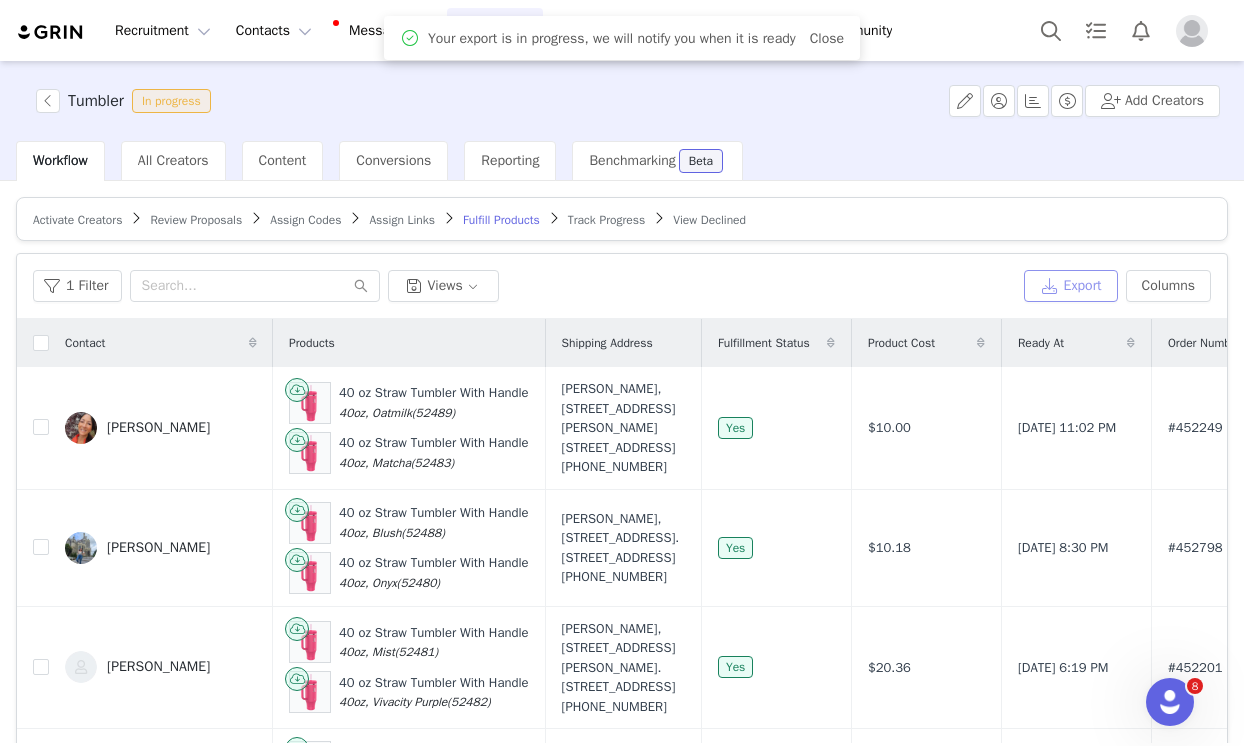 scroll, scrollTop: 225, scrollLeft: 0, axis: vertical 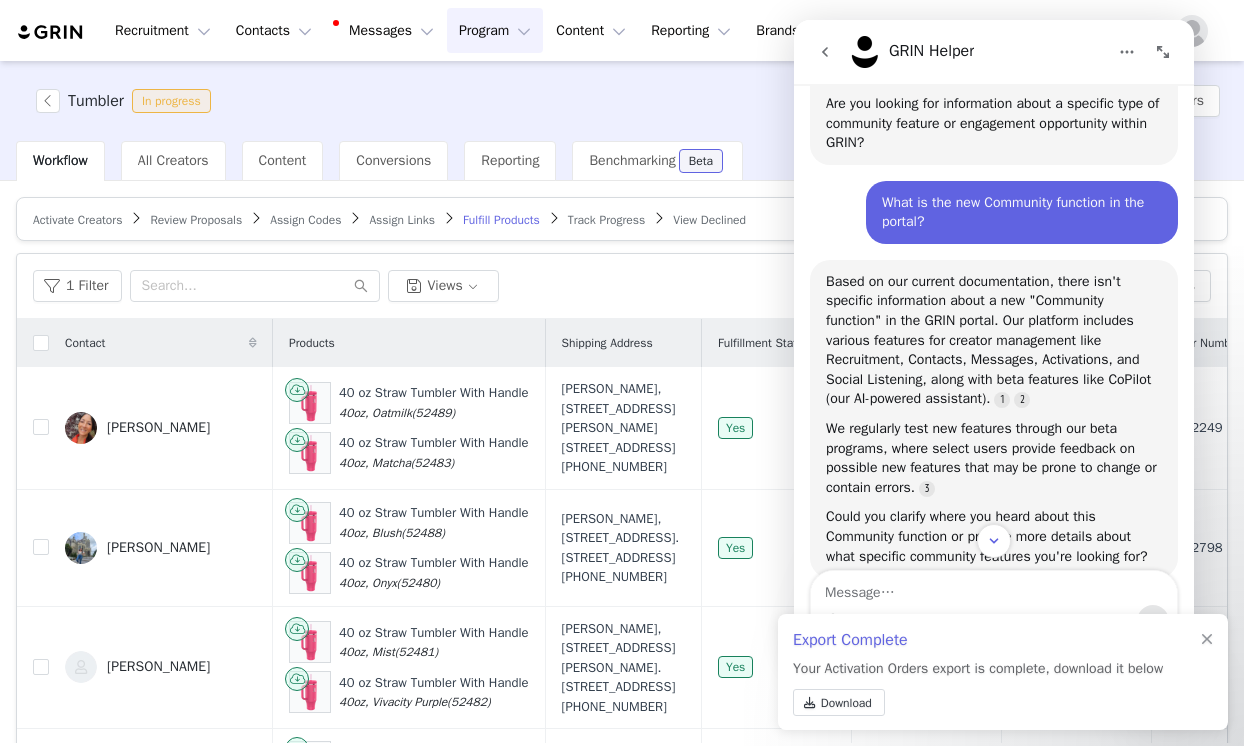 click 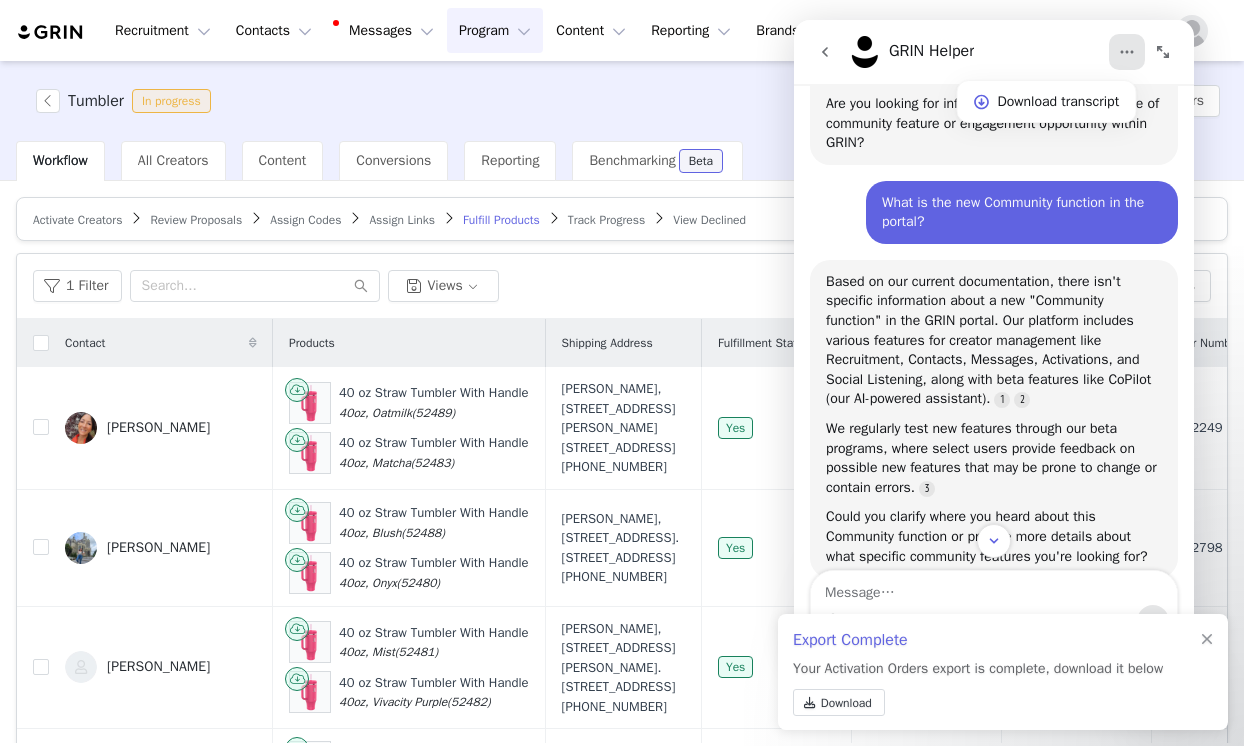 click at bounding box center [825, 52] 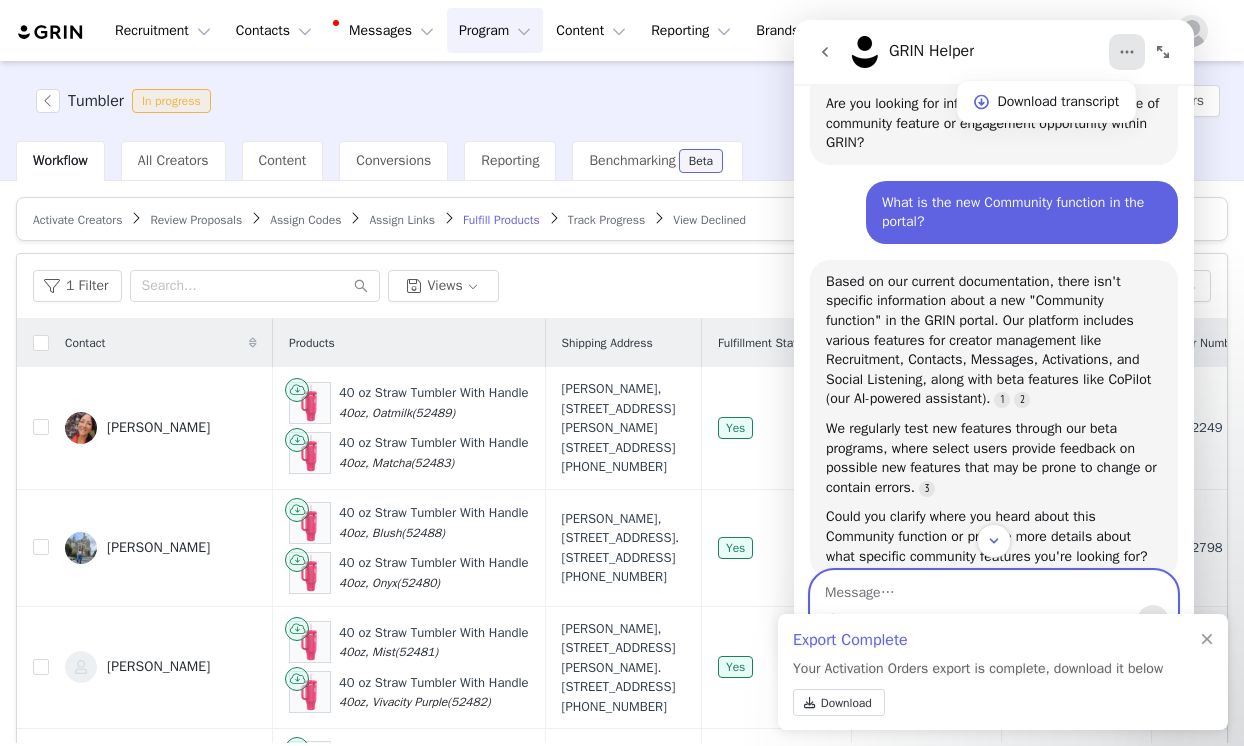 scroll, scrollTop: 0, scrollLeft: 0, axis: both 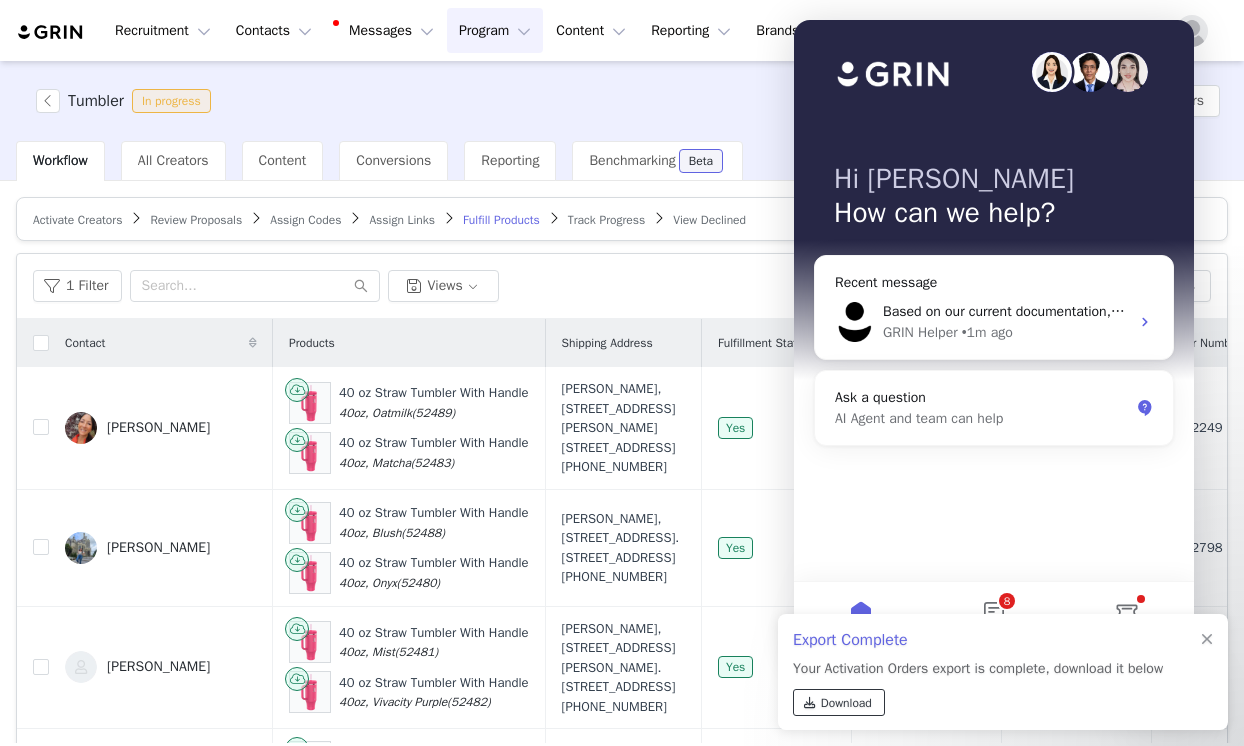 click on "Download" at bounding box center [846, 703] 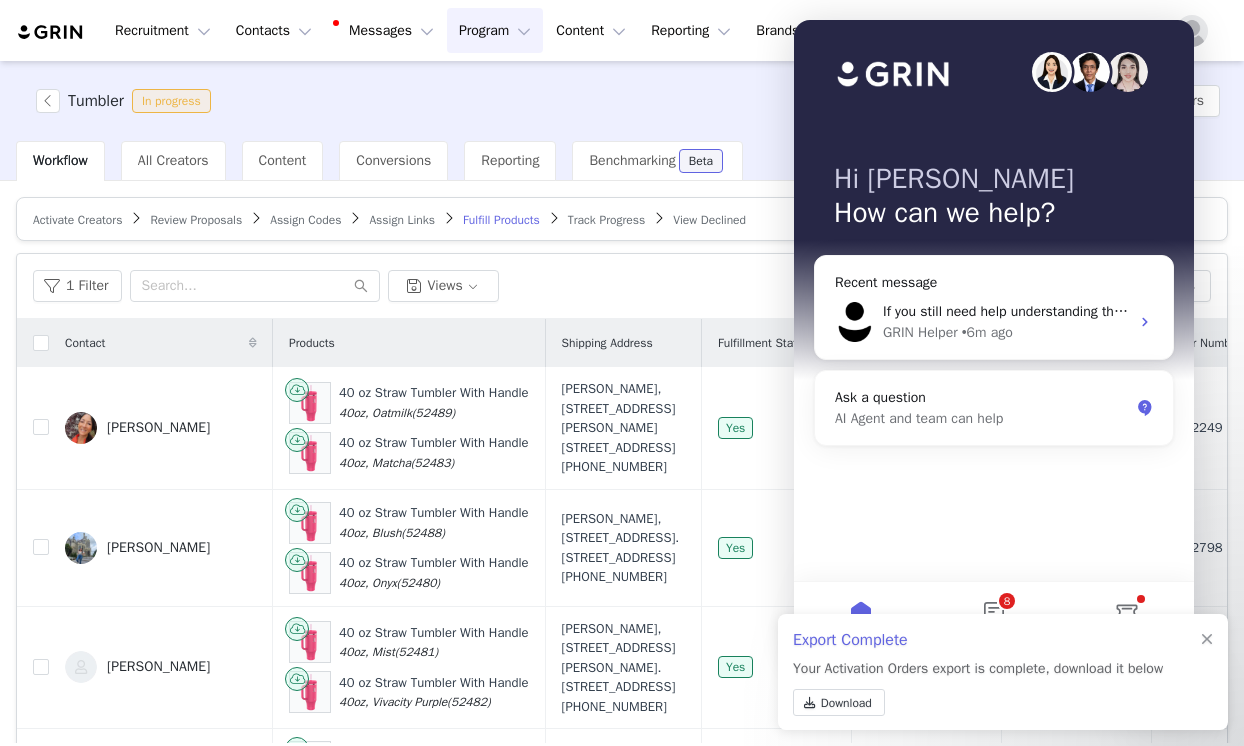 click on "Tumbler In progress     Add Creators" at bounding box center (622, 101) 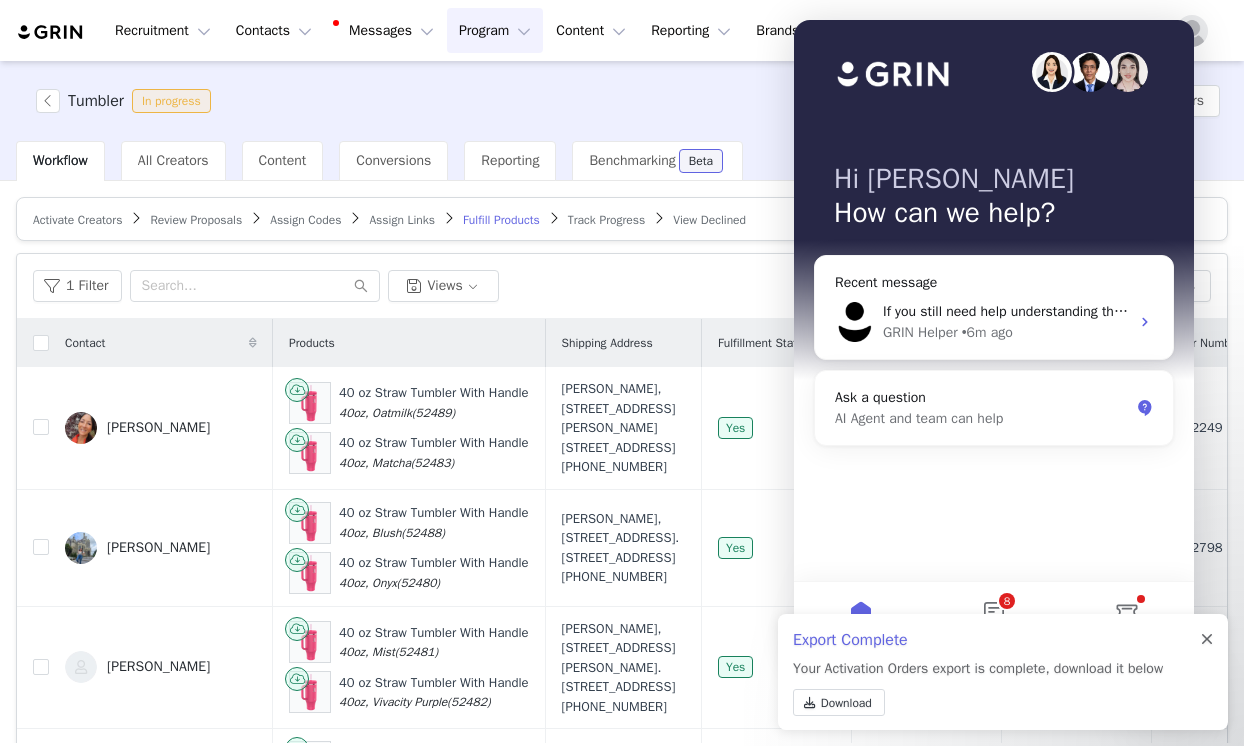 click at bounding box center [1207, 640] 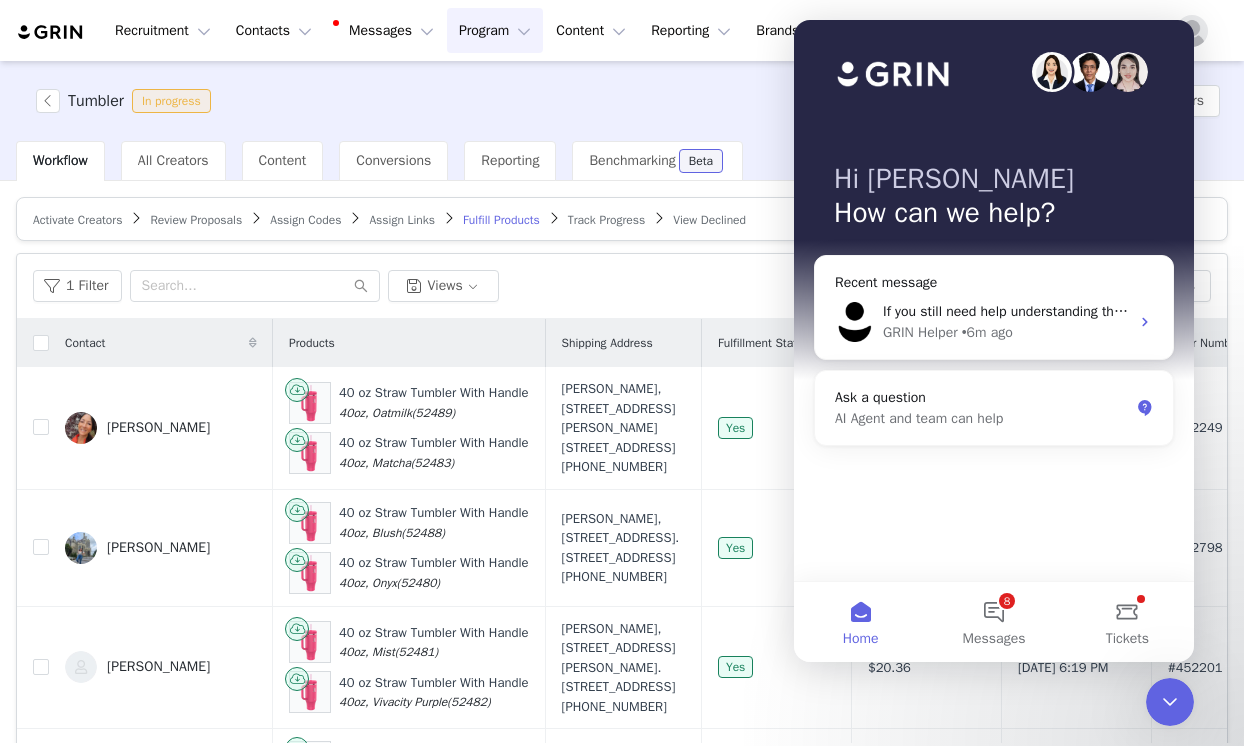 click on "Tumbler In progress     Add Creators" at bounding box center (622, 101) 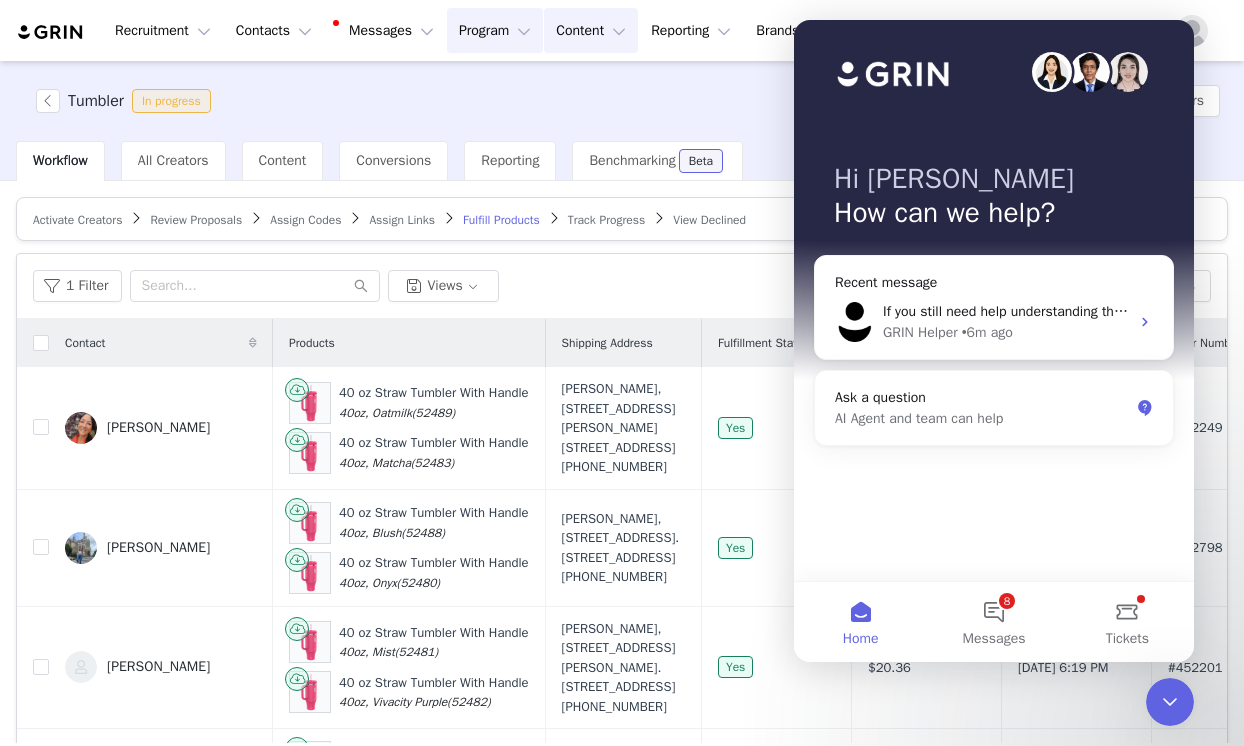 click on "Content Content" at bounding box center [591, 30] 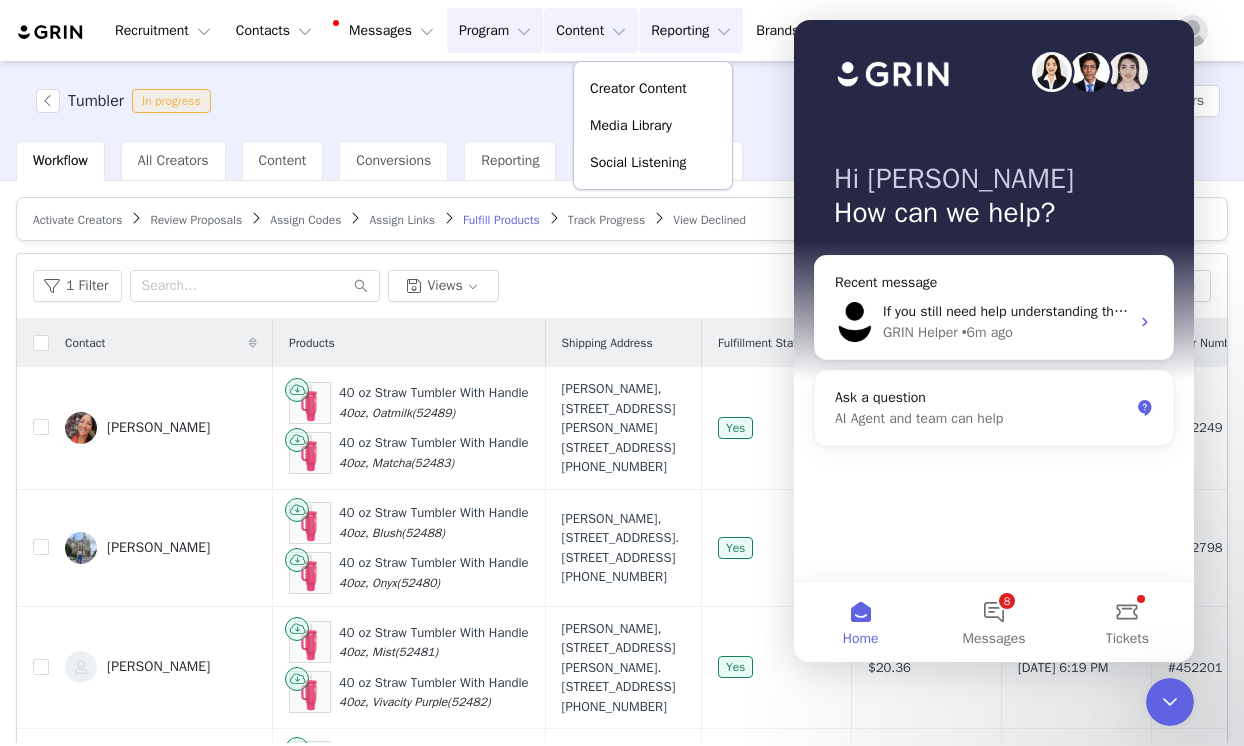 click on "Reporting Reporting" at bounding box center (691, 30) 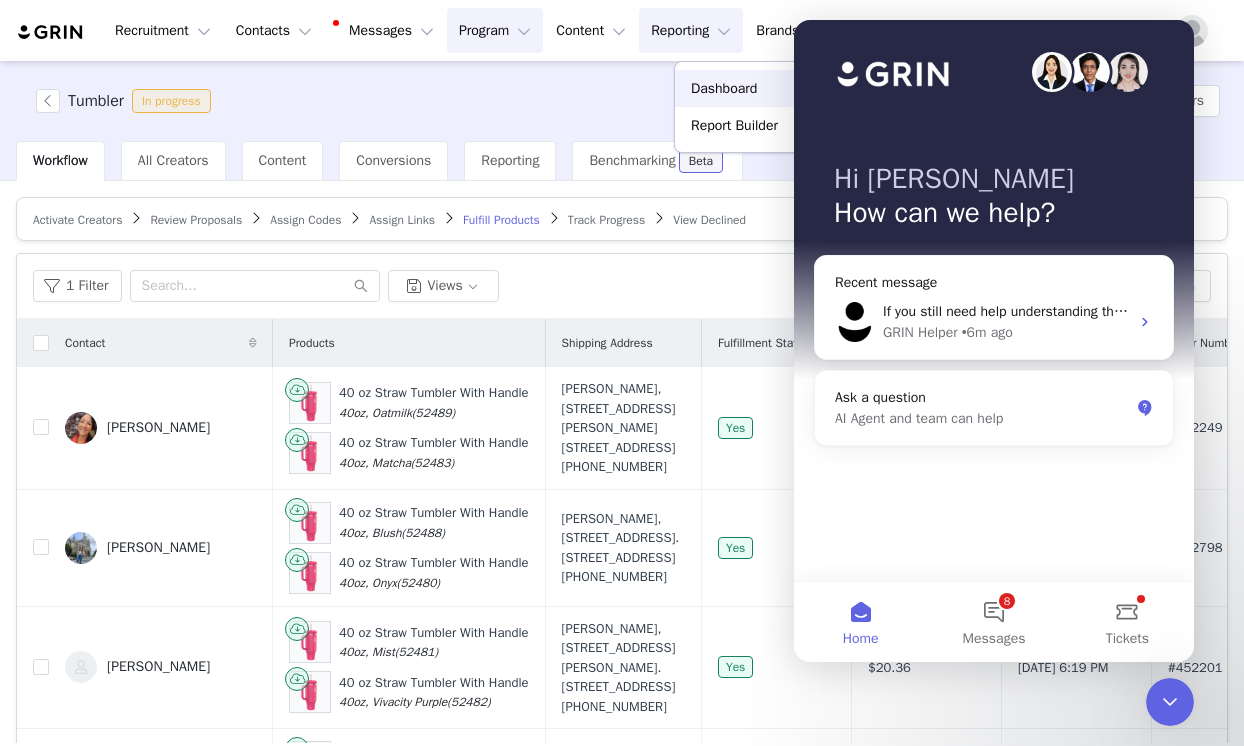 click on "Dashboard" at bounding box center [724, 88] 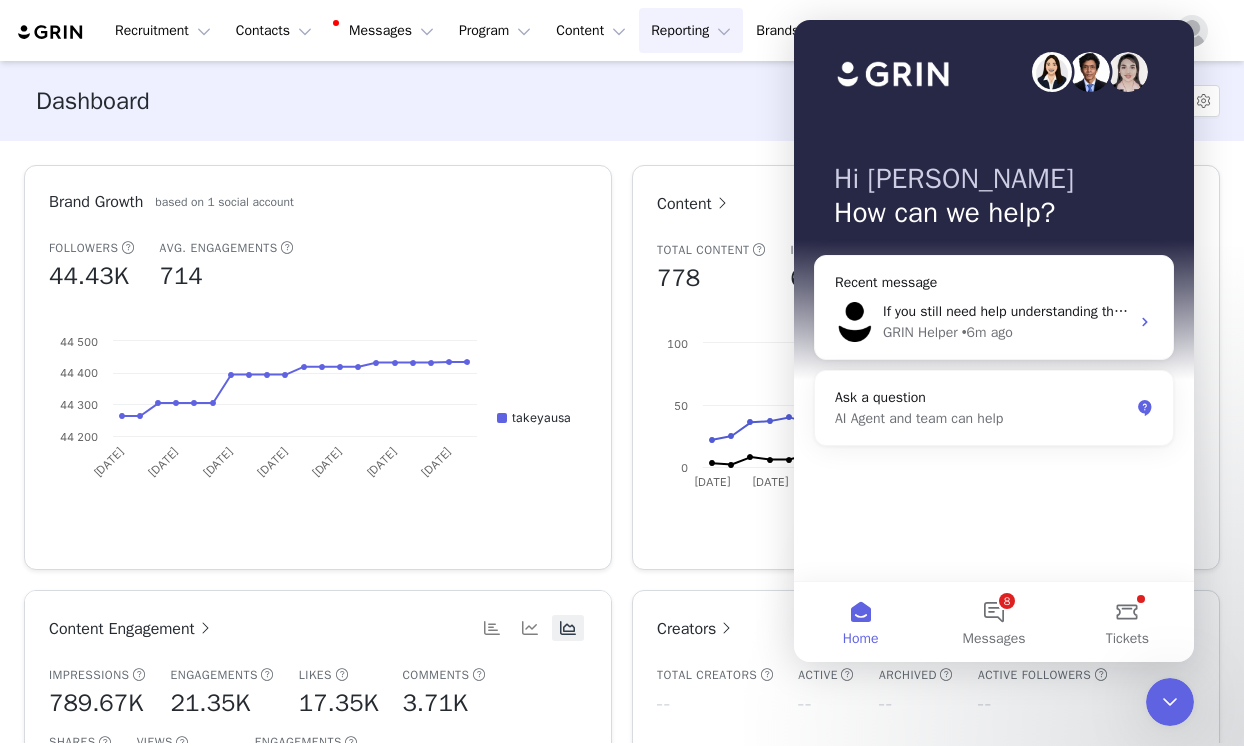 click on "Content      Total Content     778 Instagram     666 YouTube     -- TikTok     112 Created with Highcharts 9.3.3 Chart title Instagram YouTube TikTok Other [DATE] [DATE] [DATE] [DATE] [DATE] [DATE] [DATE] 0 50 100" at bounding box center [926, 367] 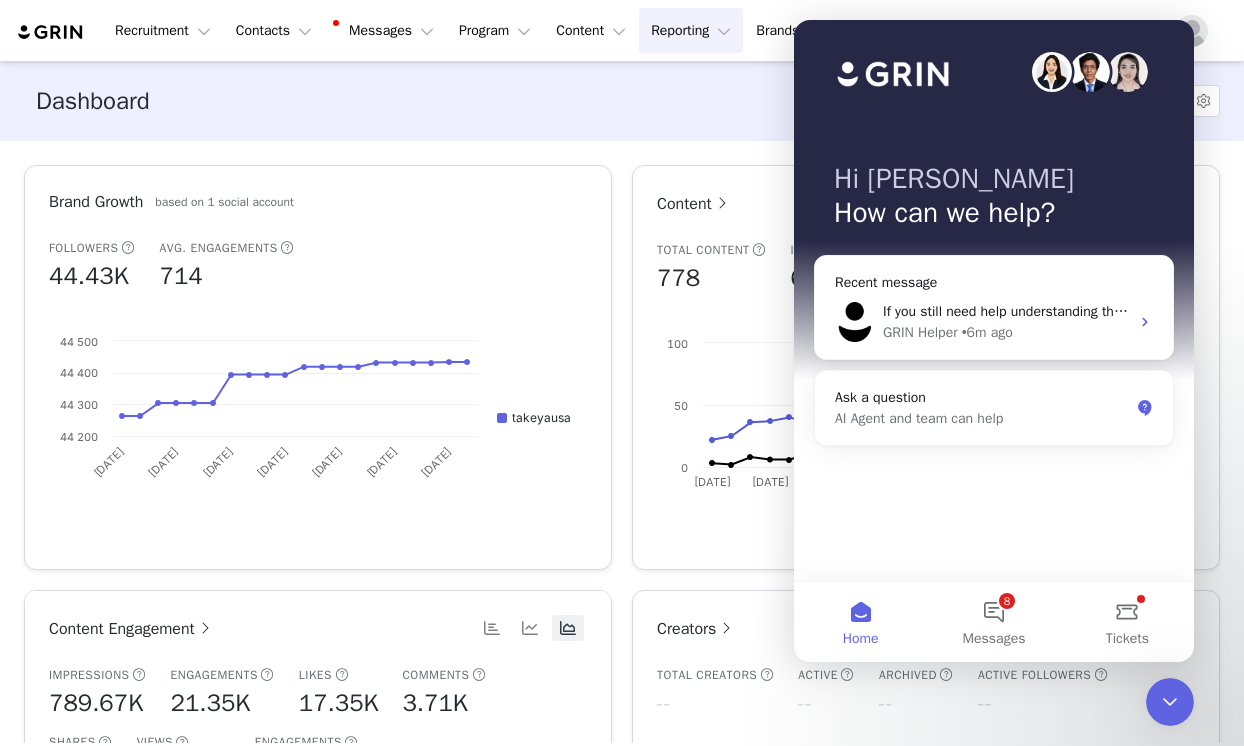 click on "Hi [PERSON_NAME] 👋 How can we help?" at bounding box center [994, 200] 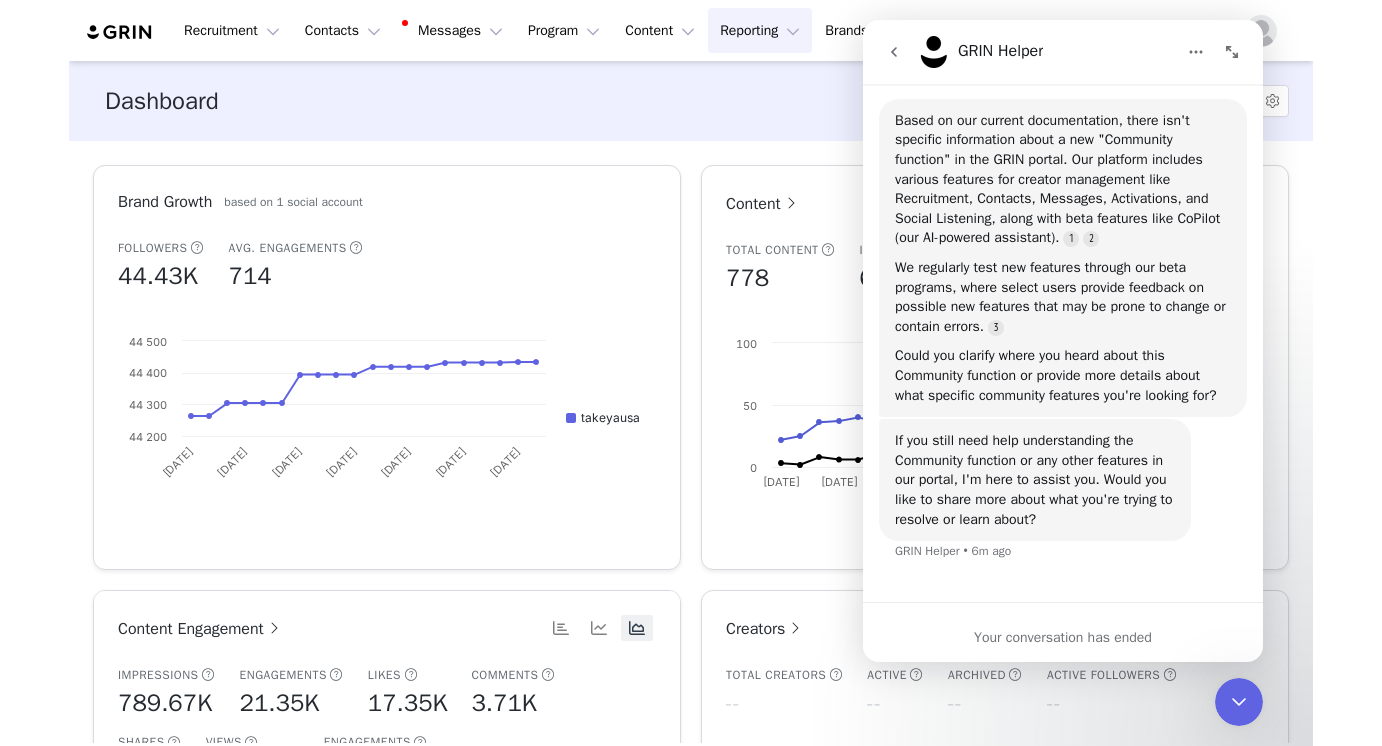 scroll, scrollTop: 621, scrollLeft: 0, axis: vertical 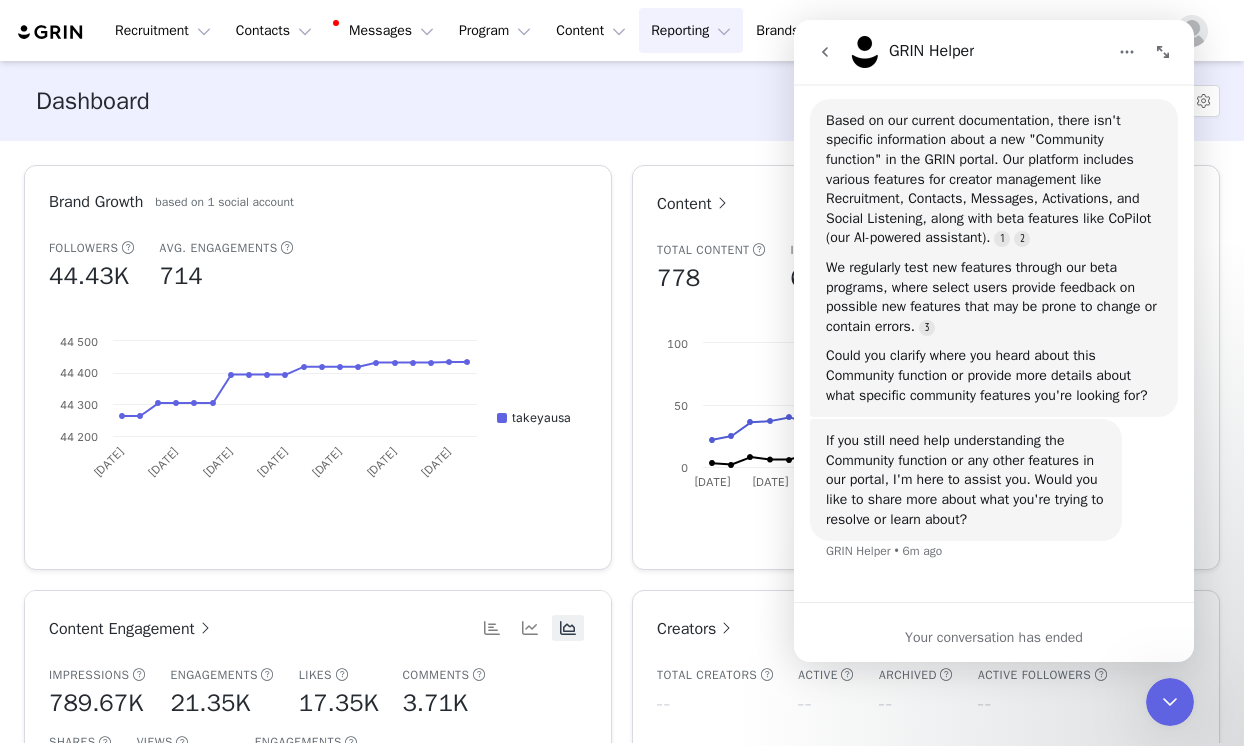 click 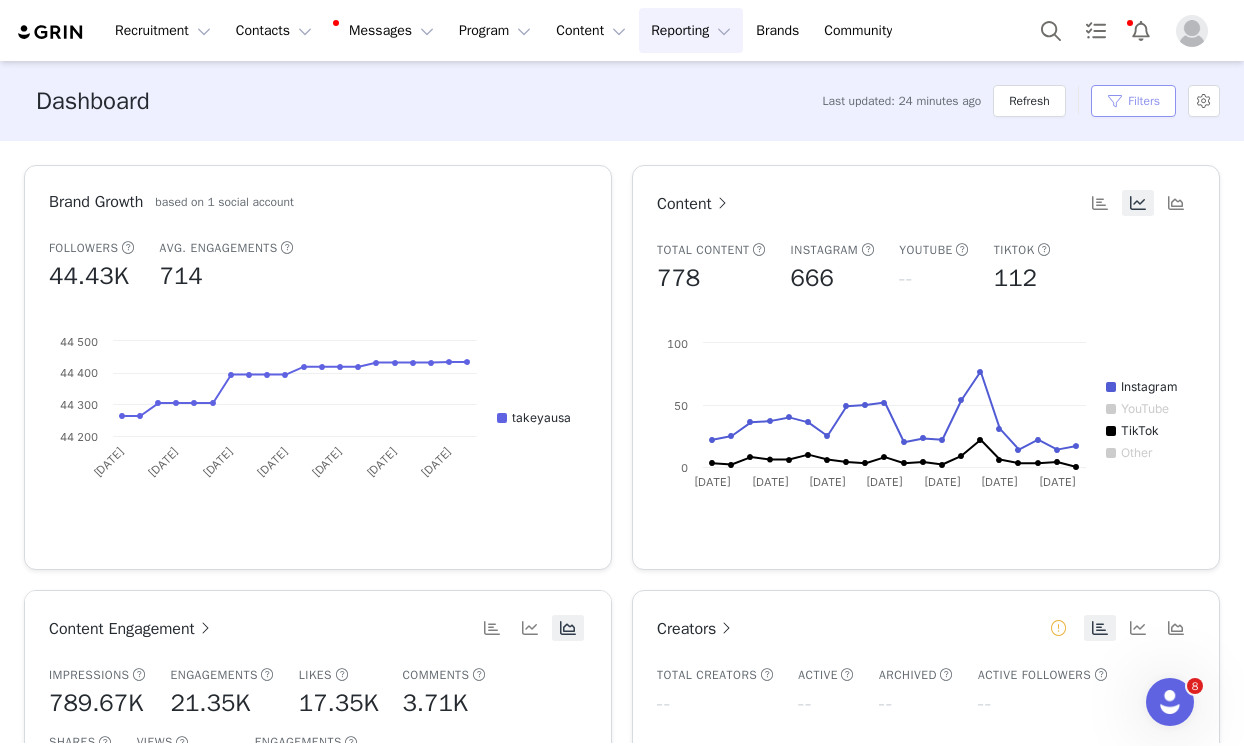 click on "Filters" at bounding box center (1133, 101) 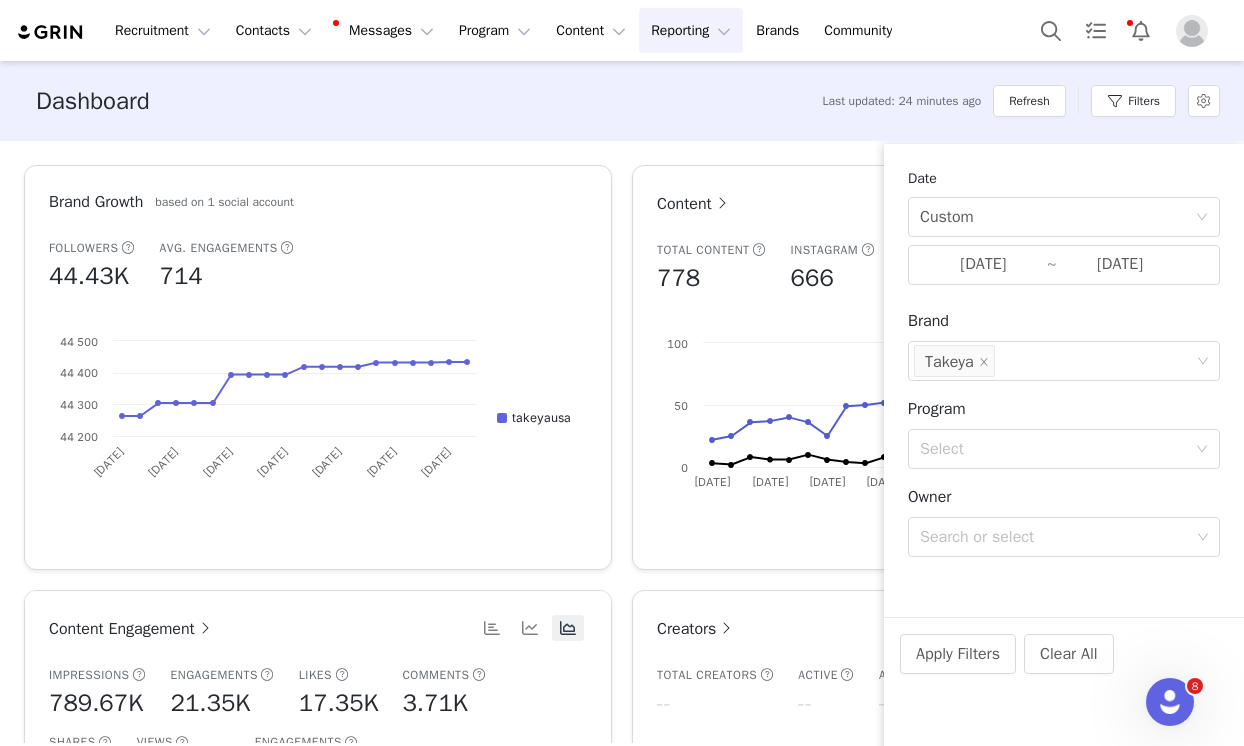 click on "Brand Growth based on 1 social account     Followers     44.43K Avg. Engagements     714 Created with Highcharts 9.3.3 Chart title takeyausa [DATE] [DATE] [DATE] [DATE] [DATE] [DATE] [DATE] 200 44 300 44 400 44 500  Content      Total Content     778 Instagram     666 YouTube     -- TikTok     112 Created with Highcharts 9.3.3 Chart title Instagram YouTube TikTok Other [DATE] [DATE] [DATE] [DATE] [DATE] [DATE] [DATE] 0 50 100 [DATE] ​ ●   Instagram: 37 ​ ●   TikTok: 6 ​  Content Engagement      Impressions     789.67K Engagements     21.35K Likes     17.35K Comments     3.71K Shares     740 Views     451.62K Engagements     21.35K Created with Highcharts 9.3.3 Chart title Likes Comments Shares [DATE] [DATE] [DATE] [DATE] [DATE] [DATE] [DATE] 0 2k 4k  Creators      Total Creators     -- Active     -- Archived     -- Active Followers     -- Created with Highcharts 9.3.3 No data to display Chart title Active Creators  Prospects      Total Prospects     -- Contacted" at bounding box center [622, 442] 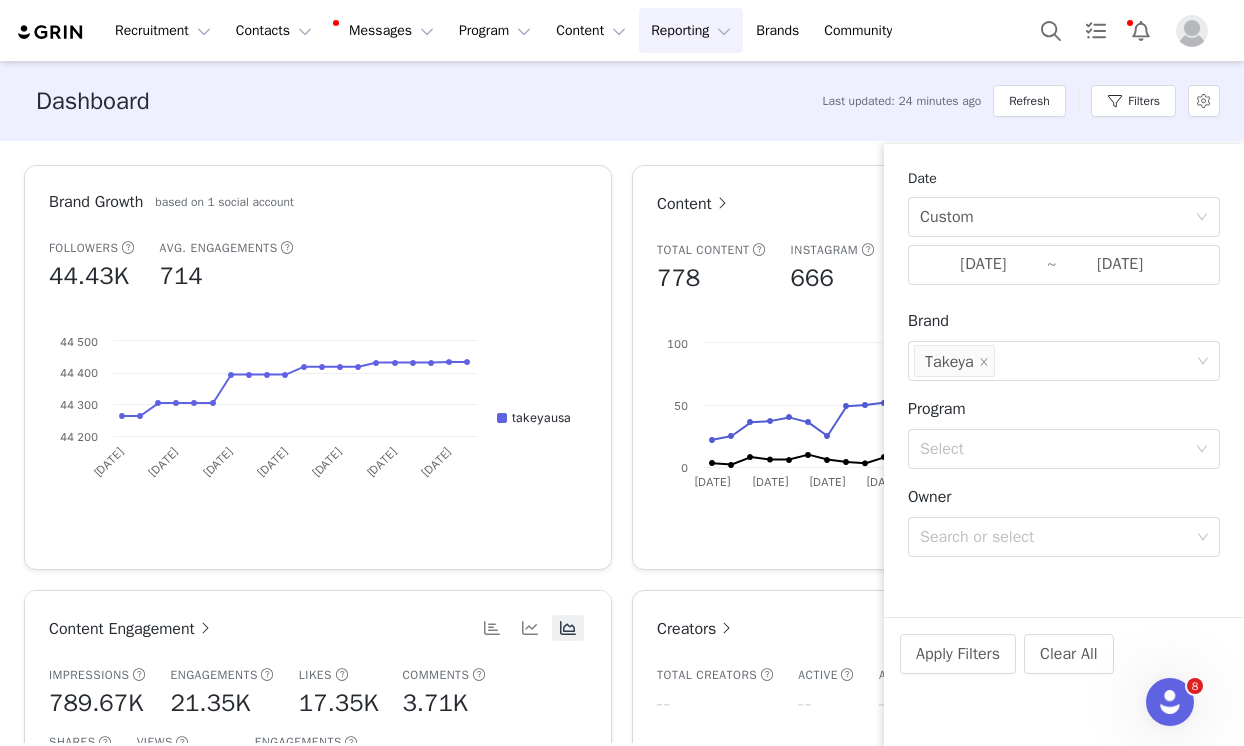 click on "Brand Growth based on 1 social account     Followers     44.43K Avg. Engagements     714 Created with Highcharts 9.3.3 Chart title takeyausa [DATE] [DATE] [DATE] [DATE] [DATE] [DATE] [DATE] 200 44 300 44 400 44 500  Content      Total Content     778 Instagram     666 YouTube     -- TikTok     112 Created with Highcharts 9.3.3 Chart title Instagram YouTube TikTok Other [DATE] [DATE] [DATE] [DATE] [DATE] [DATE] [DATE] 0 50 100 [DATE] ​ ●   Instagram: 50 ​ ●   TikTok: 3 ​  Content Engagement      Impressions     789.67K Engagements     21.35K Likes     17.35K Comments     3.71K Shares     740 Views     451.62K Engagements     21.35K Created with Highcharts 9.3.3 Chart title Likes Comments Shares [DATE] [DATE] [DATE] [DATE] [DATE] [DATE] [DATE] 0 2k 4k  Creators      Total Creators     -- Active     -- Archived     -- Active Followers     -- Created with Highcharts 9.3.3 No data to display Chart title Active Creators  Prospects      Total Prospects     -- Contacted" at bounding box center [622, 442] 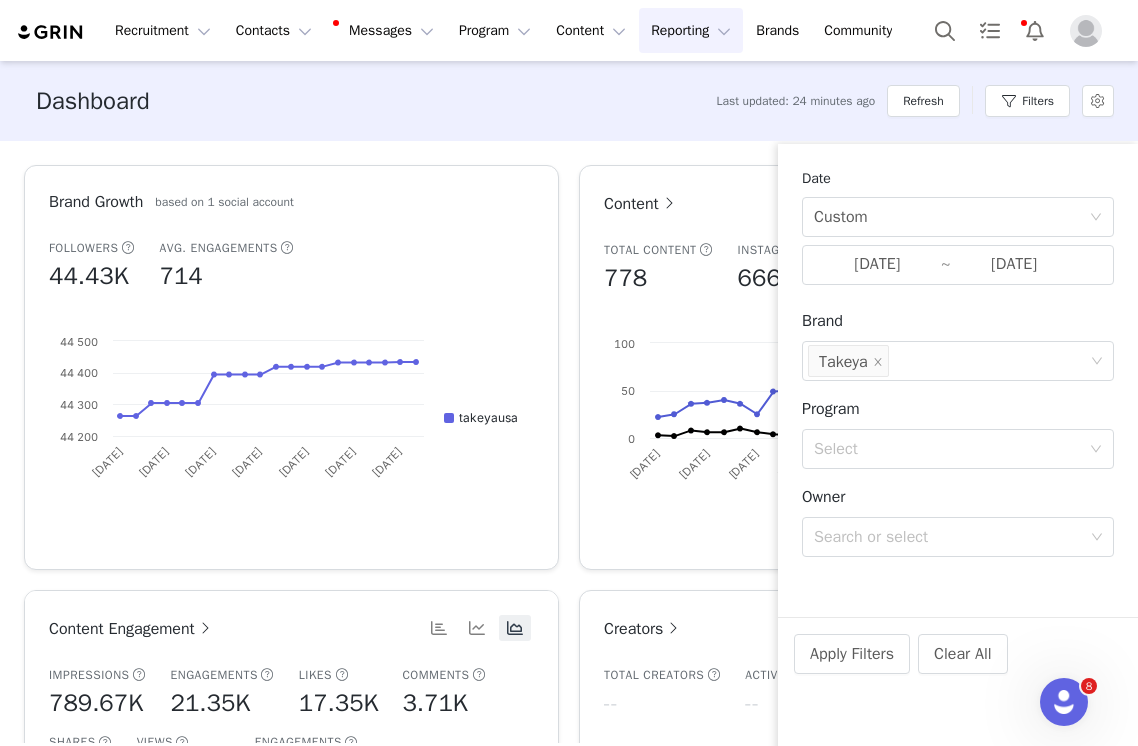 click on "Apply Filters Clear All" at bounding box center (958, 681) 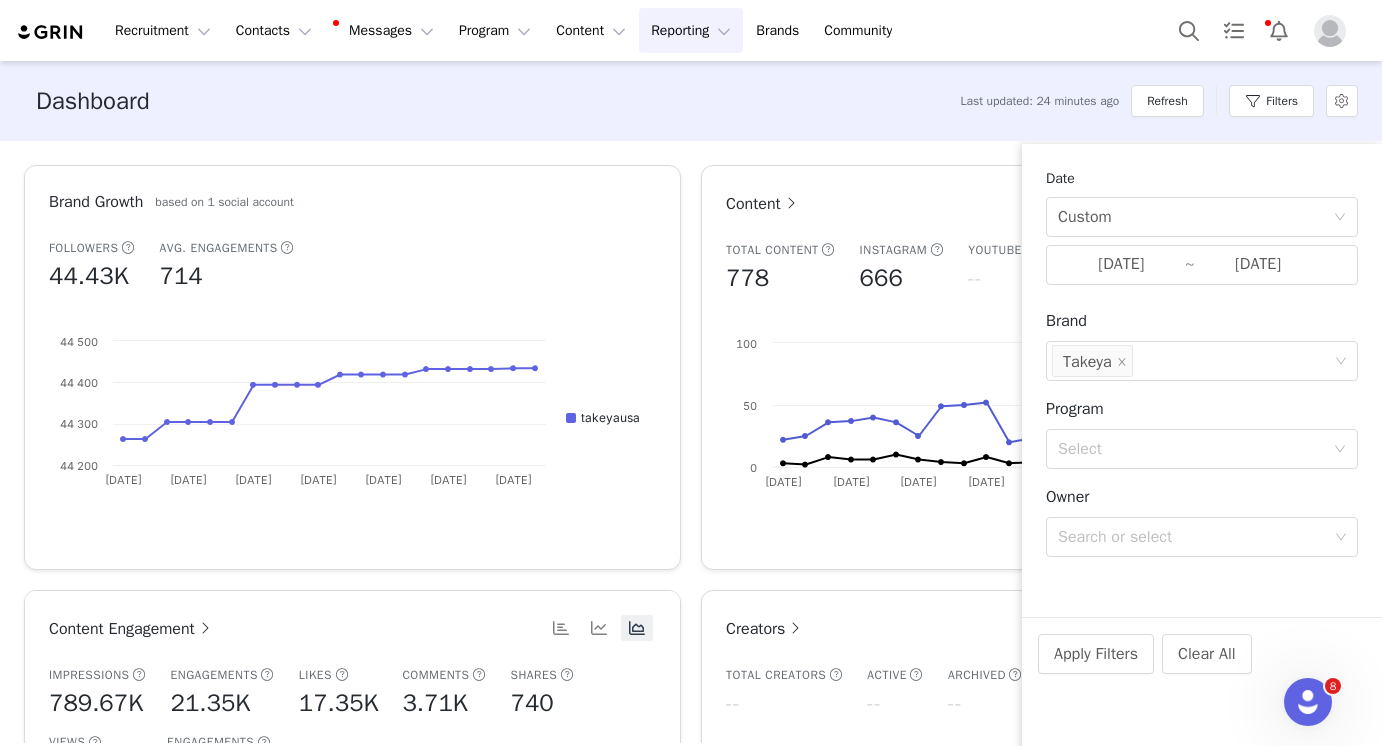 click on "Content      Total Content     778 Instagram     666 YouTube     -- TikTok     112 Created with Highcharts 9.3.3 Chart title Instagram YouTube TikTok Other [DATE] [DATE] [DATE] [DATE] [DATE] [DATE] [DATE] 0 50 100 [DATE] ​ ●   Instagram: 50 ​ ●   TikTok: 3 ​" at bounding box center [1029, 367] 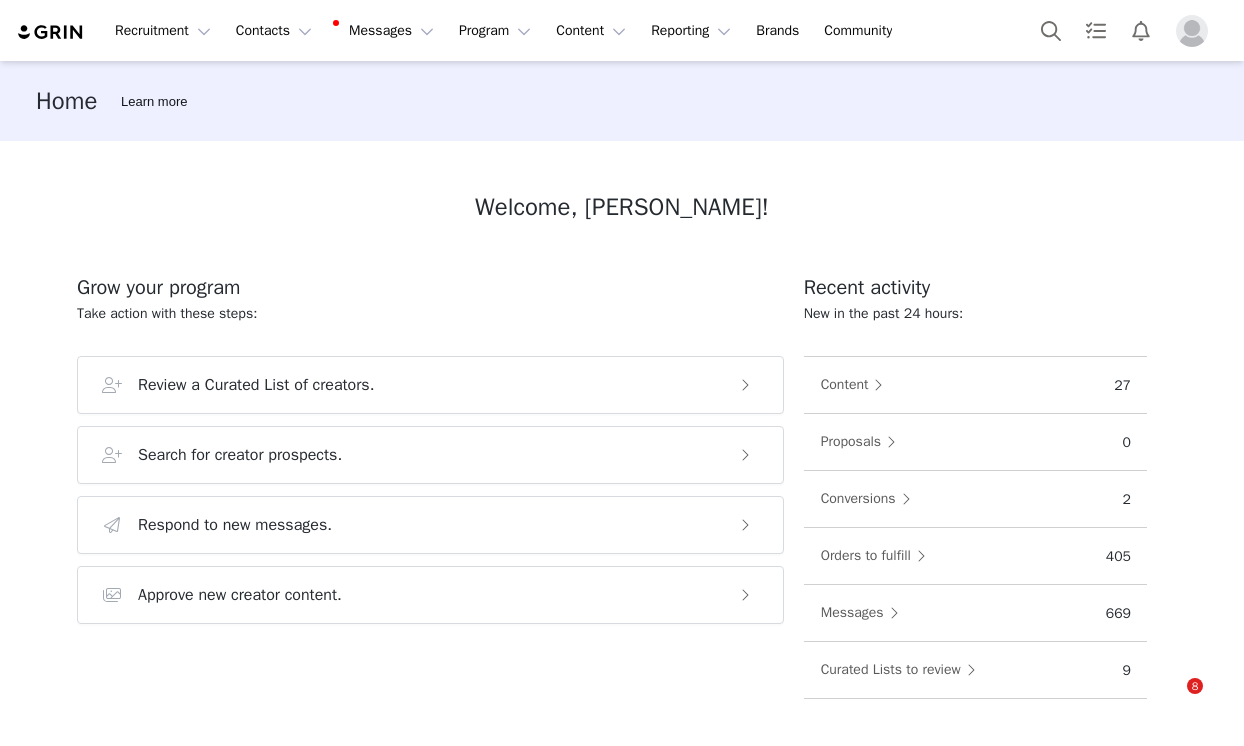 scroll, scrollTop: 0, scrollLeft: 0, axis: both 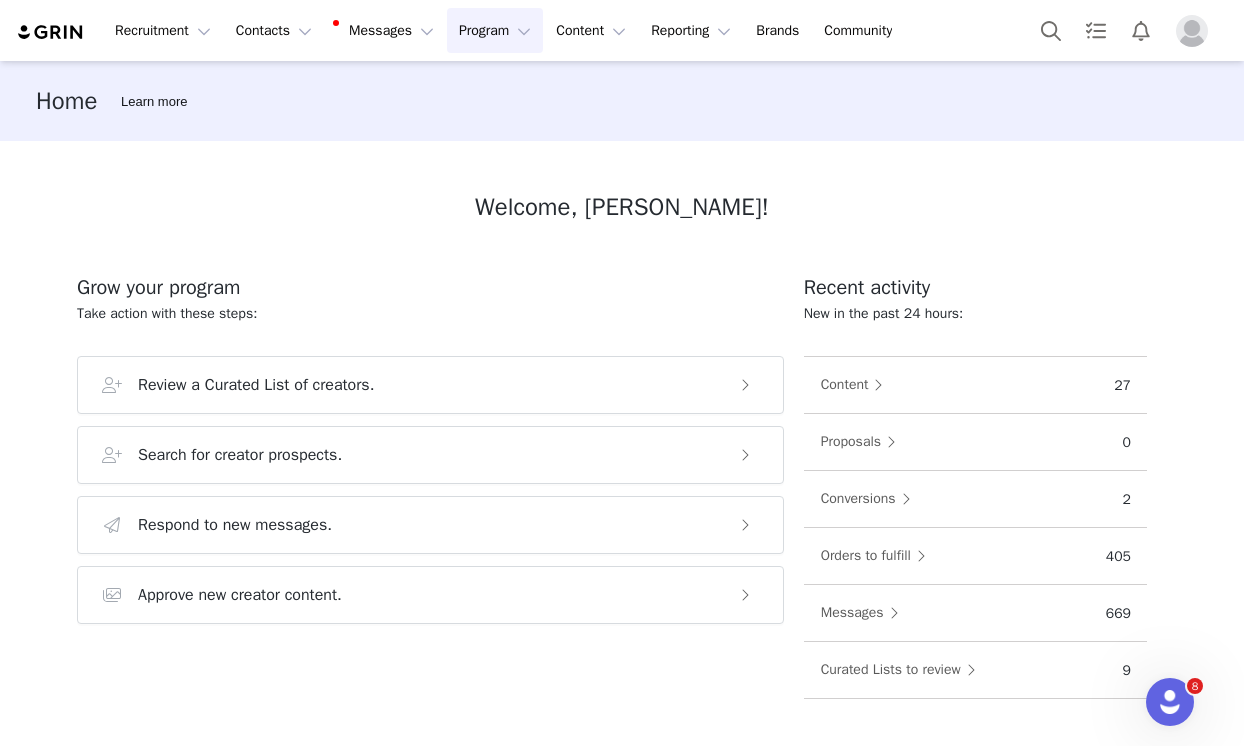 click on "Program Program" at bounding box center (495, 30) 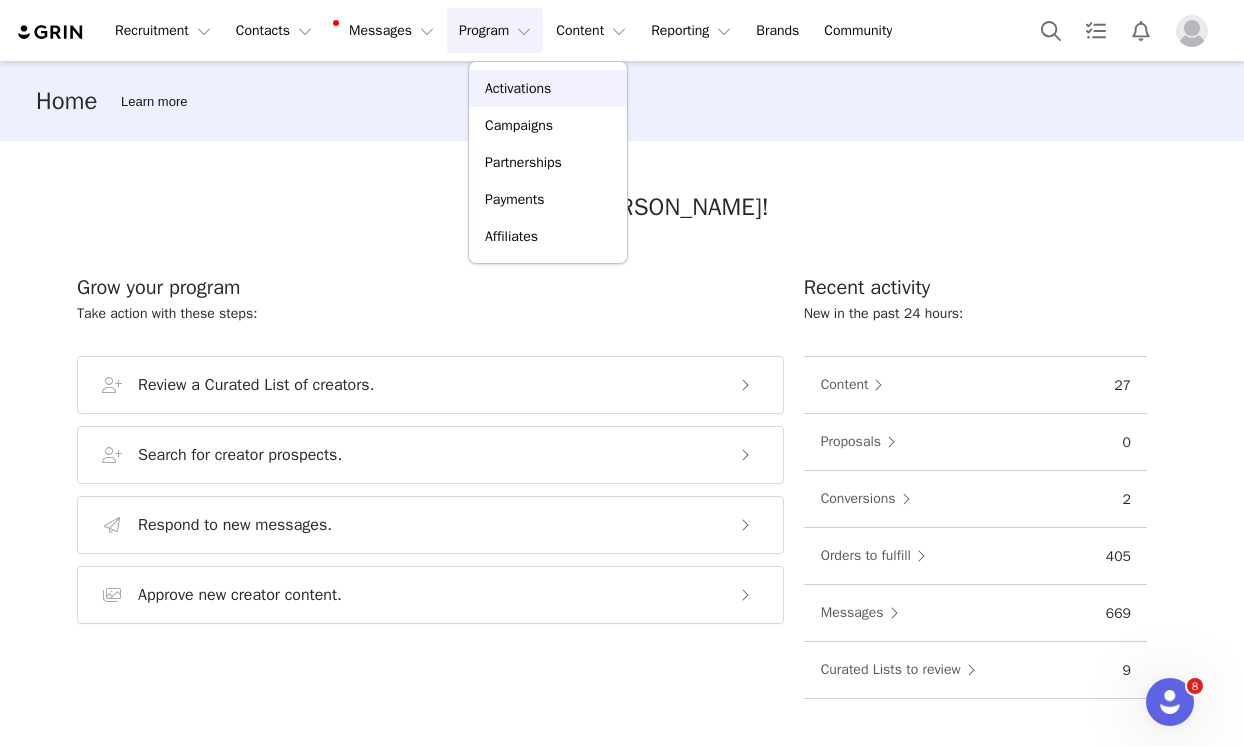 click on "Activations" at bounding box center (518, 88) 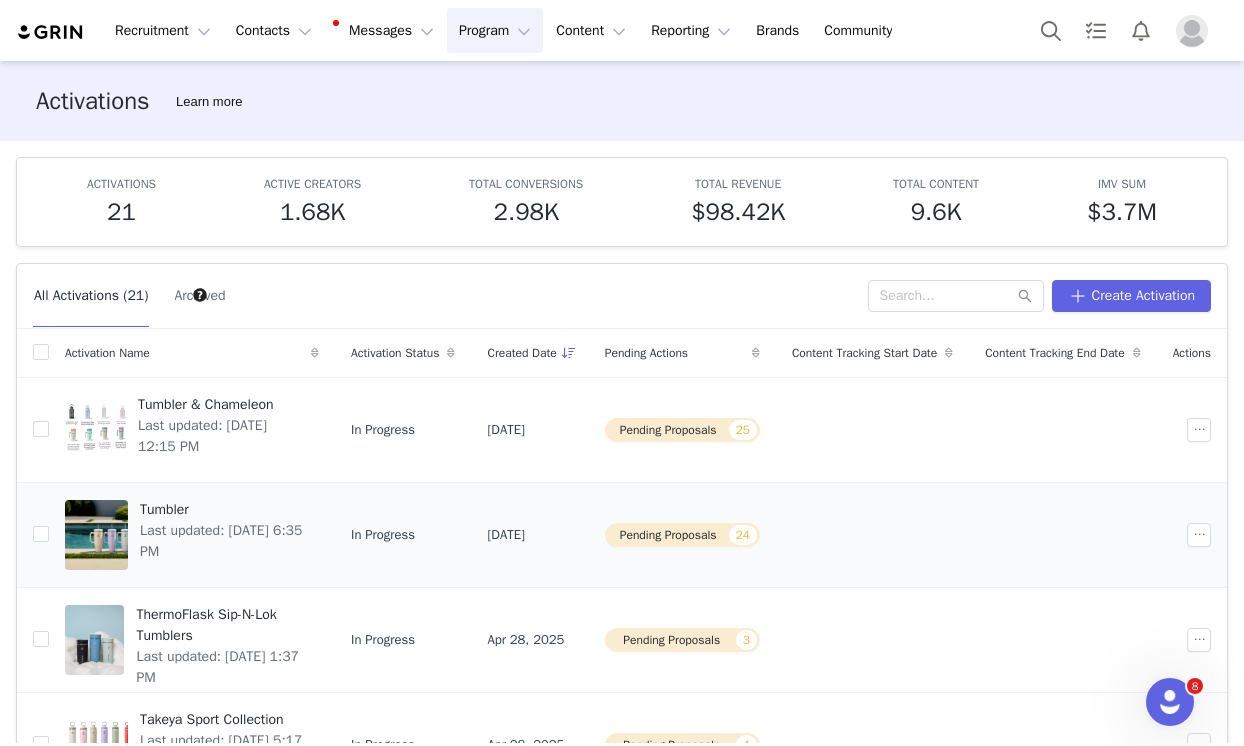 click on "Pending Proposals 24" at bounding box center [682, 535] 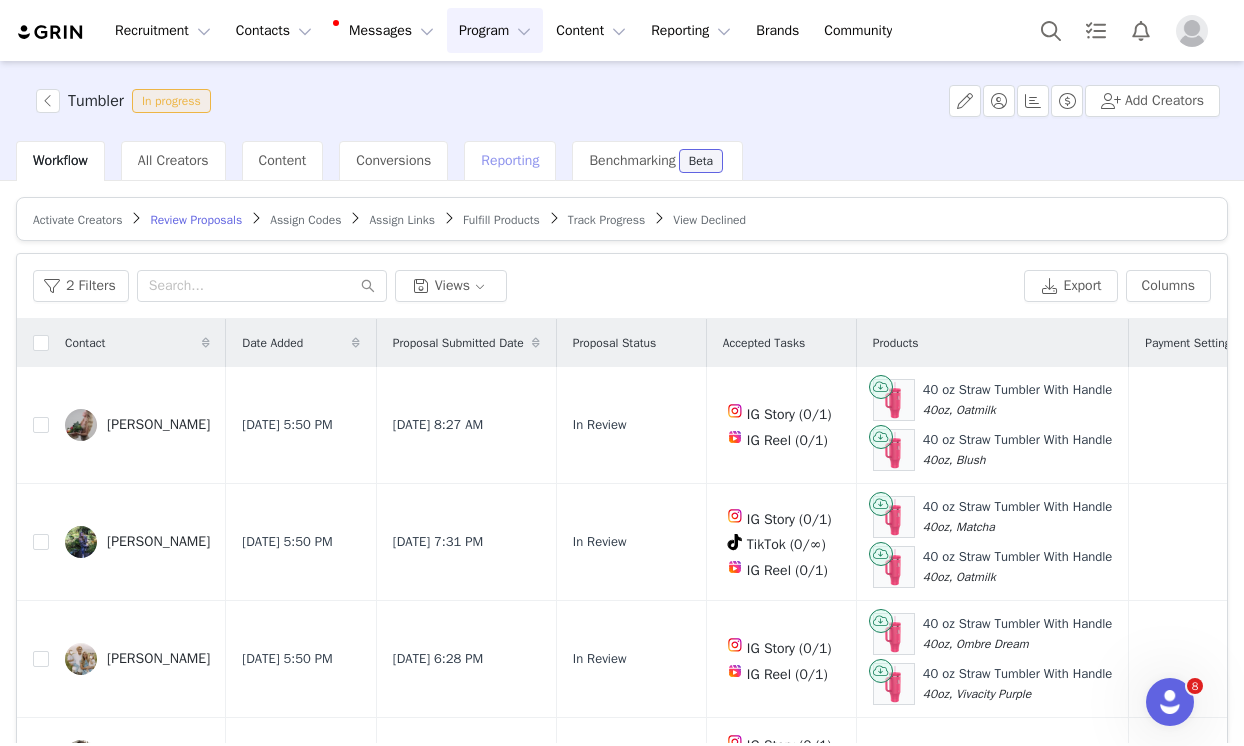 click on "Reporting" at bounding box center [510, 160] 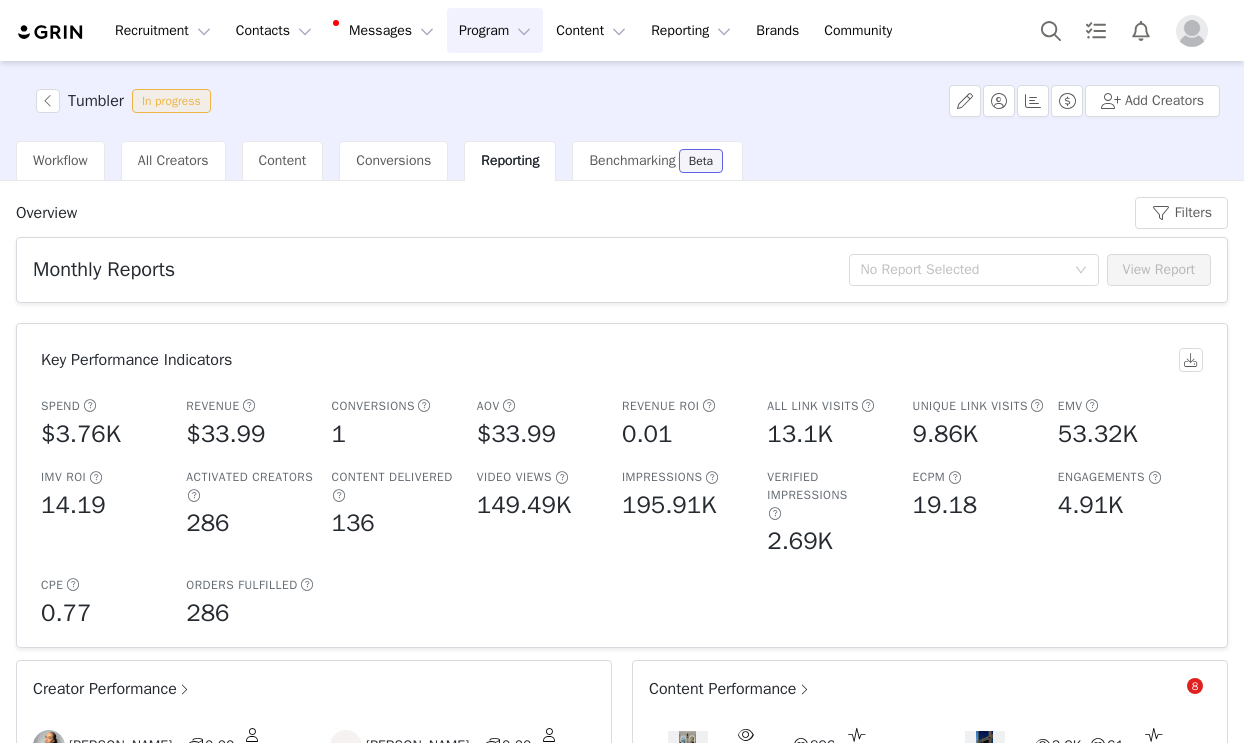 scroll, scrollTop: 0, scrollLeft: 0, axis: both 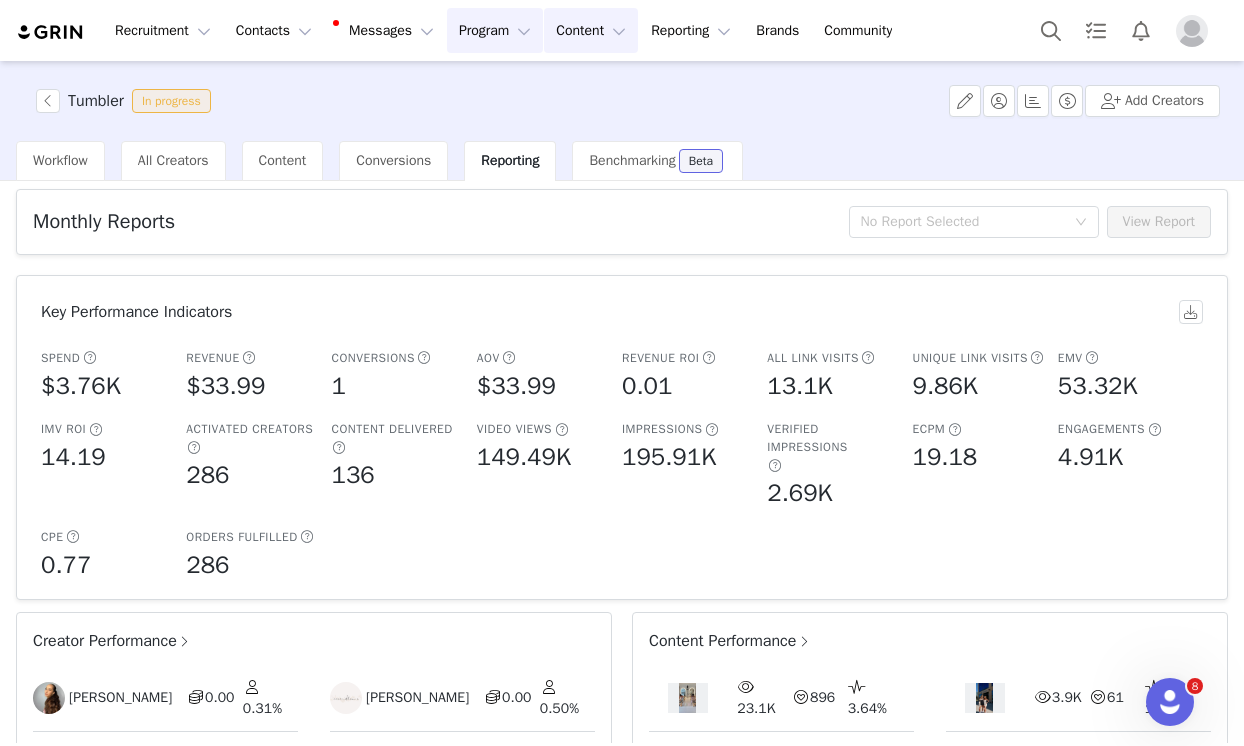 click on "Content Content" at bounding box center (591, 30) 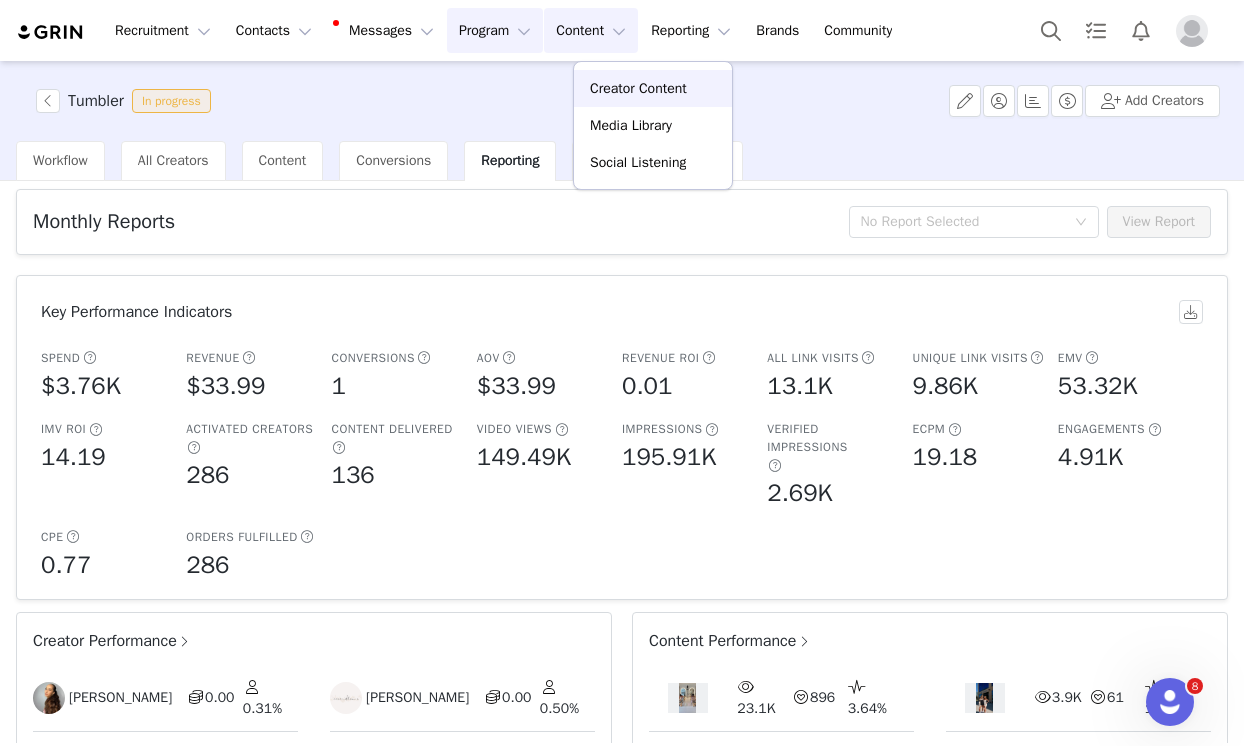 click on "Creator Content" at bounding box center [638, 88] 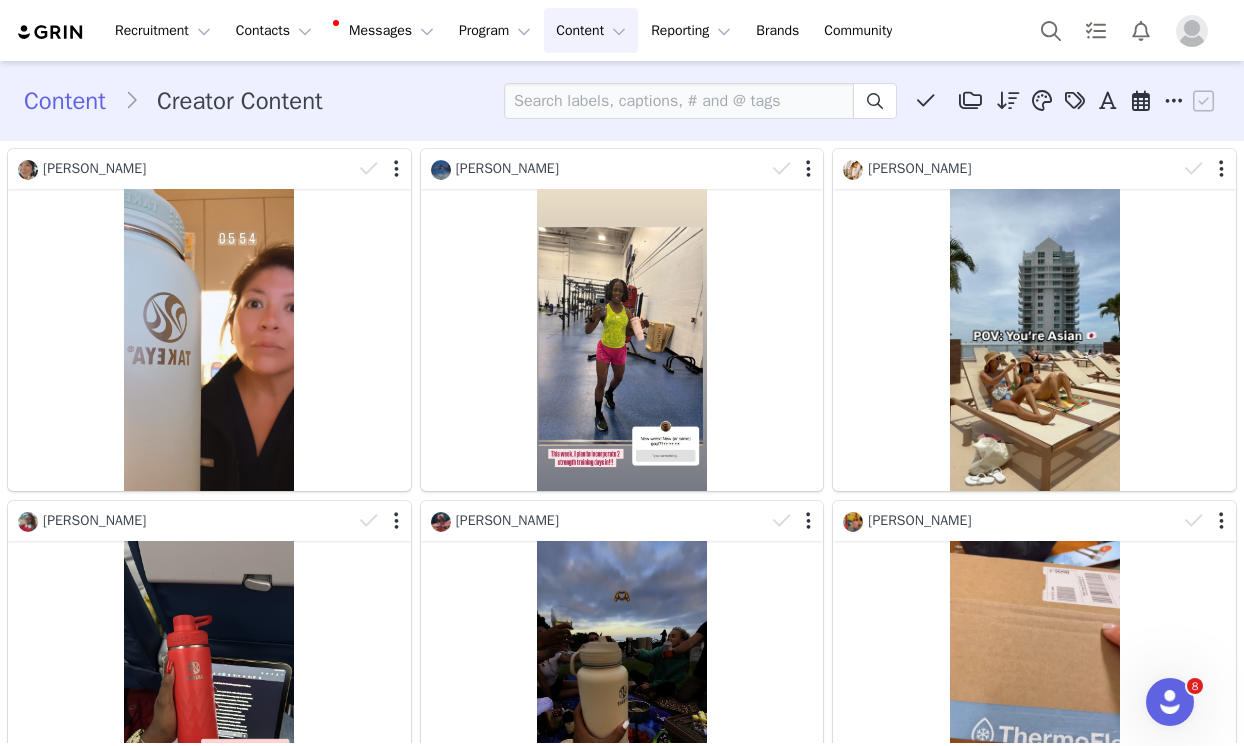 click on "Content Content" at bounding box center [591, 30] 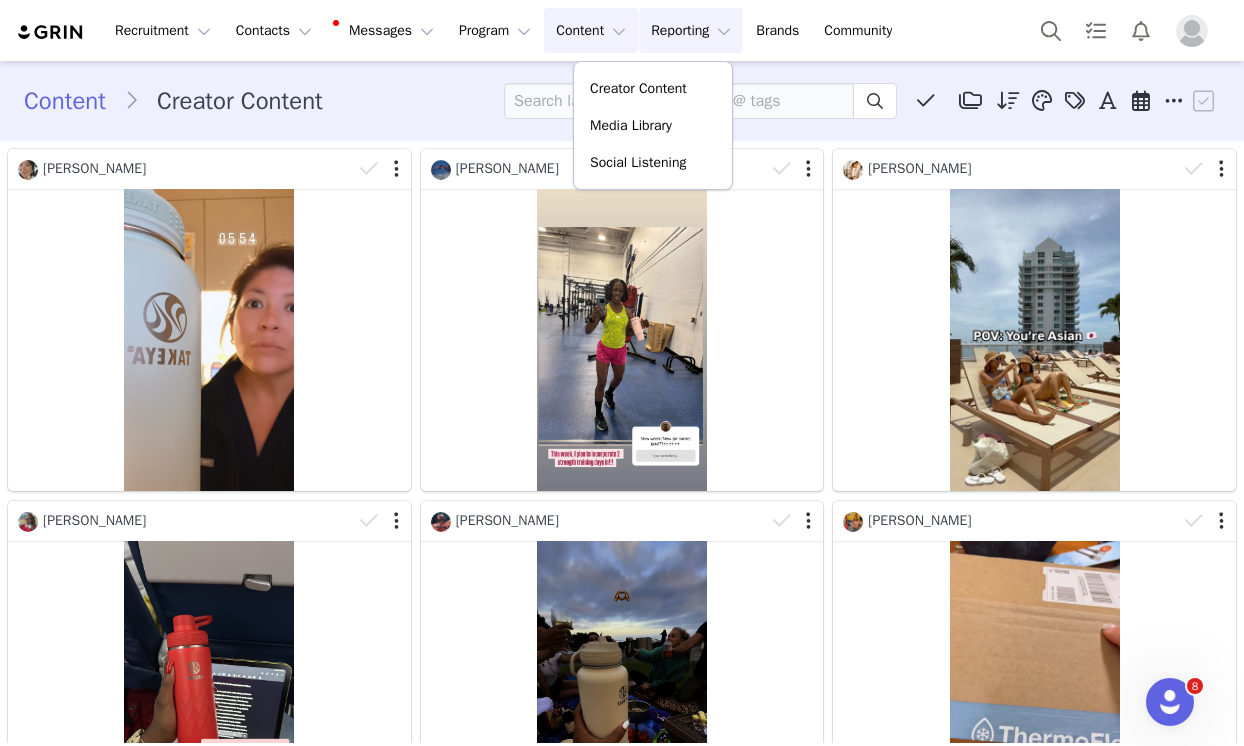 click on "Reporting Reporting" at bounding box center [691, 30] 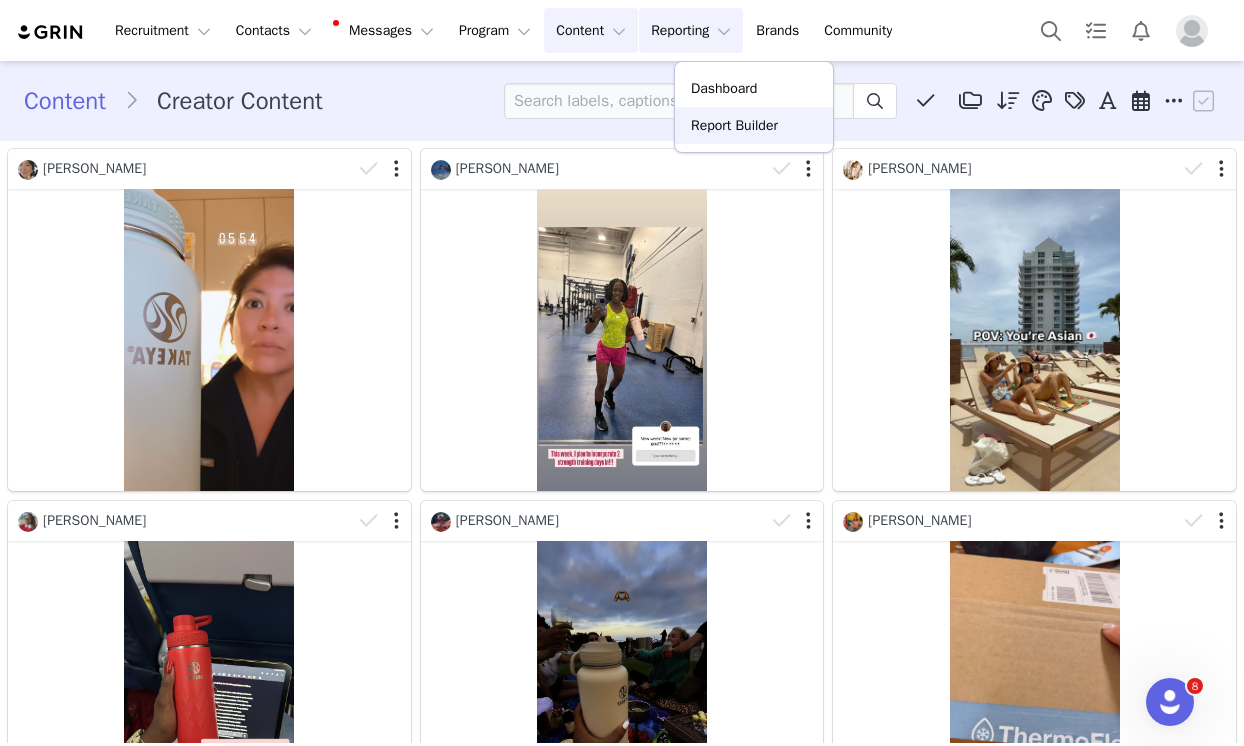 click on "Report Builder" at bounding box center (734, 125) 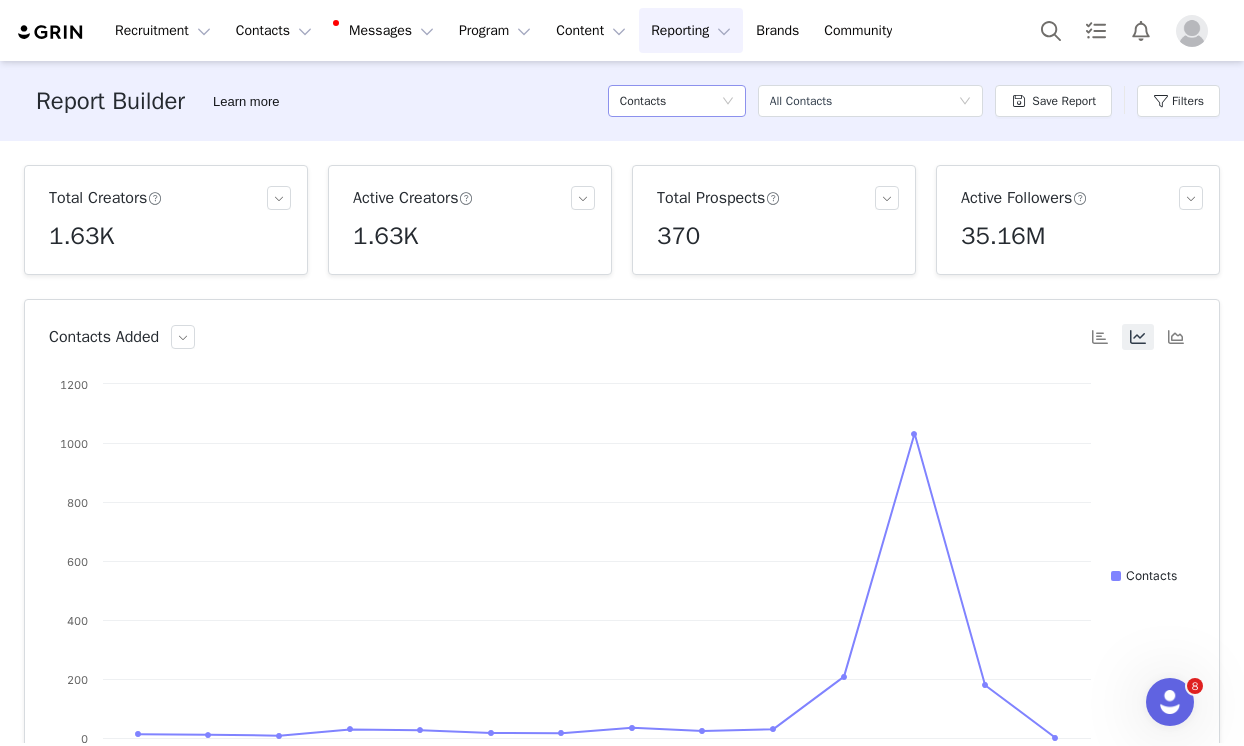 click 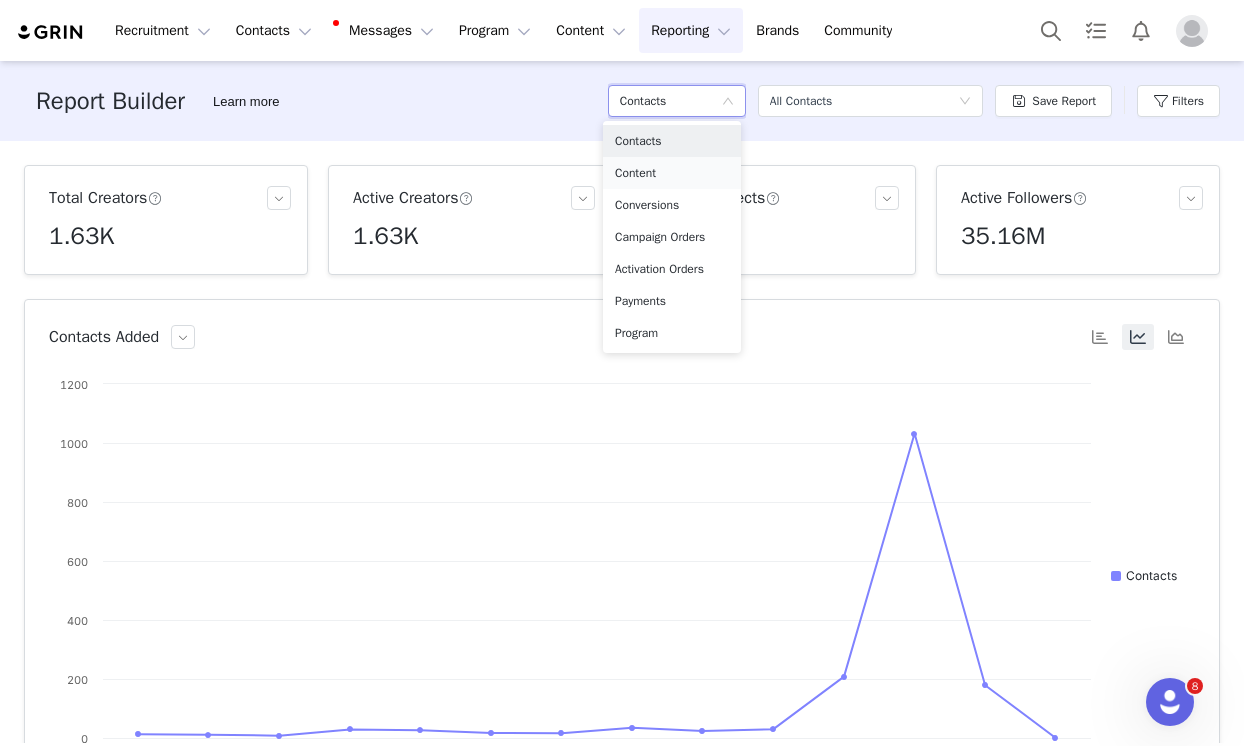 click on "Content" at bounding box center (672, 173) 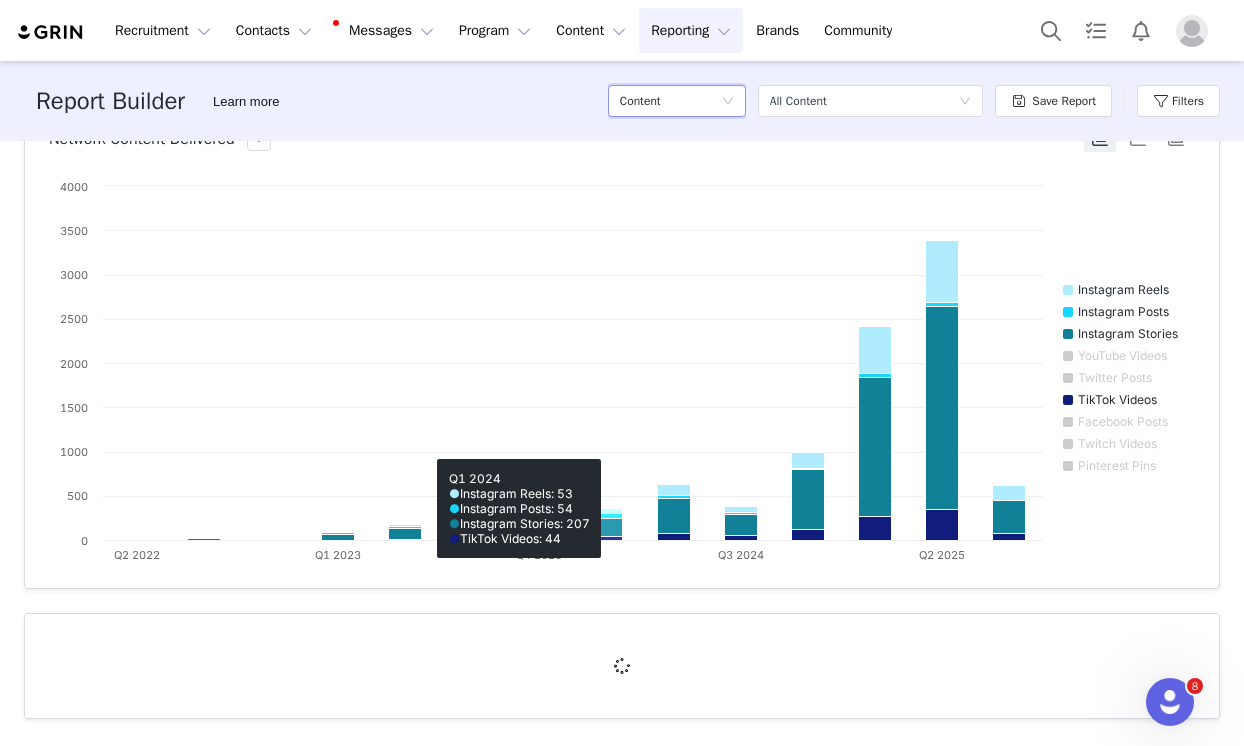 scroll, scrollTop: 0, scrollLeft: 0, axis: both 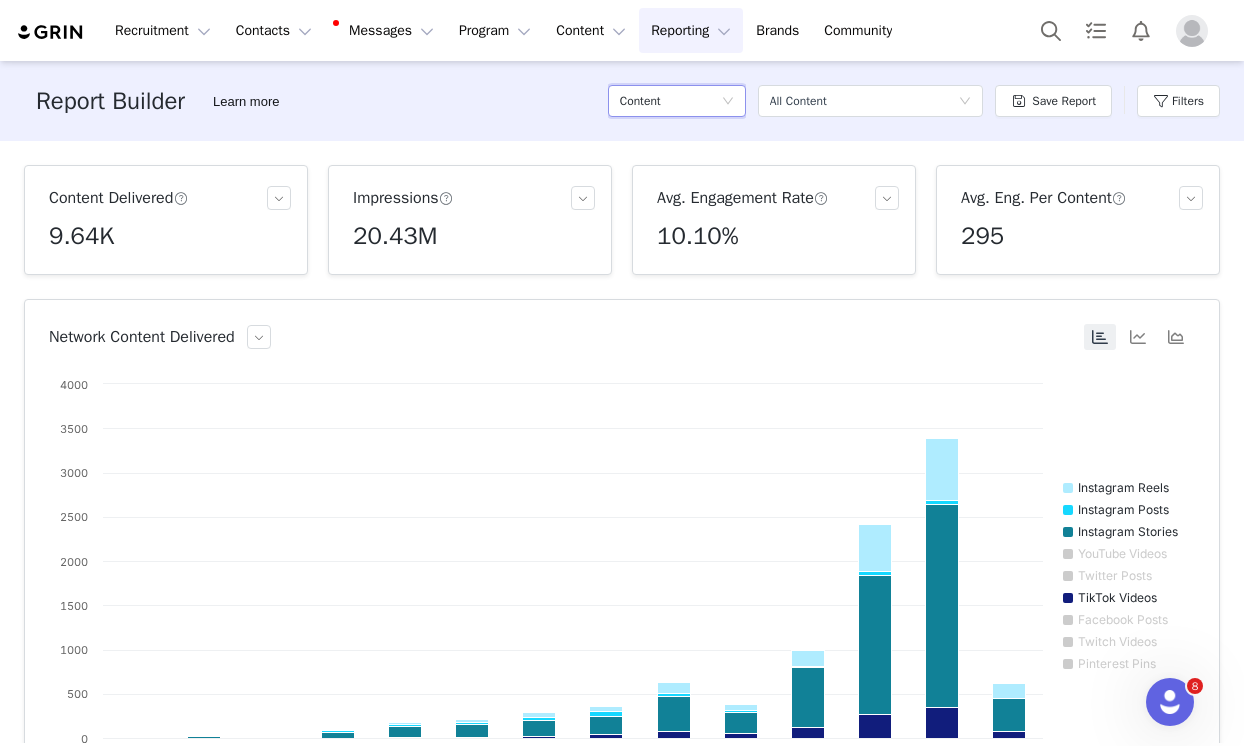 click on "Reporting Reporting" at bounding box center (691, 30) 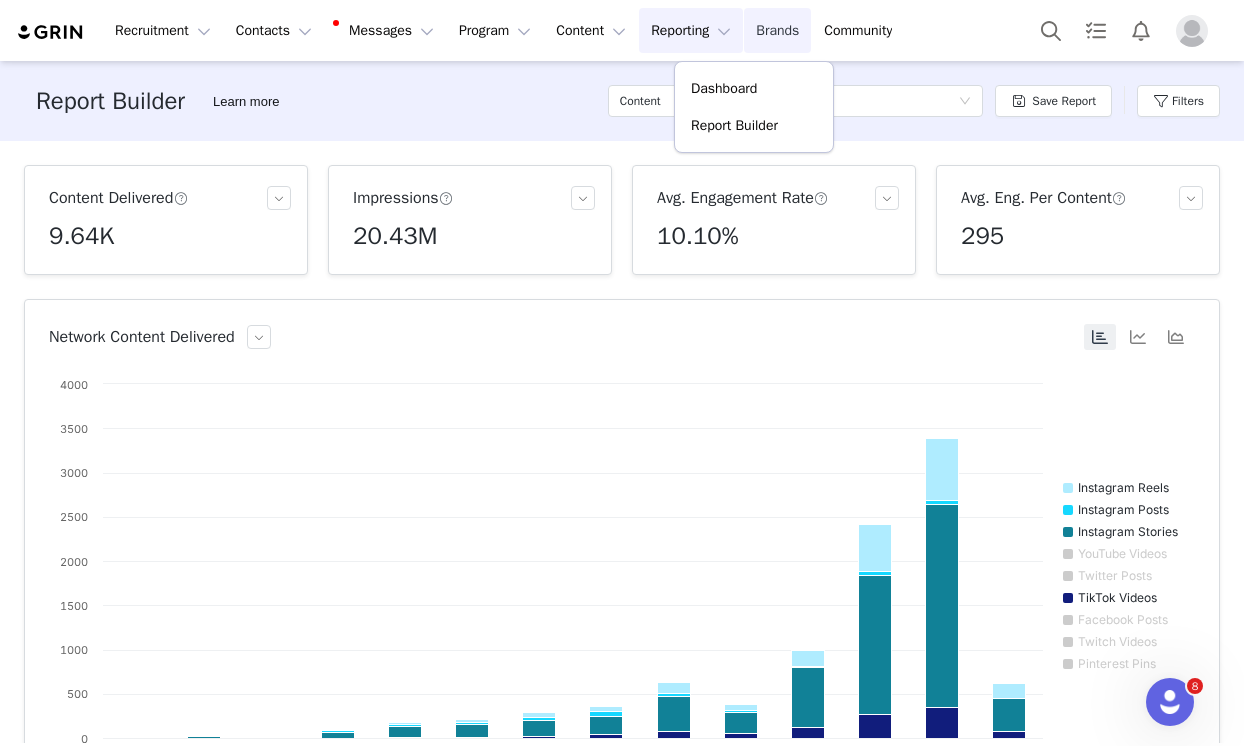 click on "Brands Brands" at bounding box center [777, 30] 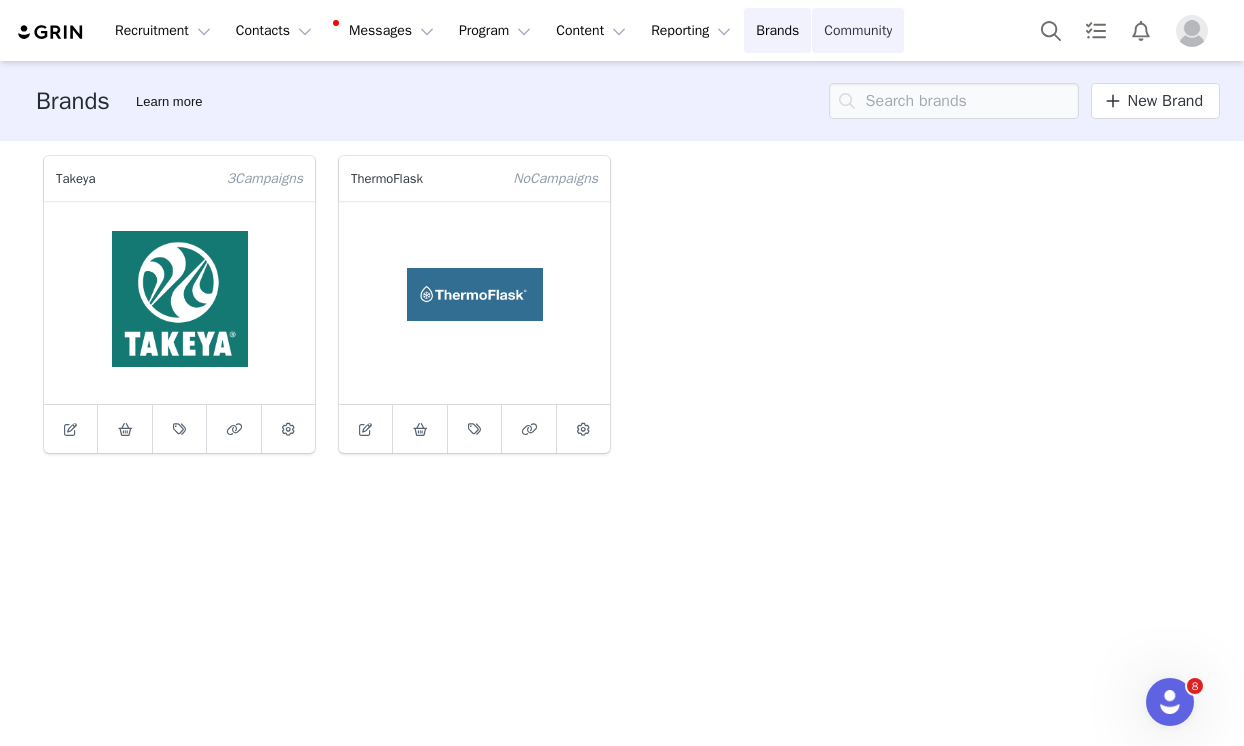 click on "Community Community" at bounding box center (858, 30) 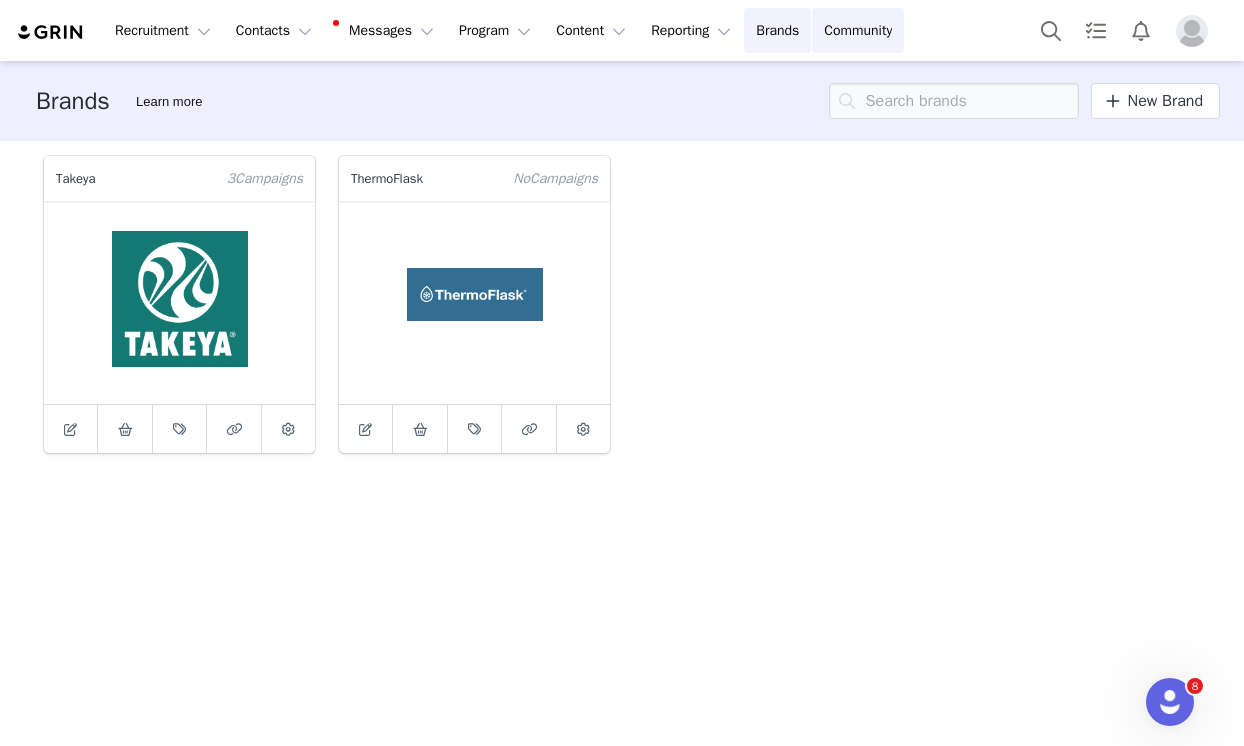 click 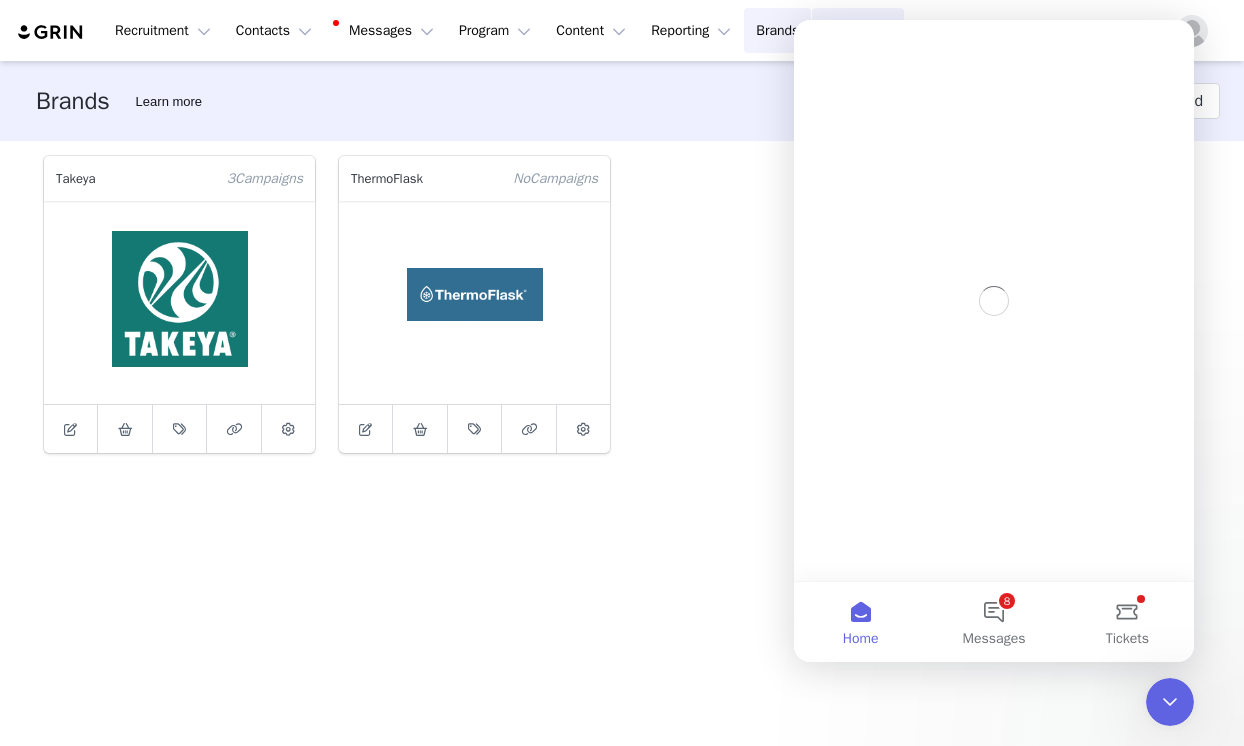 scroll, scrollTop: 0, scrollLeft: 0, axis: both 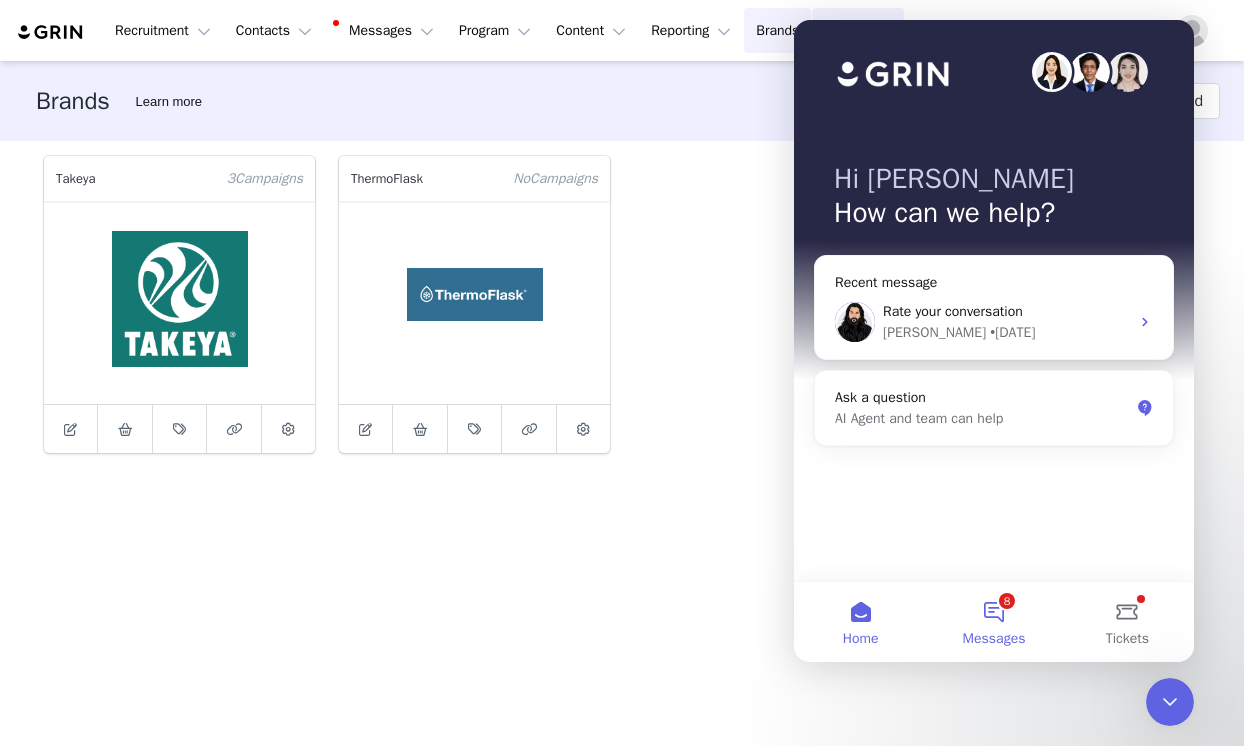 click on "8 Messages" at bounding box center [993, 622] 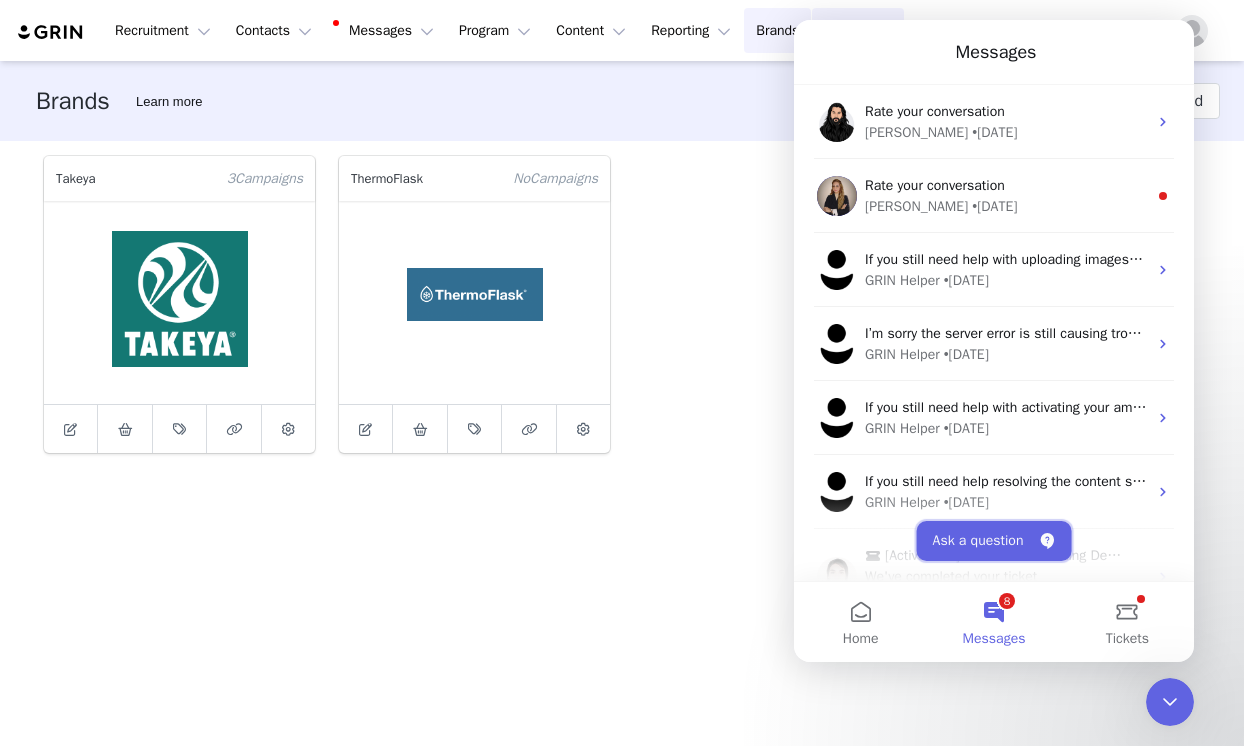 click on "Ask a question" at bounding box center (994, 541) 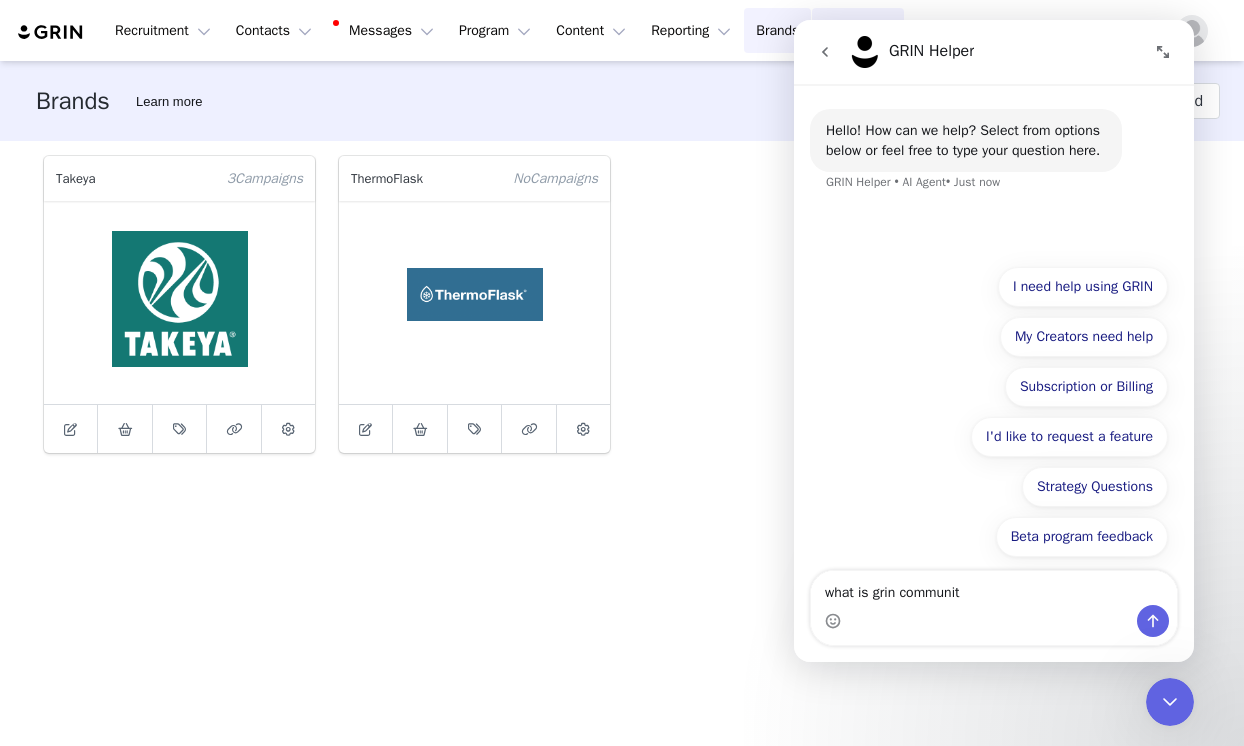 type on "what is grin community" 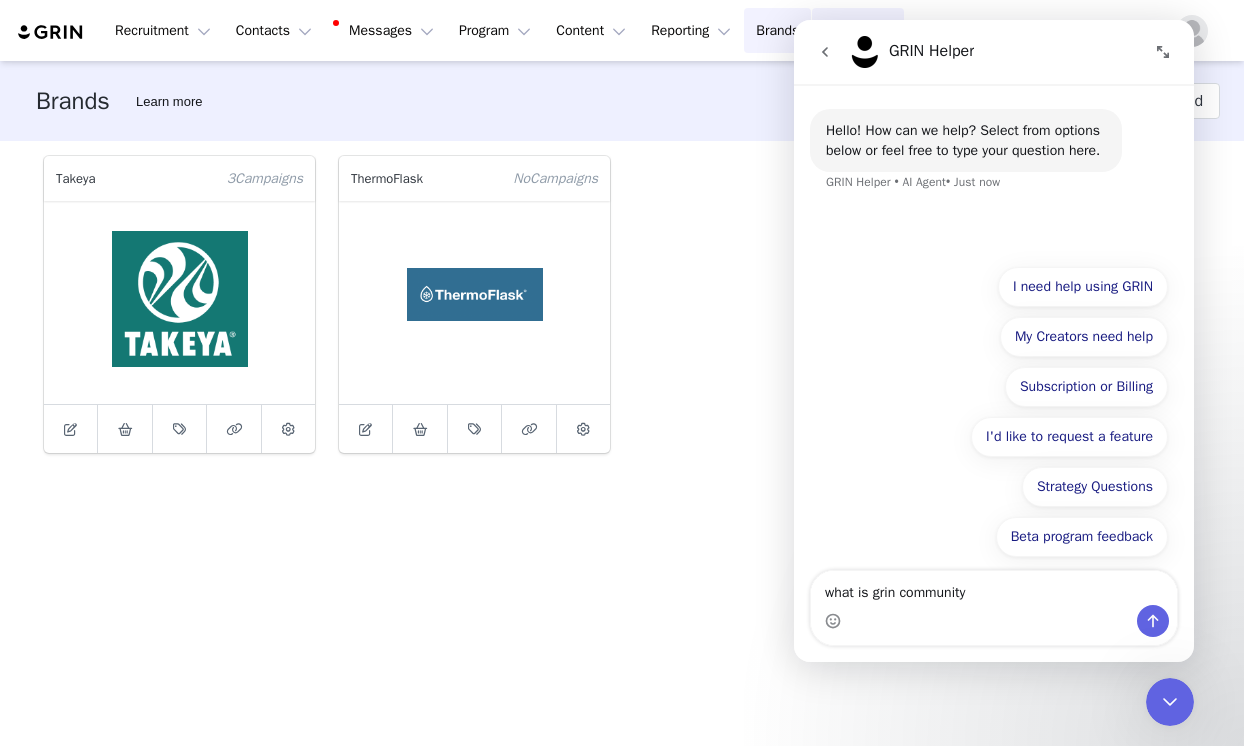 type 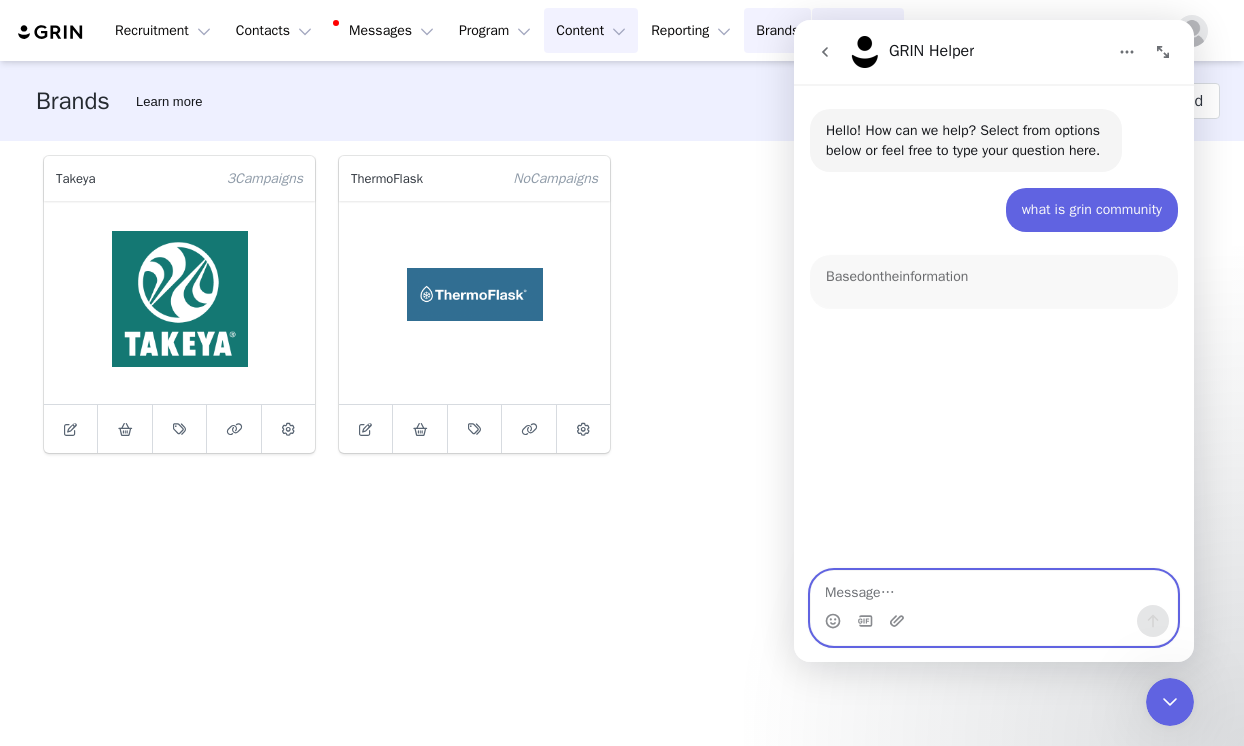 scroll, scrollTop: 3, scrollLeft: 0, axis: vertical 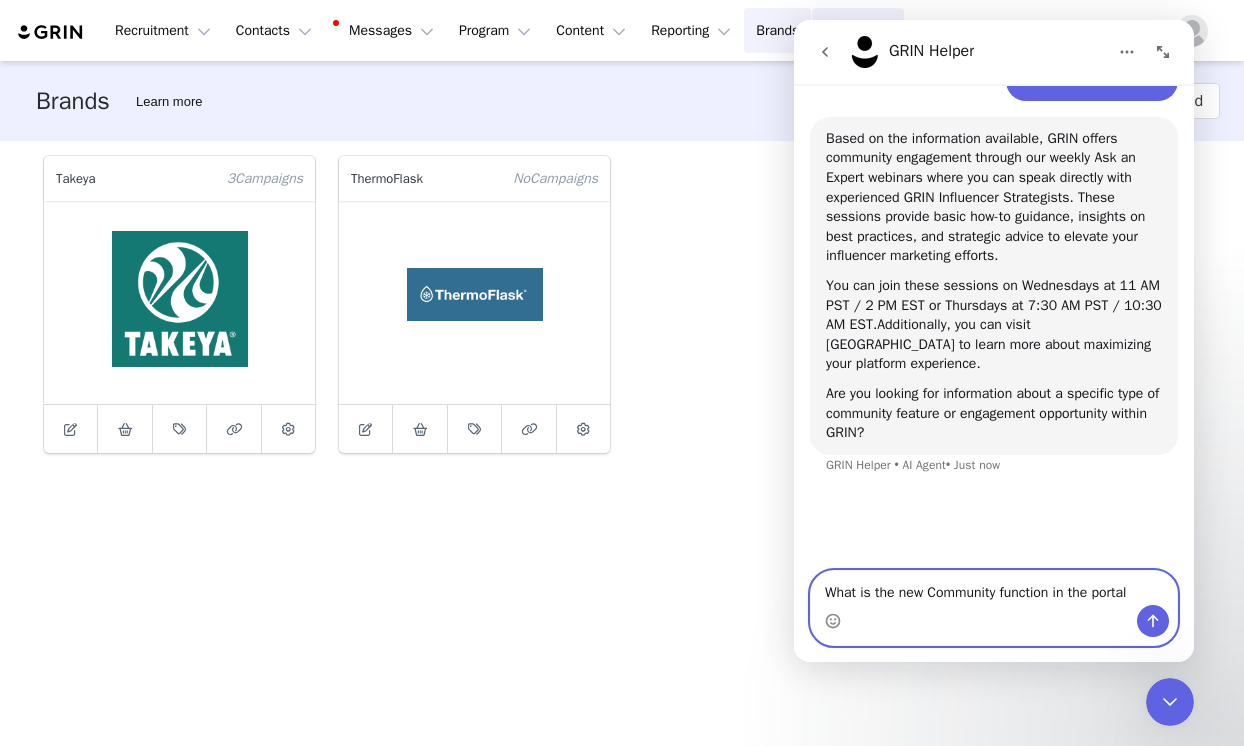 type on "What is the new Community function in the portal?" 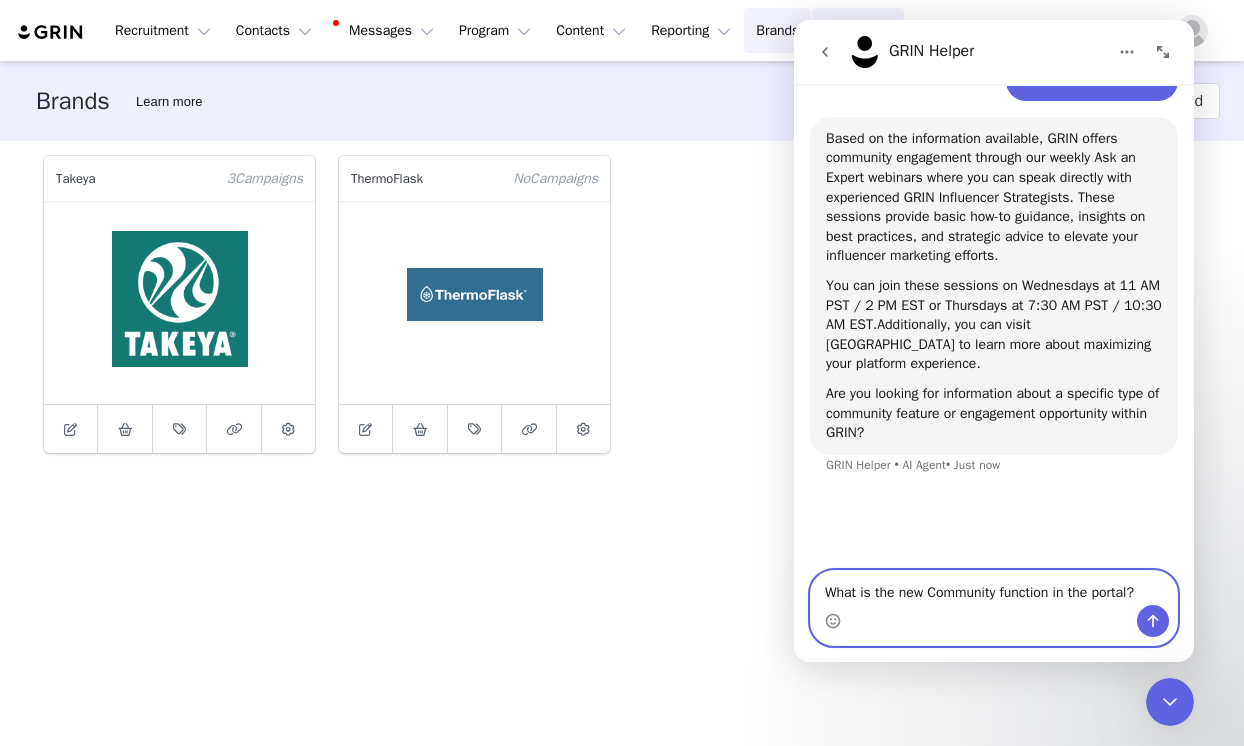 type 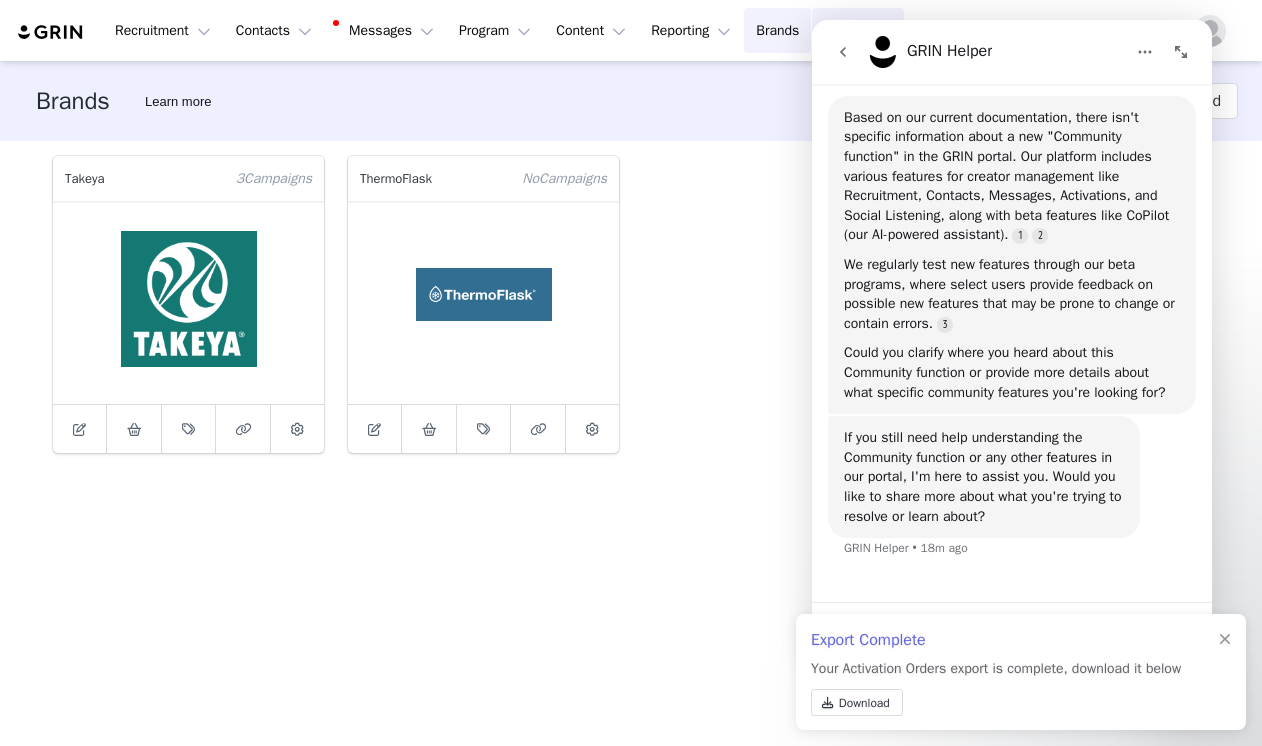scroll, scrollTop: 621, scrollLeft: 0, axis: vertical 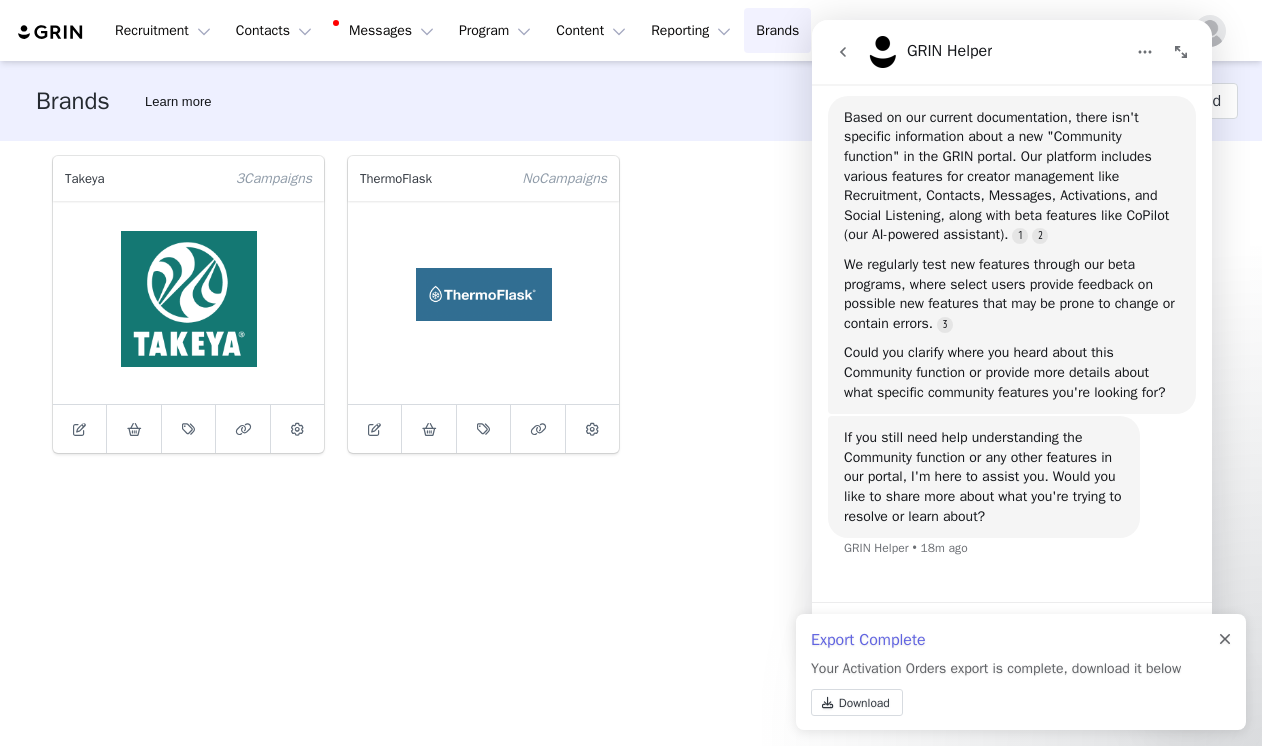 click at bounding box center [1225, 640] 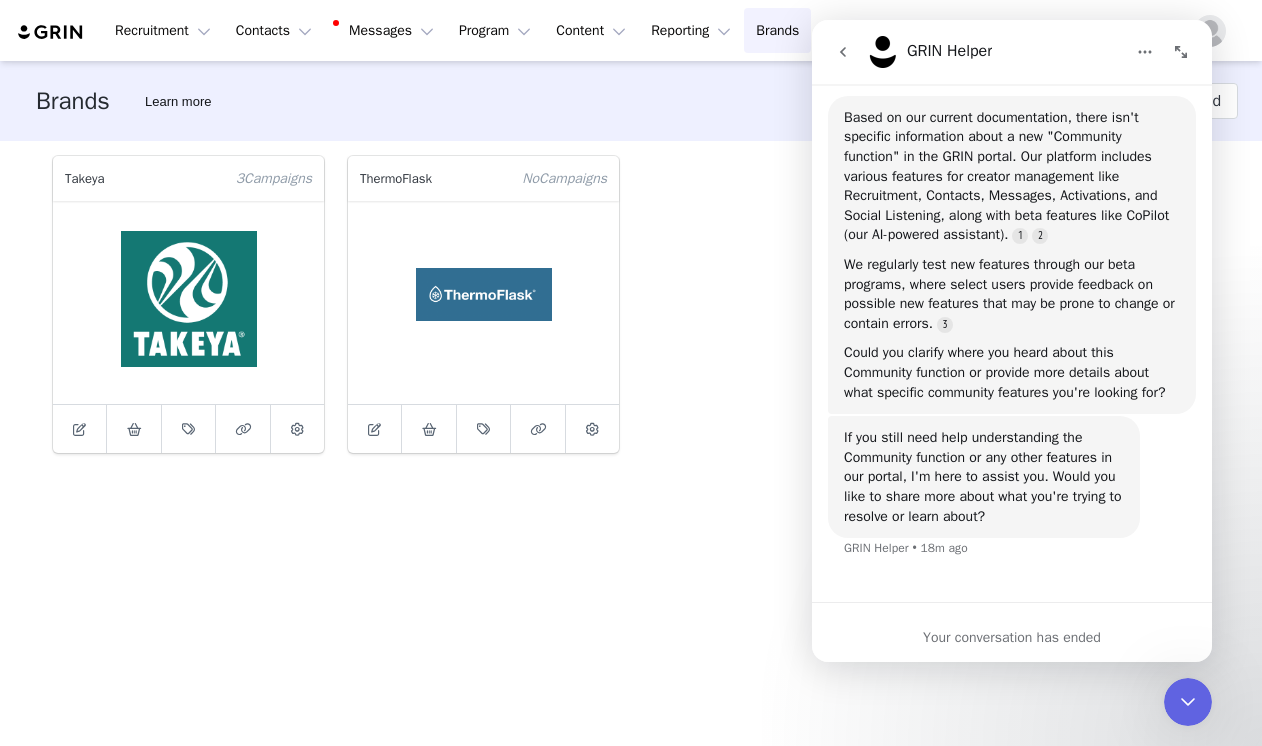 click 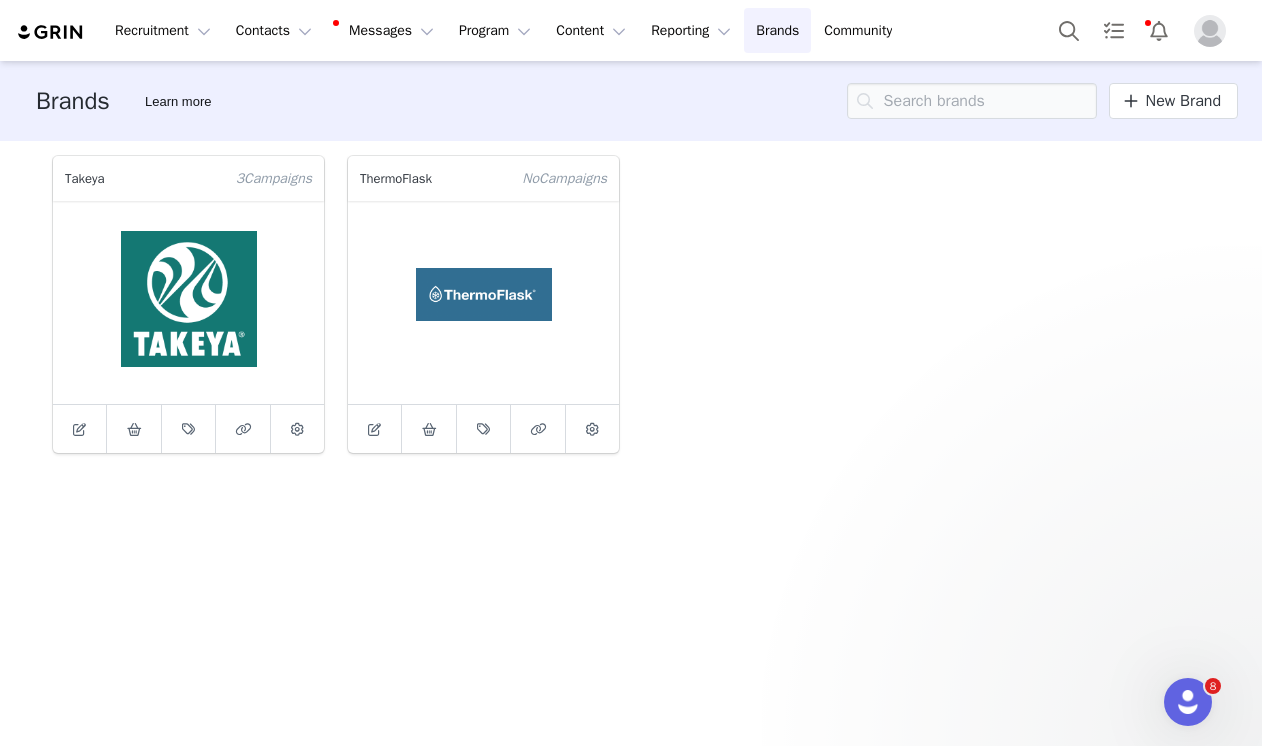 scroll, scrollTop: 0, scrollLeft: 0, axis: both 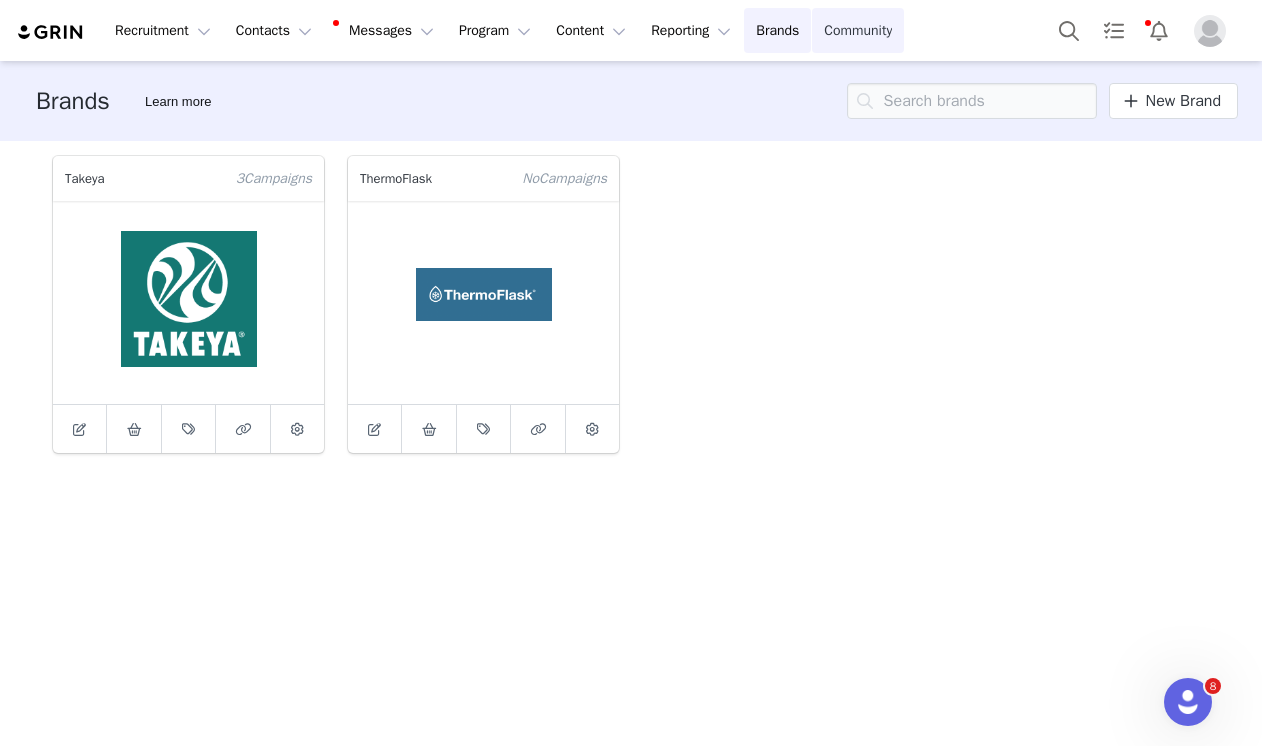 click on "Community Community" at bounding box center [858, 30] 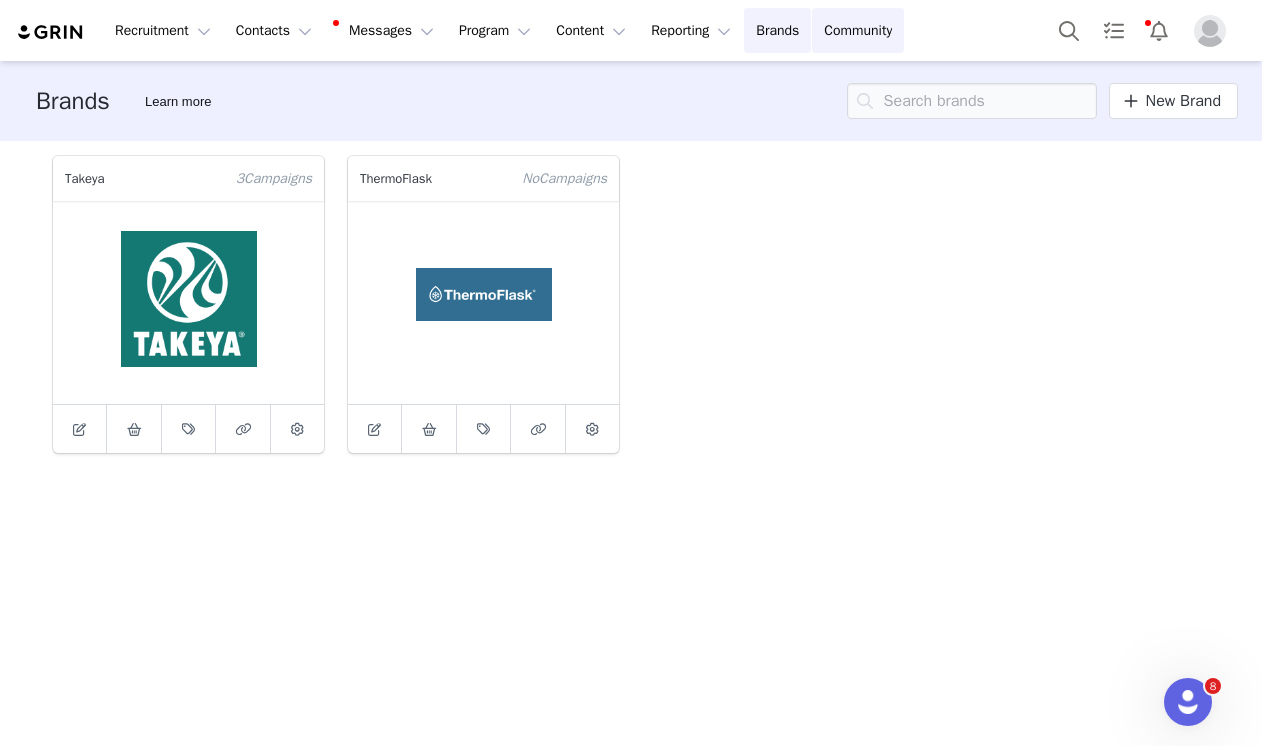 click 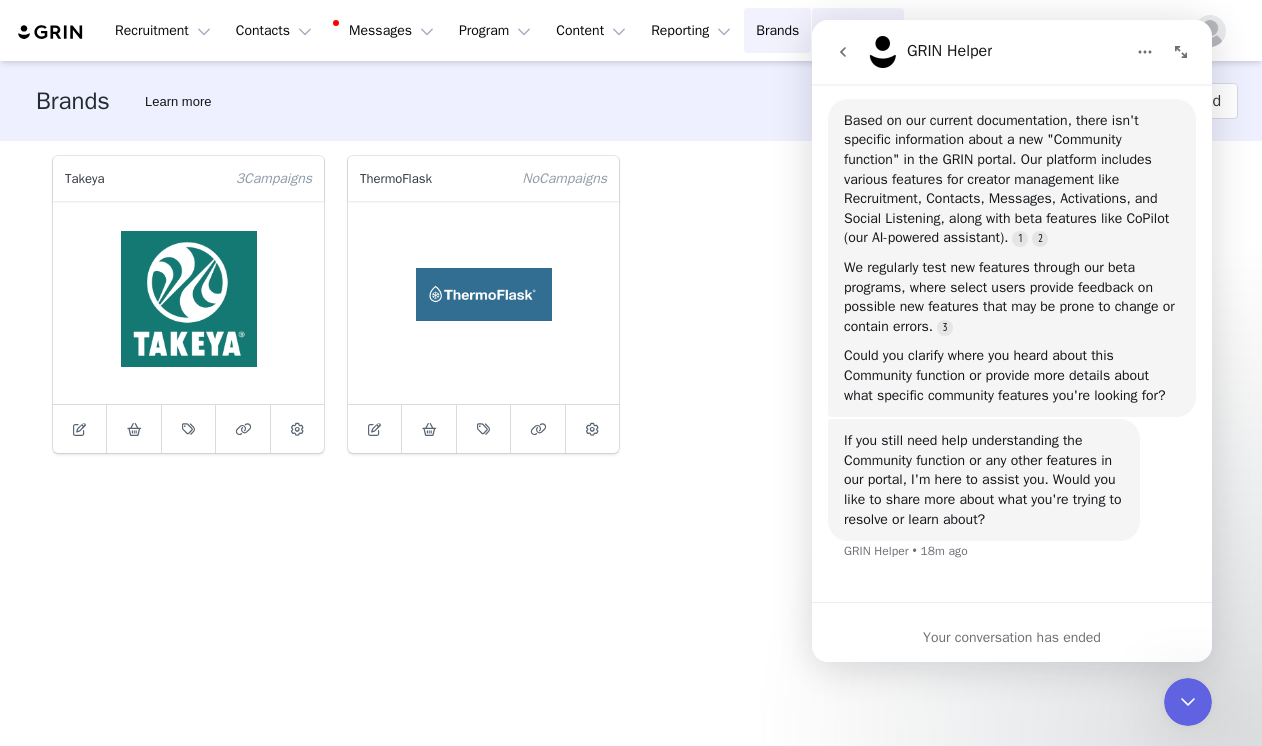 scroll, scrollTop: 0, scrollLeft: 0, axis: both 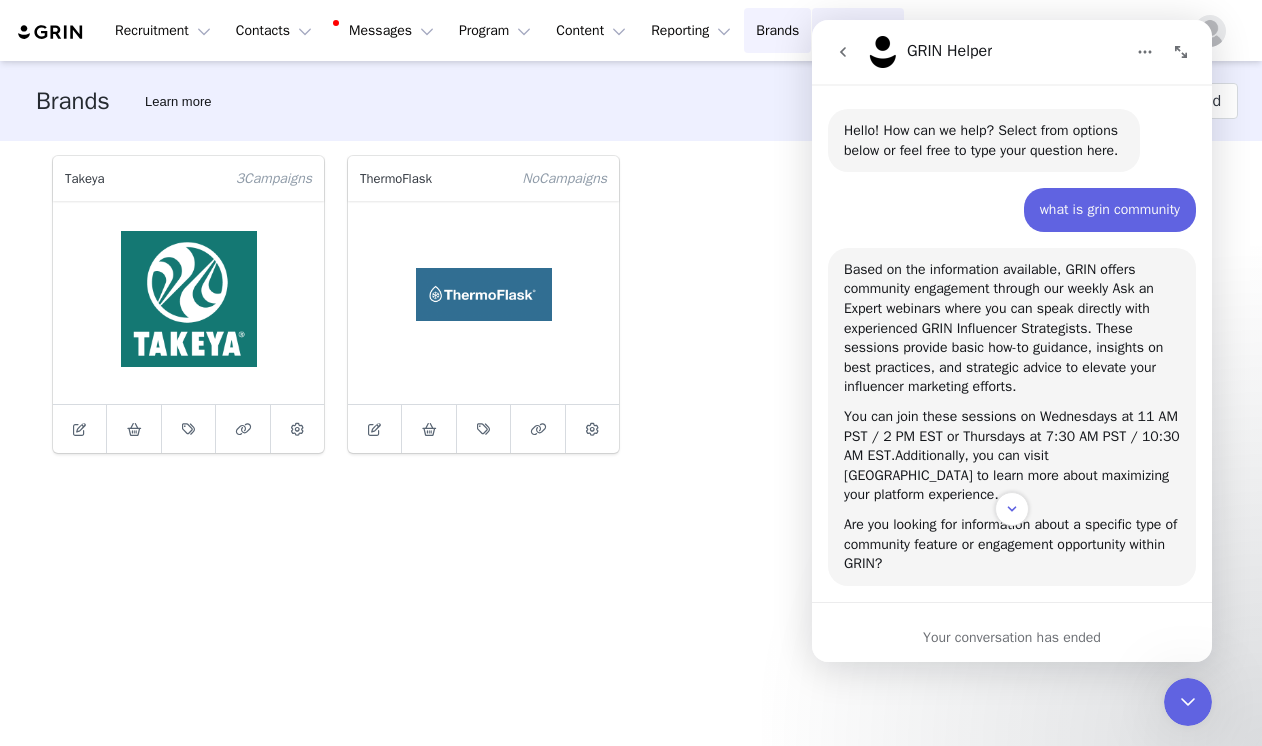 click 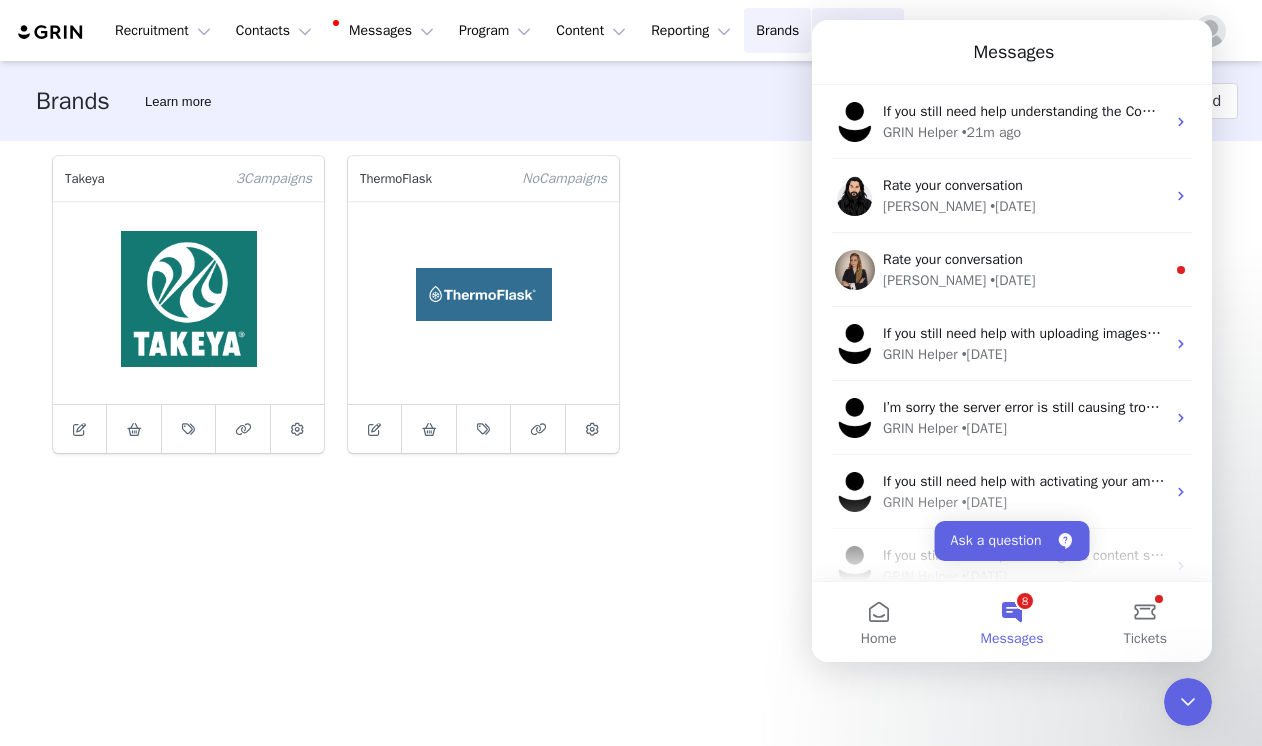 click 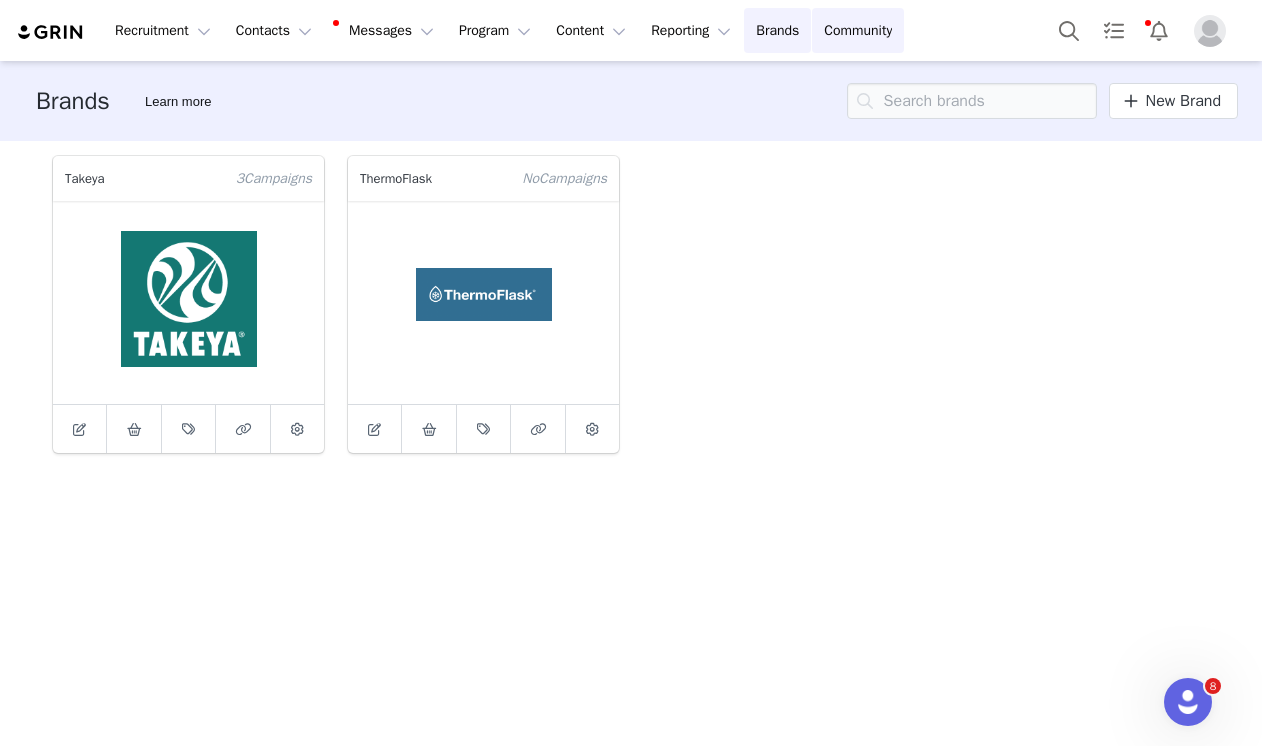 click at bounding box center [1188, 702] 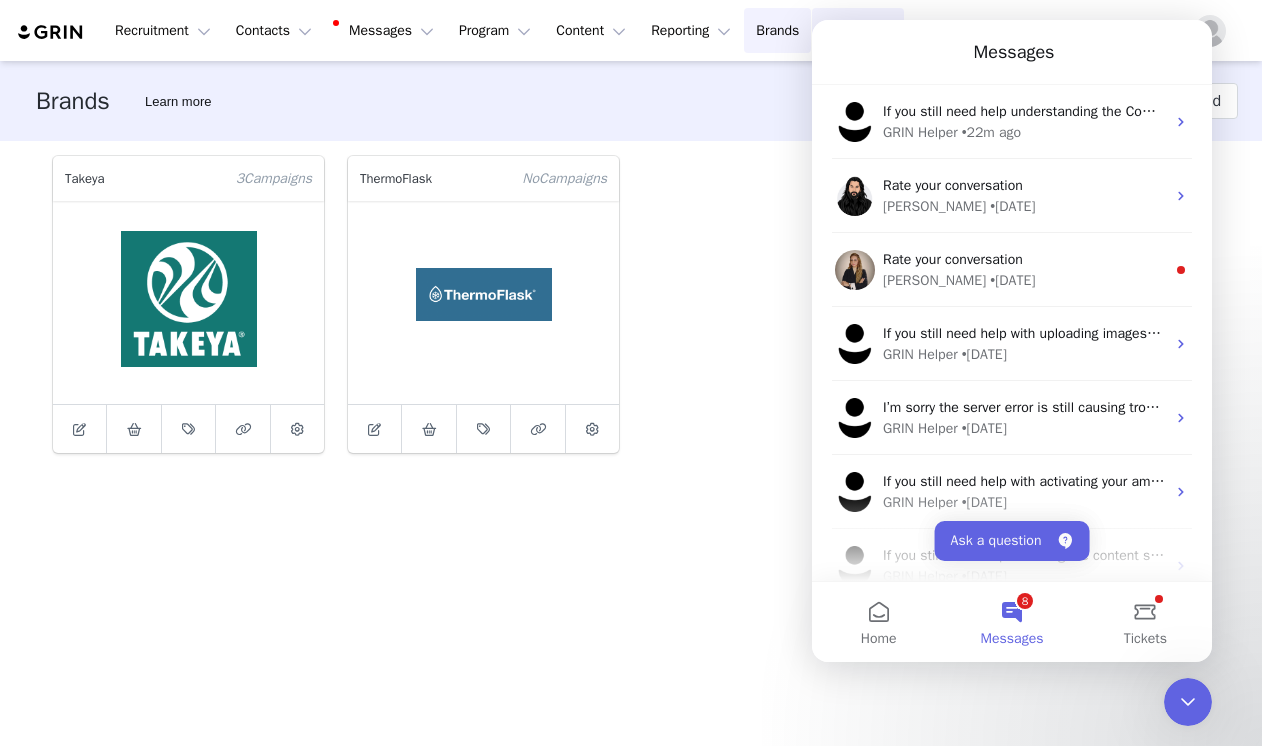 click on "Ask a question" at bounding box center (1012, 541) 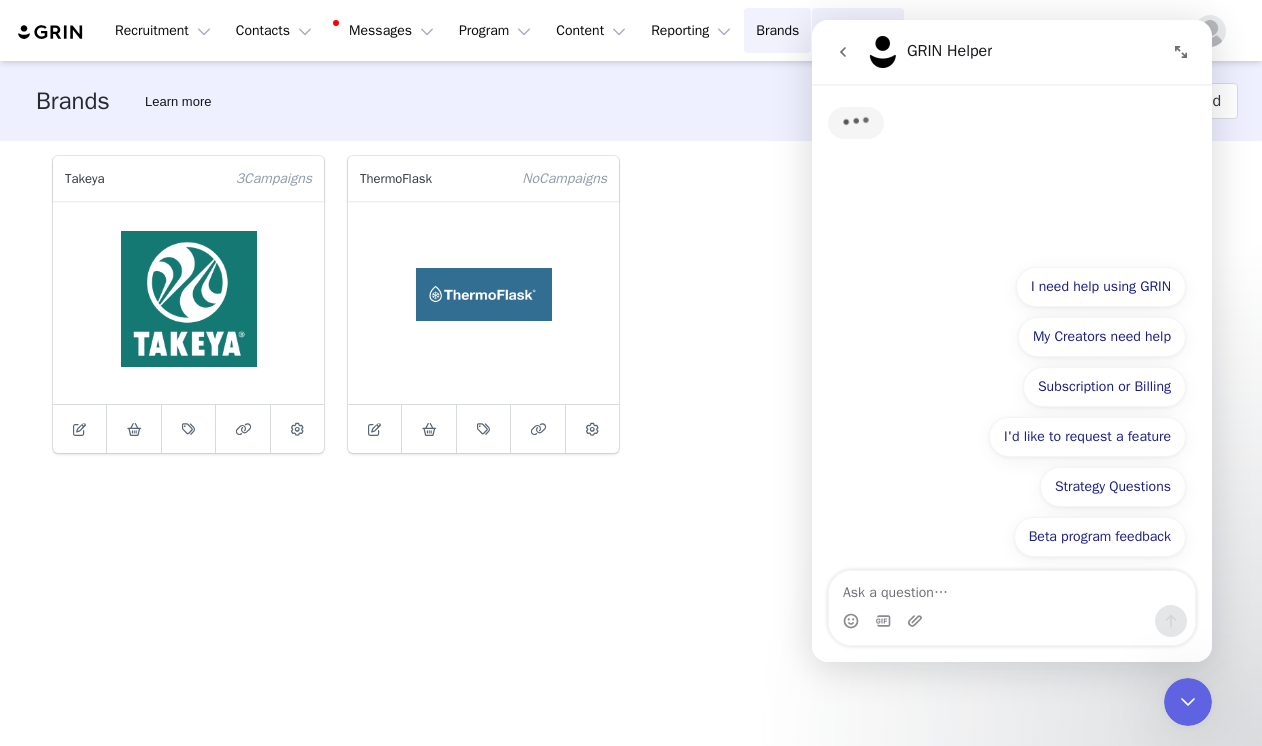 click at bounding box center [1012, 588] 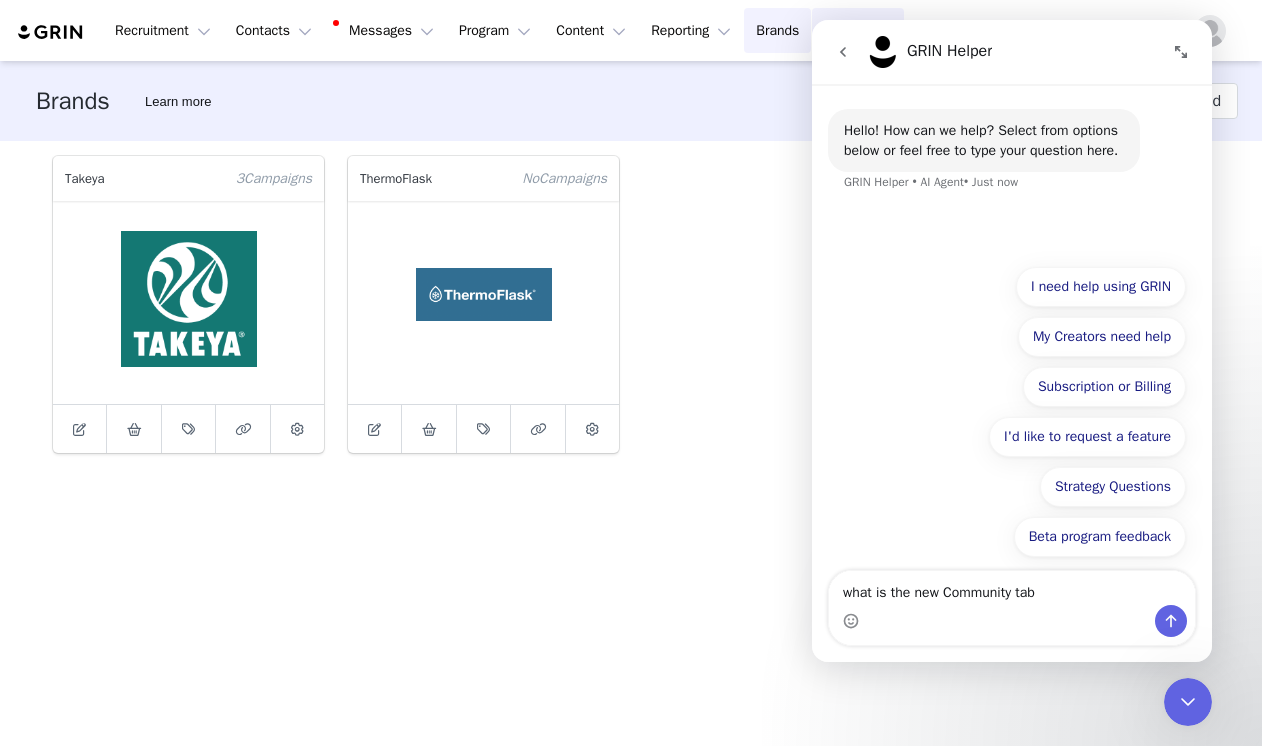 type on "what is the new Community tab?" 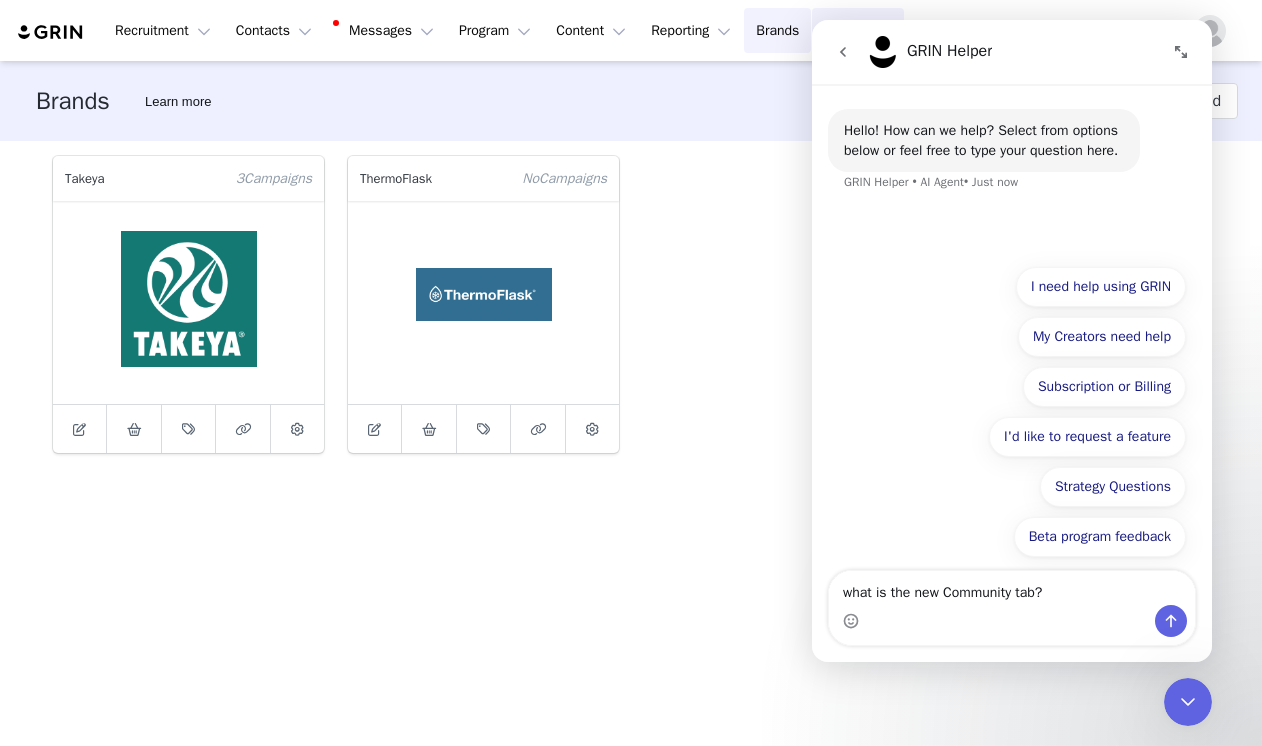 type 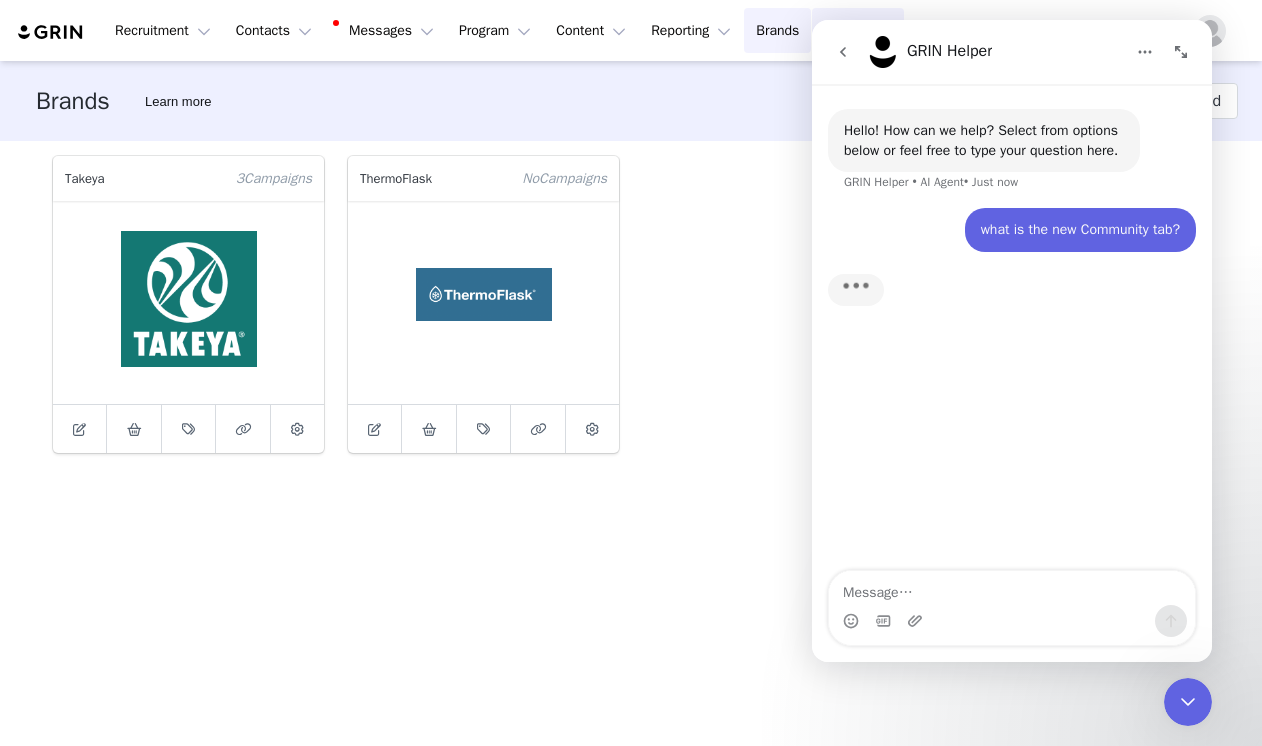 scroll, scrollTop: 3, scrollLeft: 0, axis: vertical 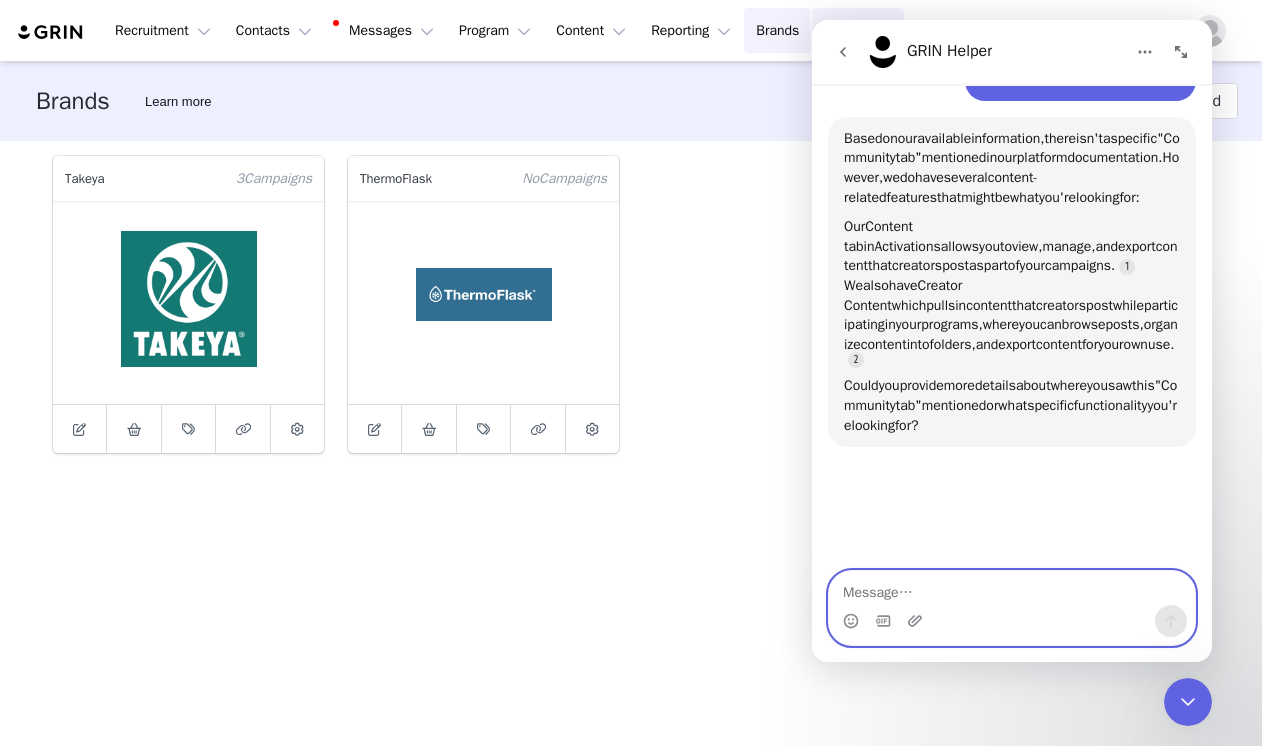click at bounding box center [1012, 588] 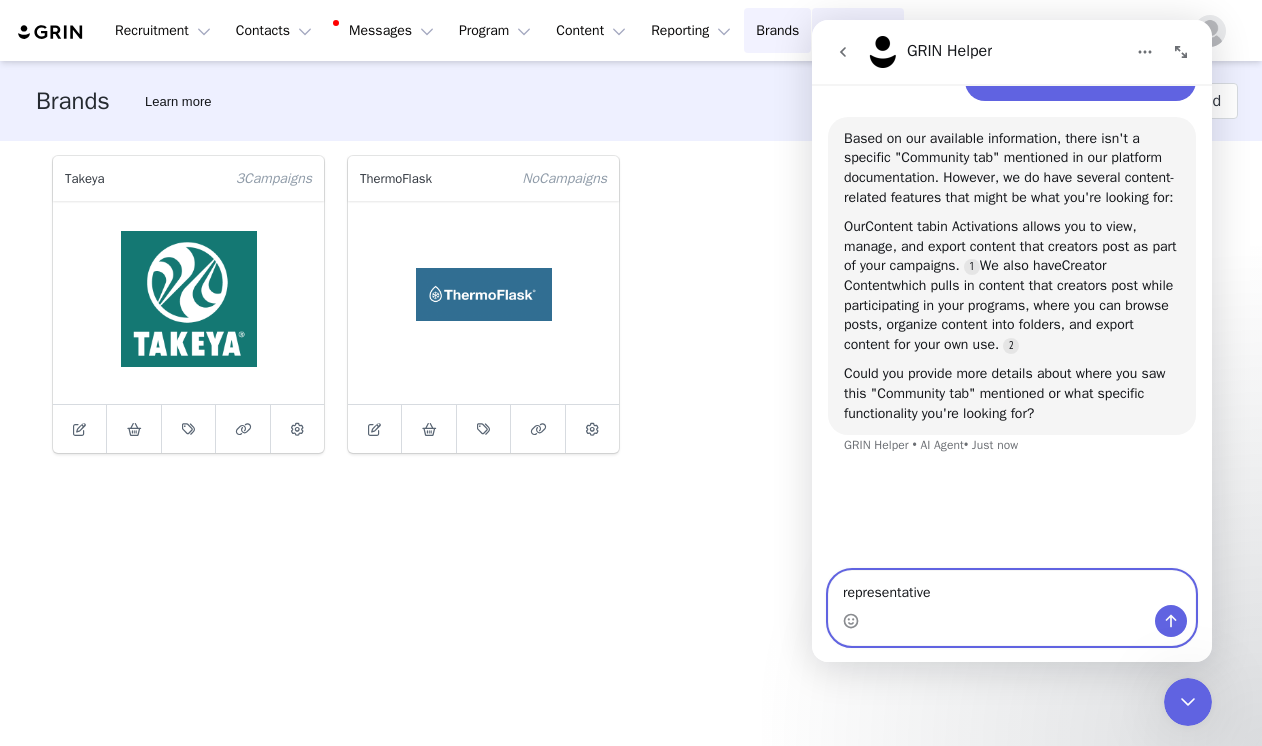 type on "representative" 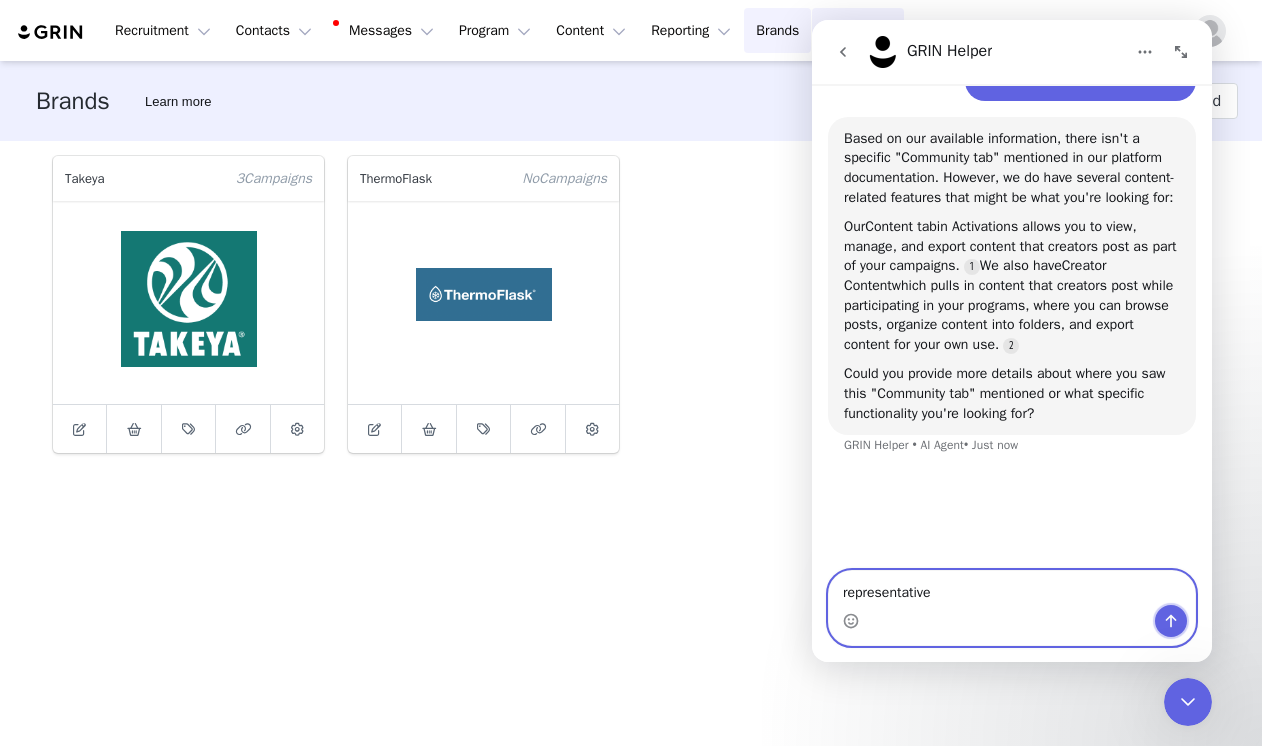 click 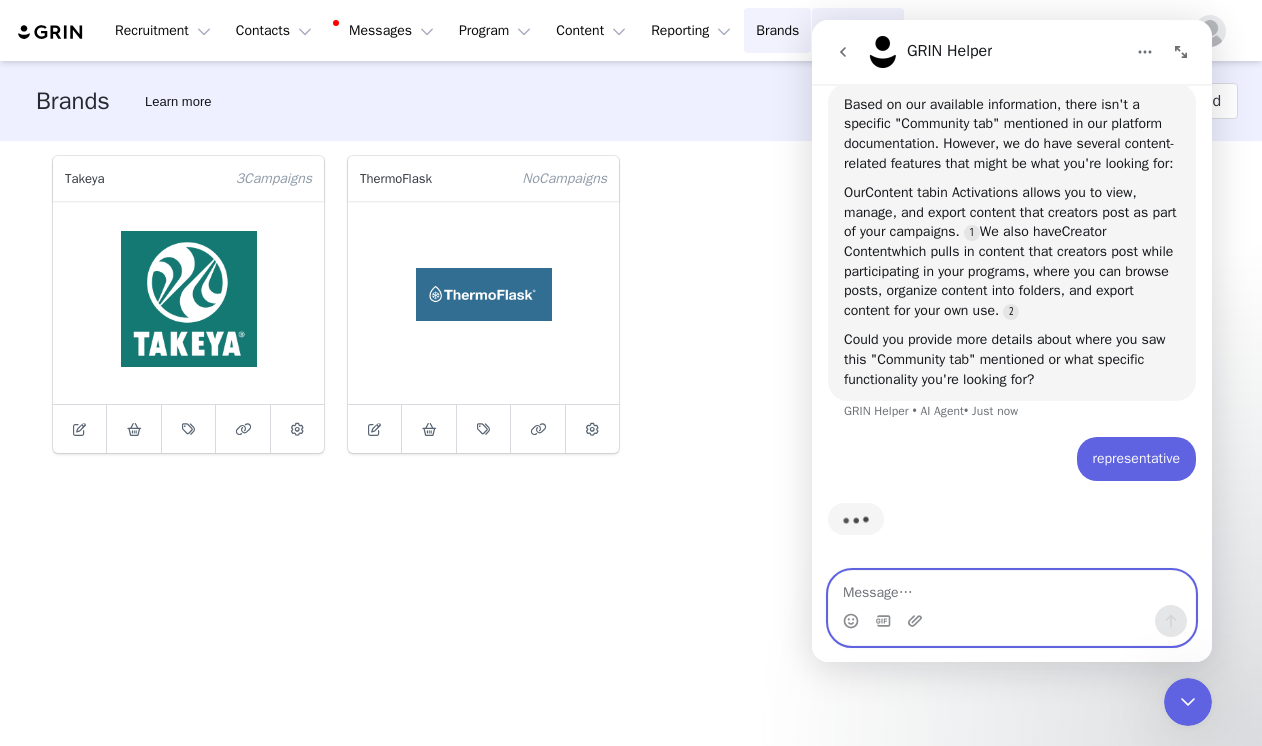scroll, scrollTop: 201, scrollLeft: 0, axis: vertical 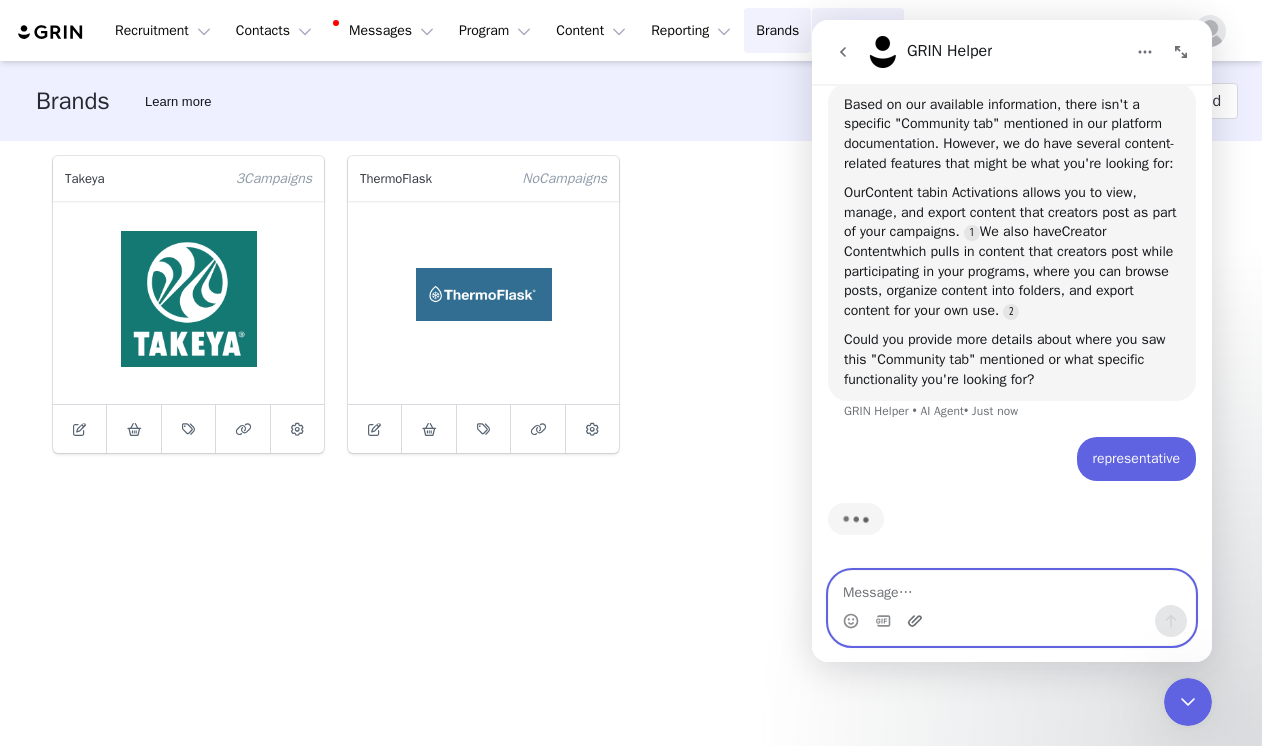 click 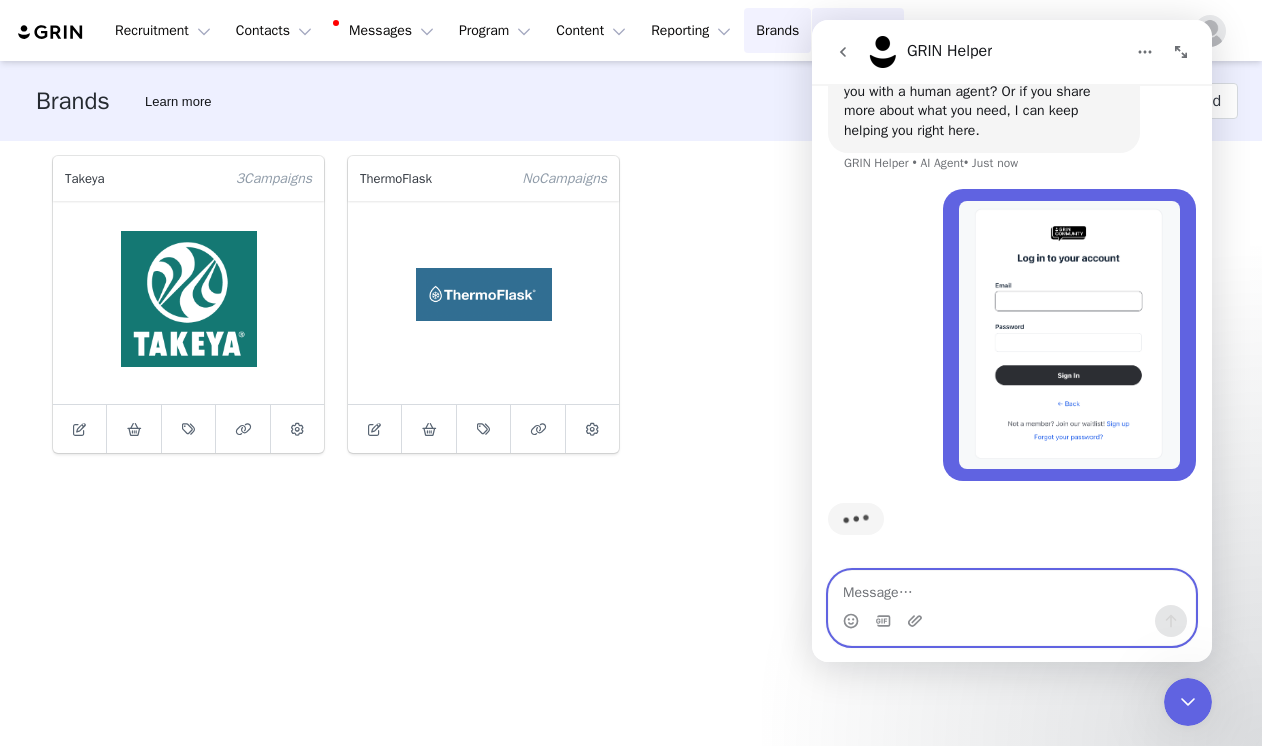 scroll, scrollTop: 647, scrollLeft: 0, axis: vertical 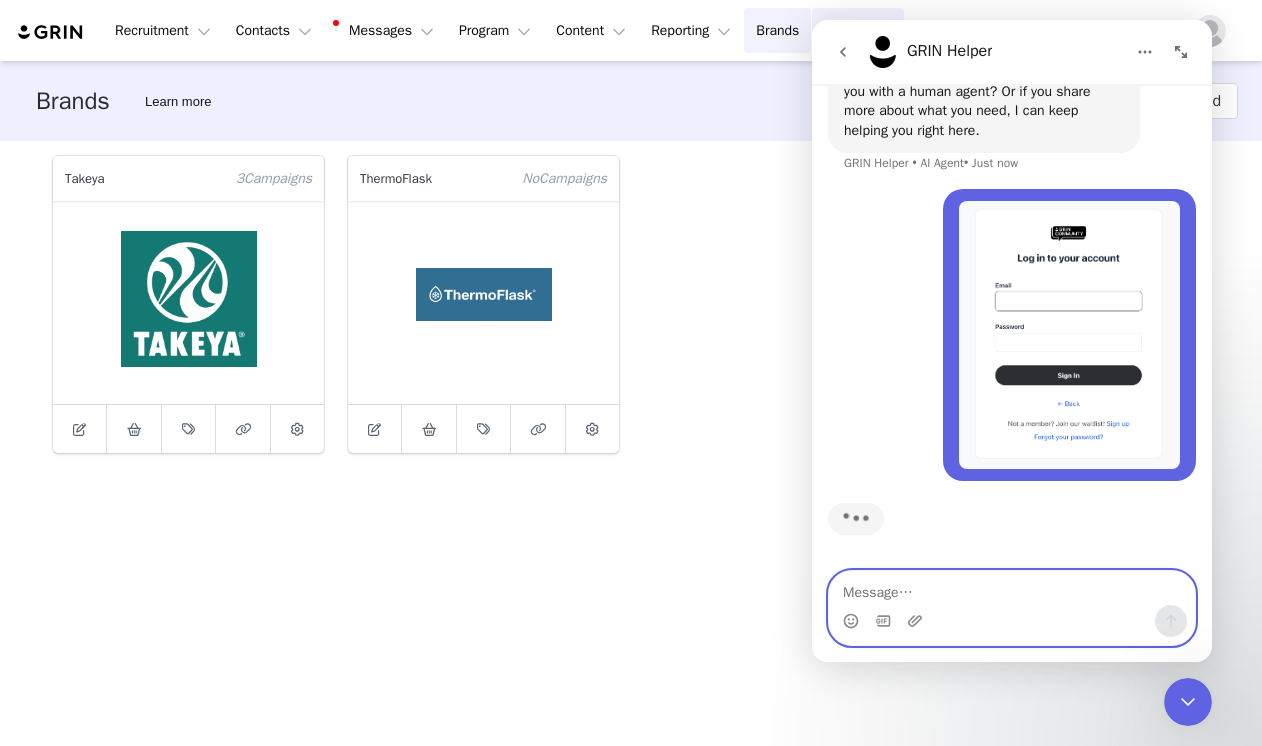 type on "h" 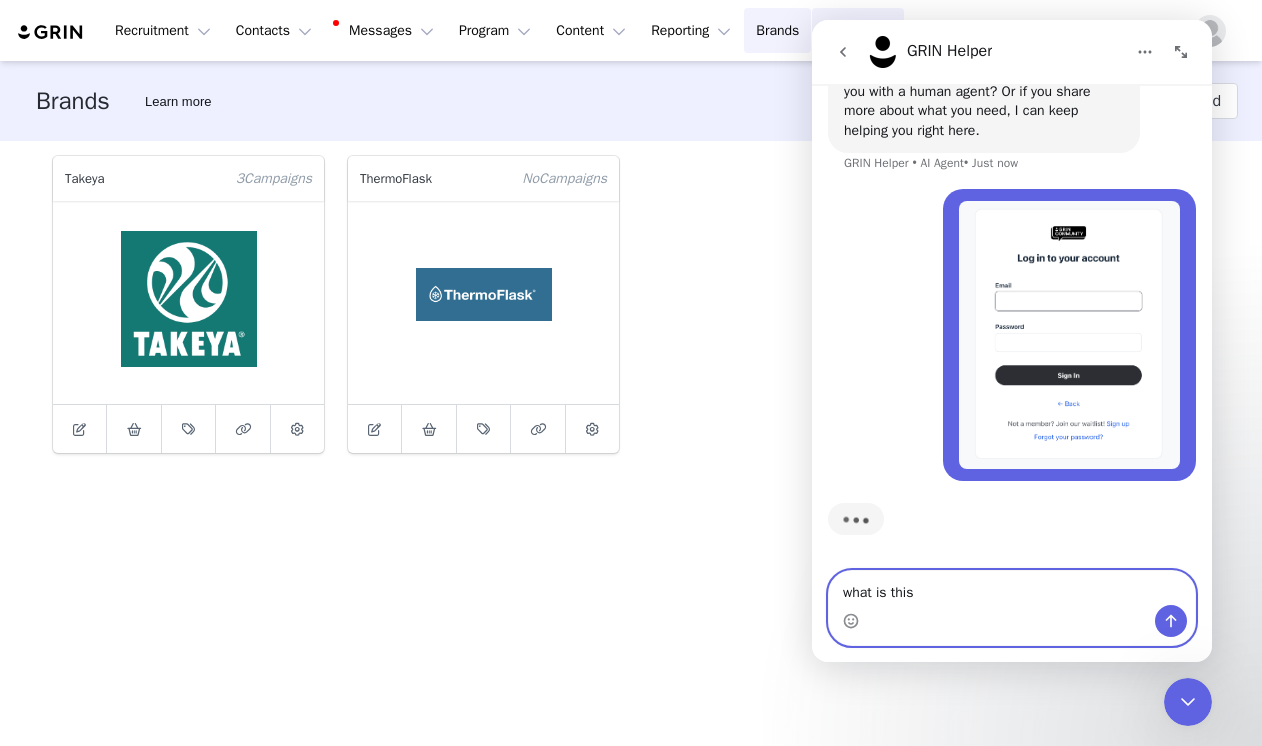 type on "what is this?" 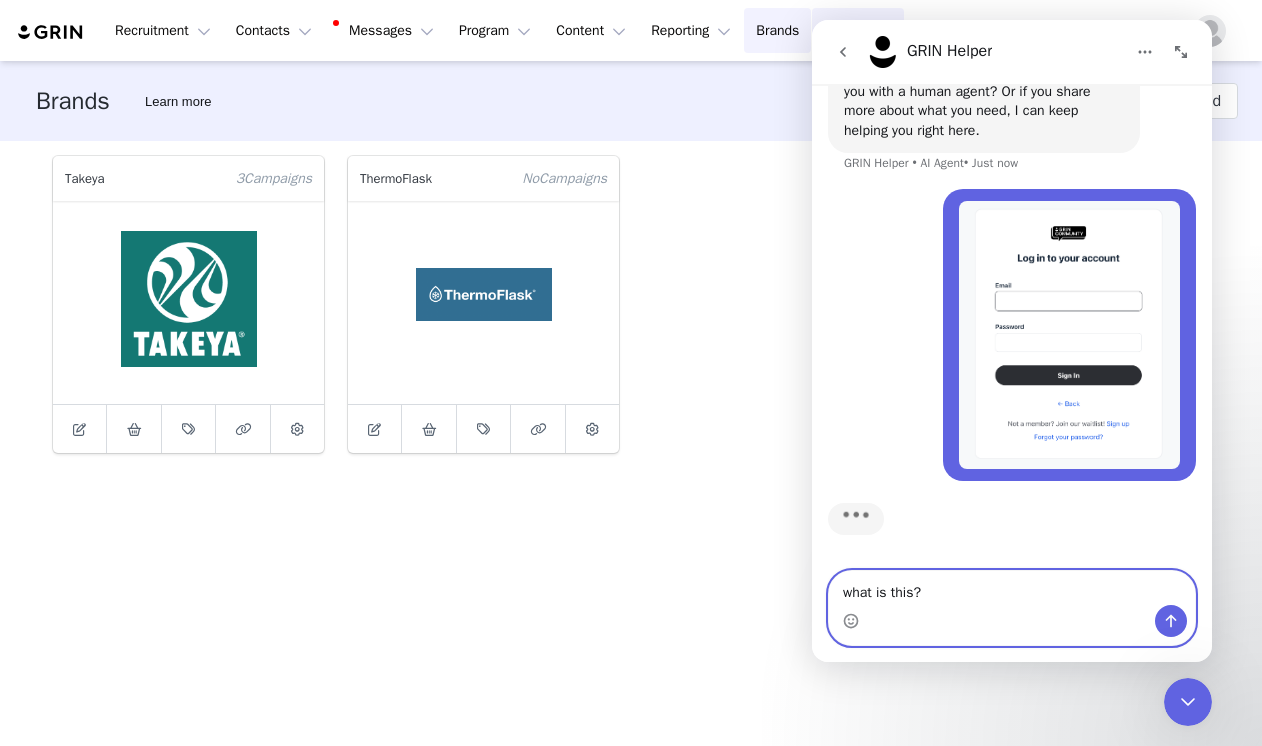 type 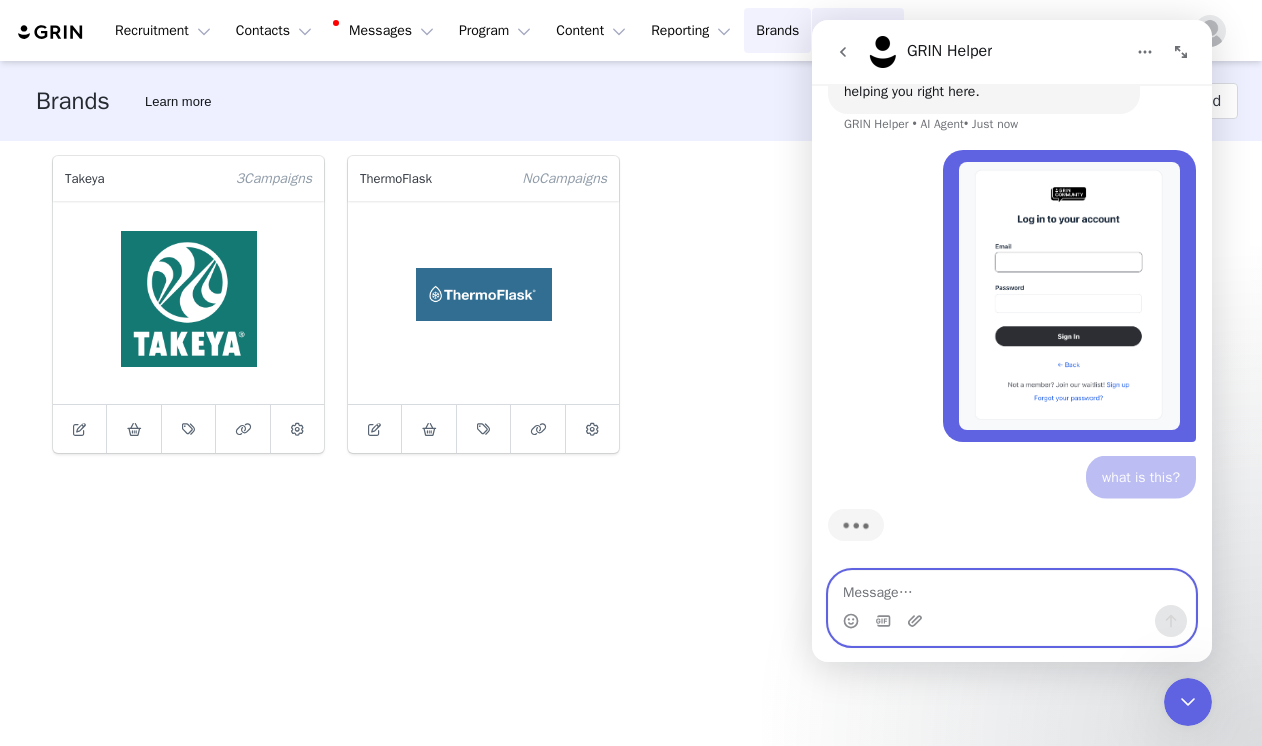 scroll, scrollTop: 692, scrollLeft: 0, axis: vertical 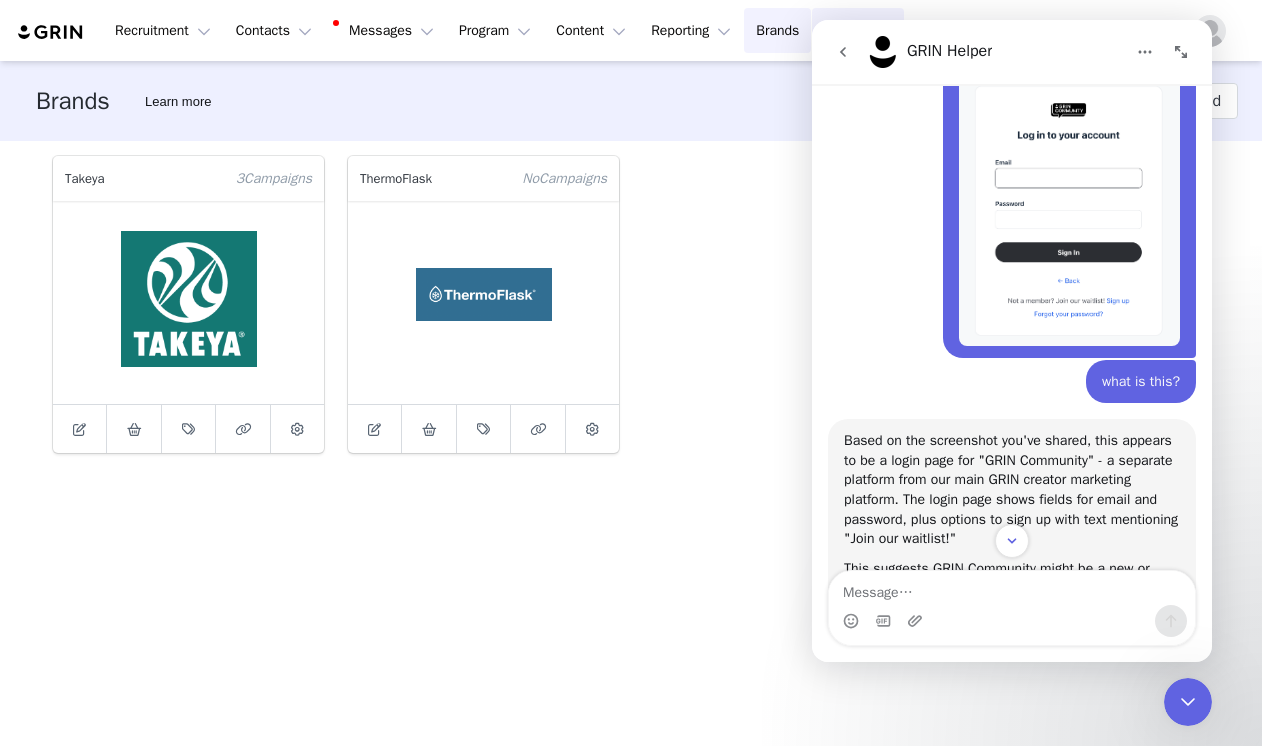 click 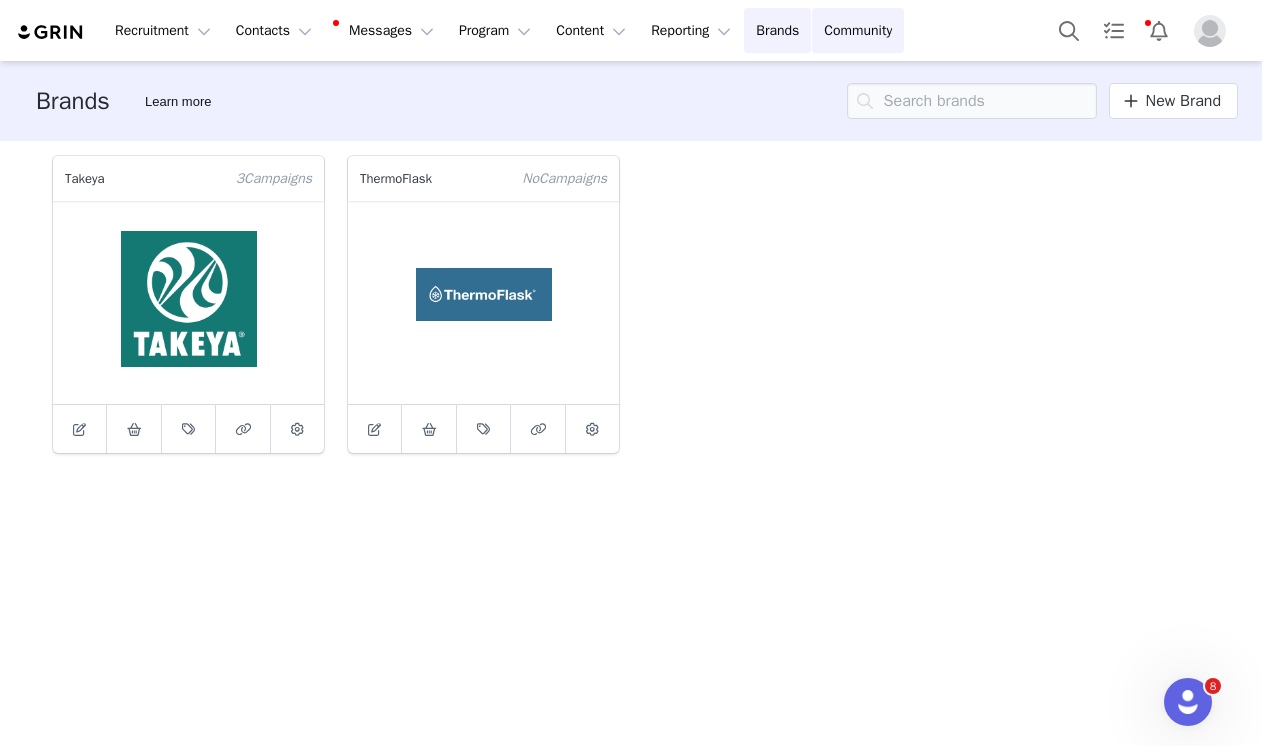 click on "Community Community" at bounding box center [858, 30] 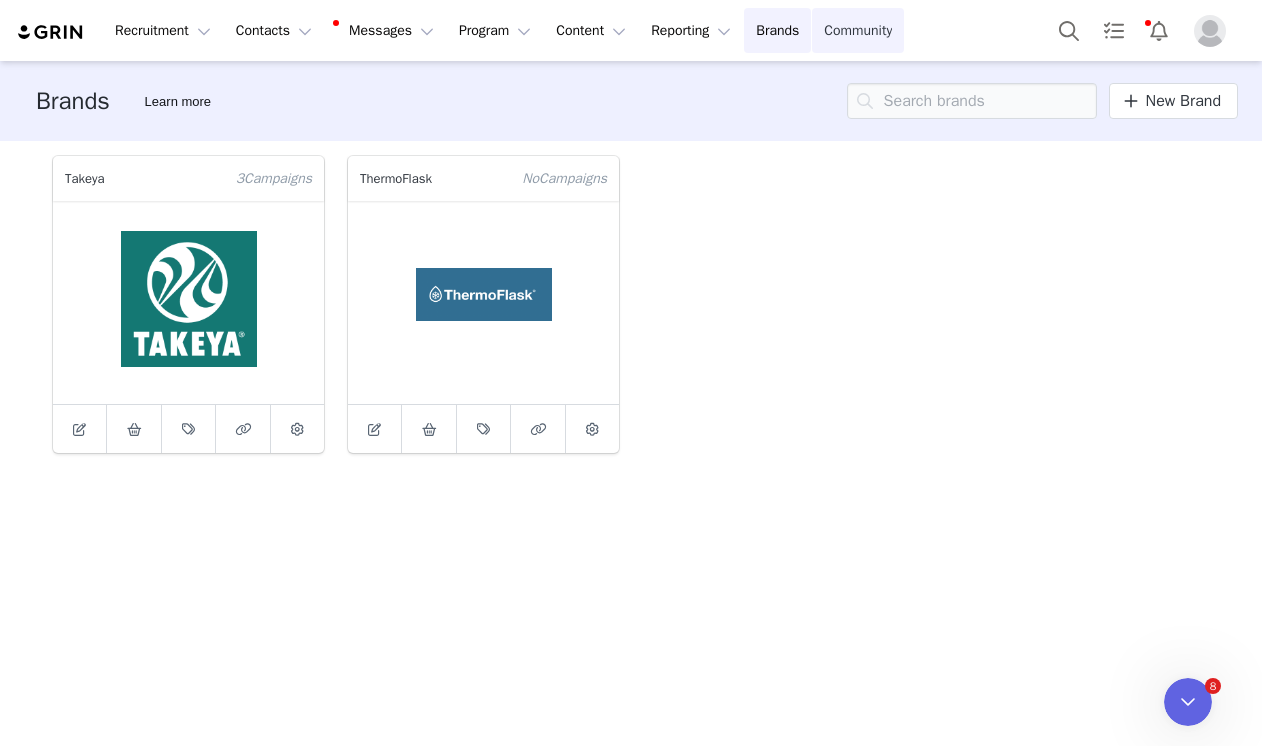 scroll, scrollTop: 0, scrollLeft: 0, axis: both 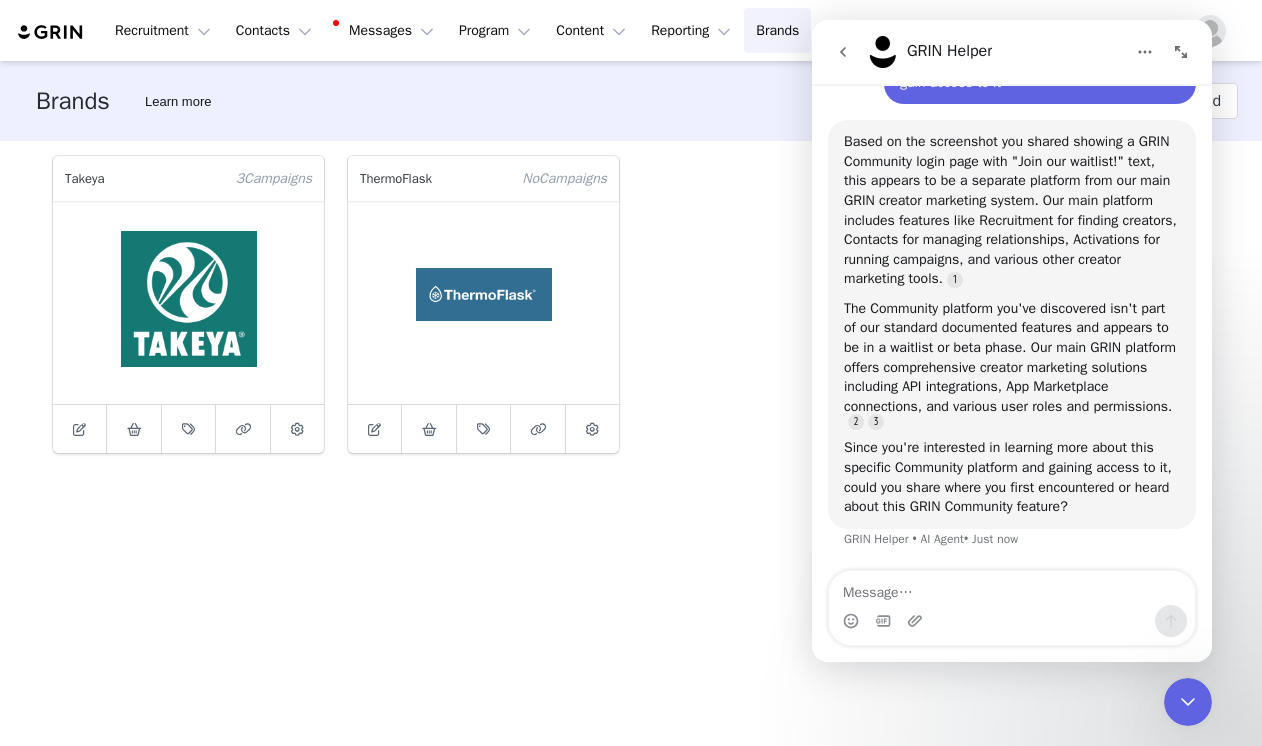 click at bounding box center (1012, 588) 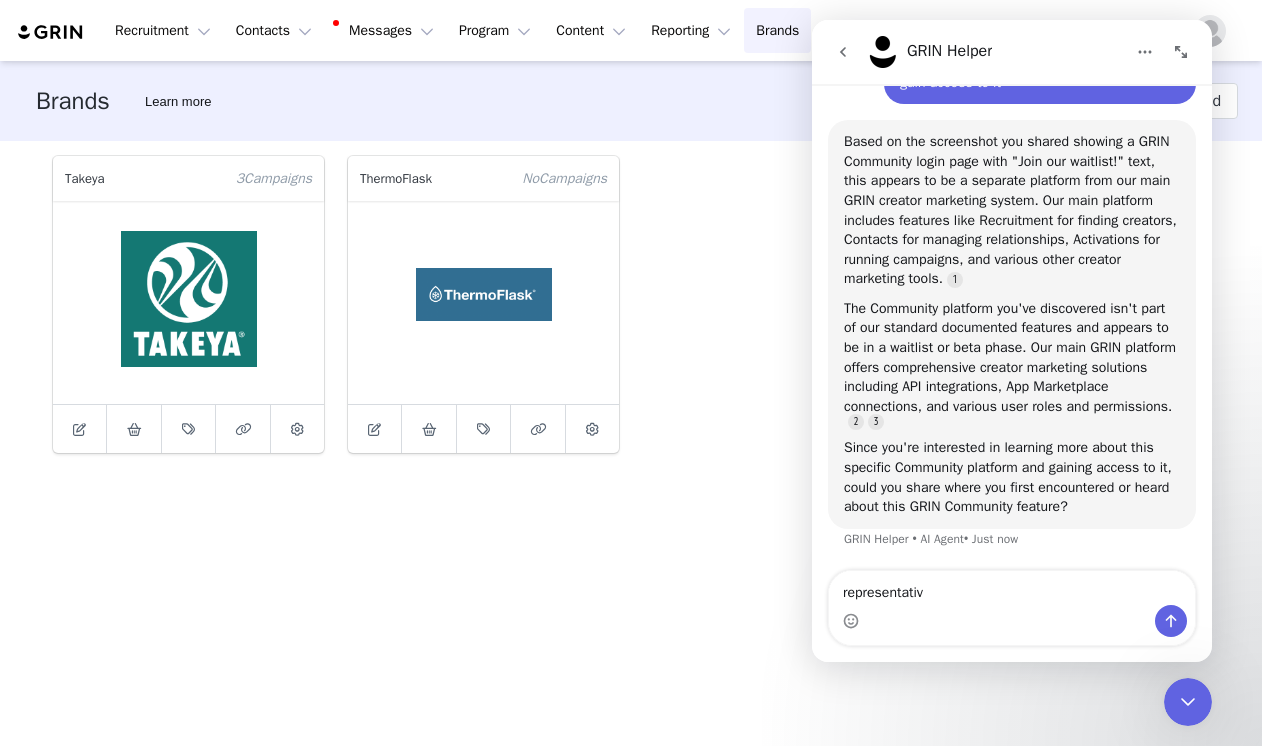 type on "representative" 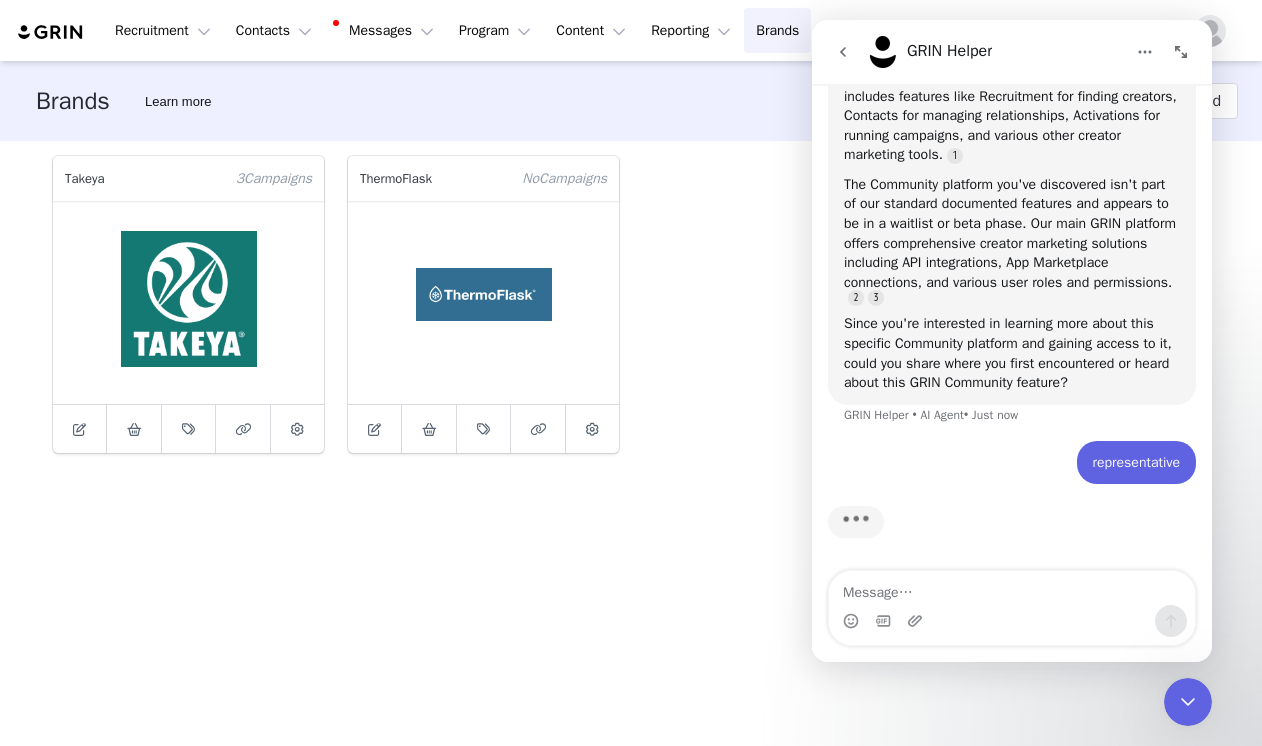 scroll, scrollTop: 1676, scrollLeft: 0, axis: vertical 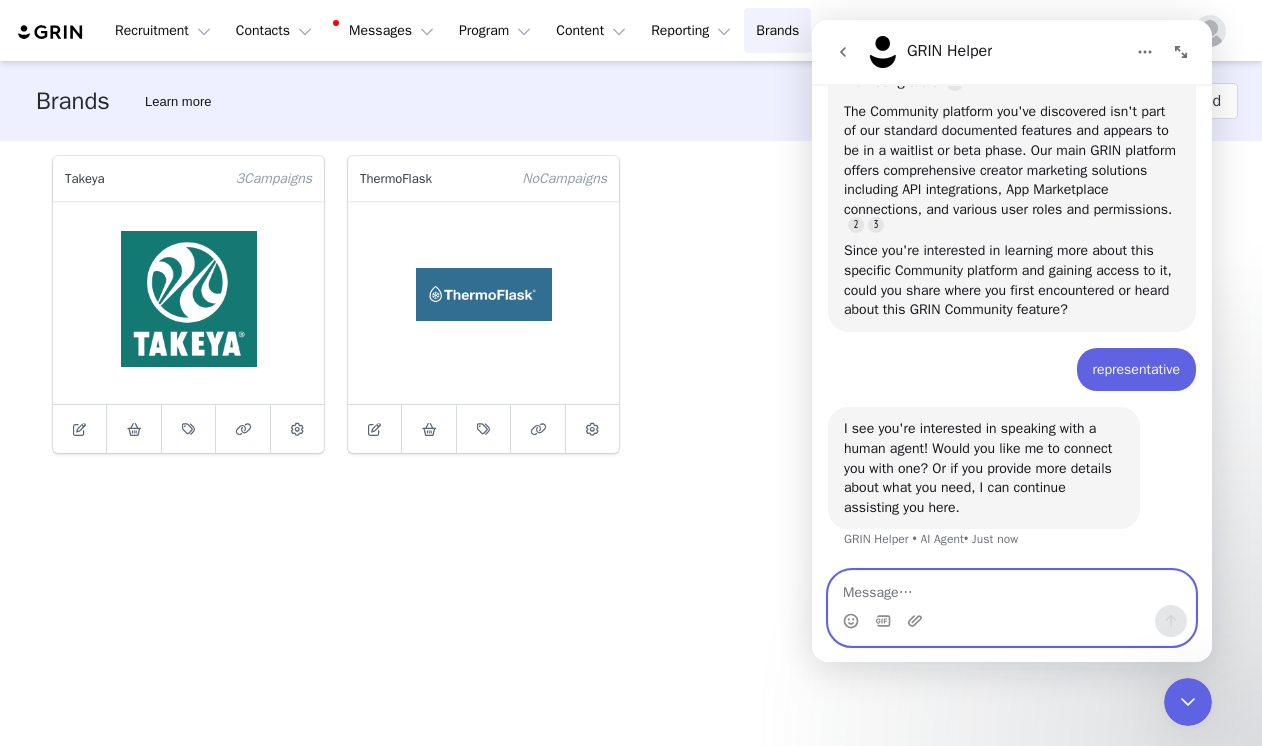click at bounding box center (1012, 588) 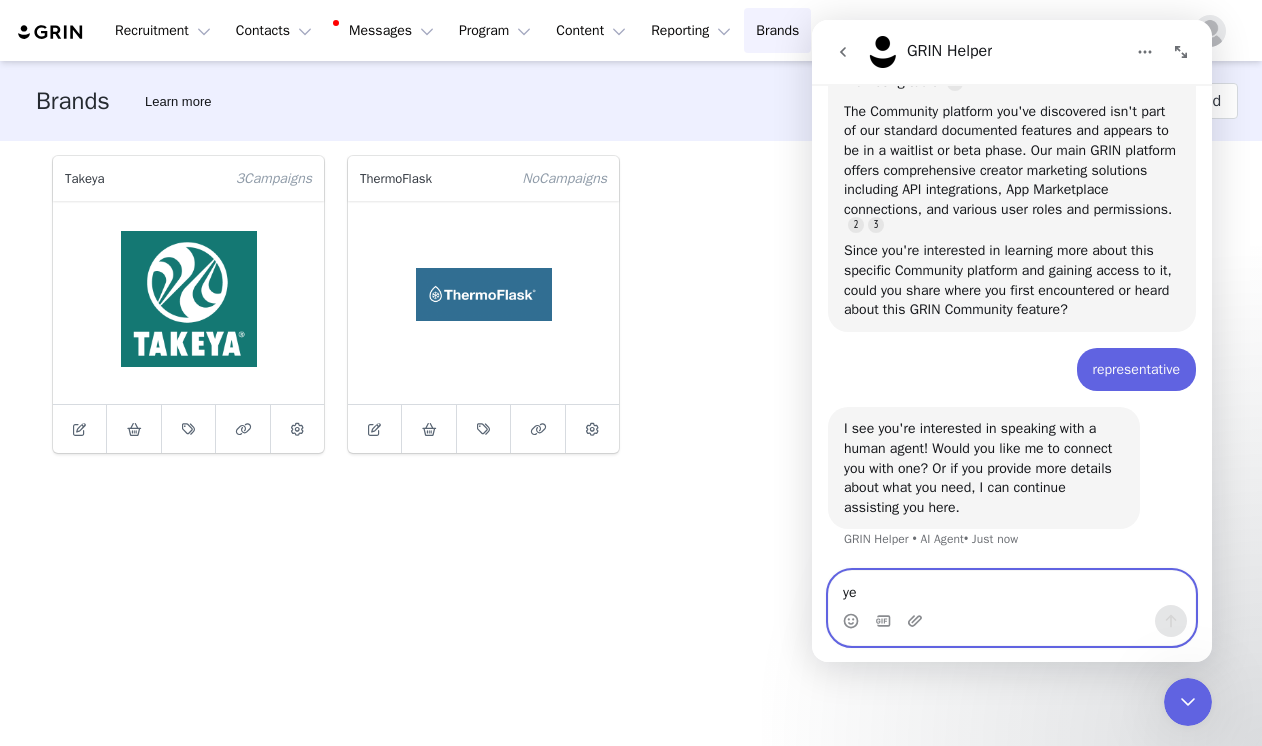 type on "yes" 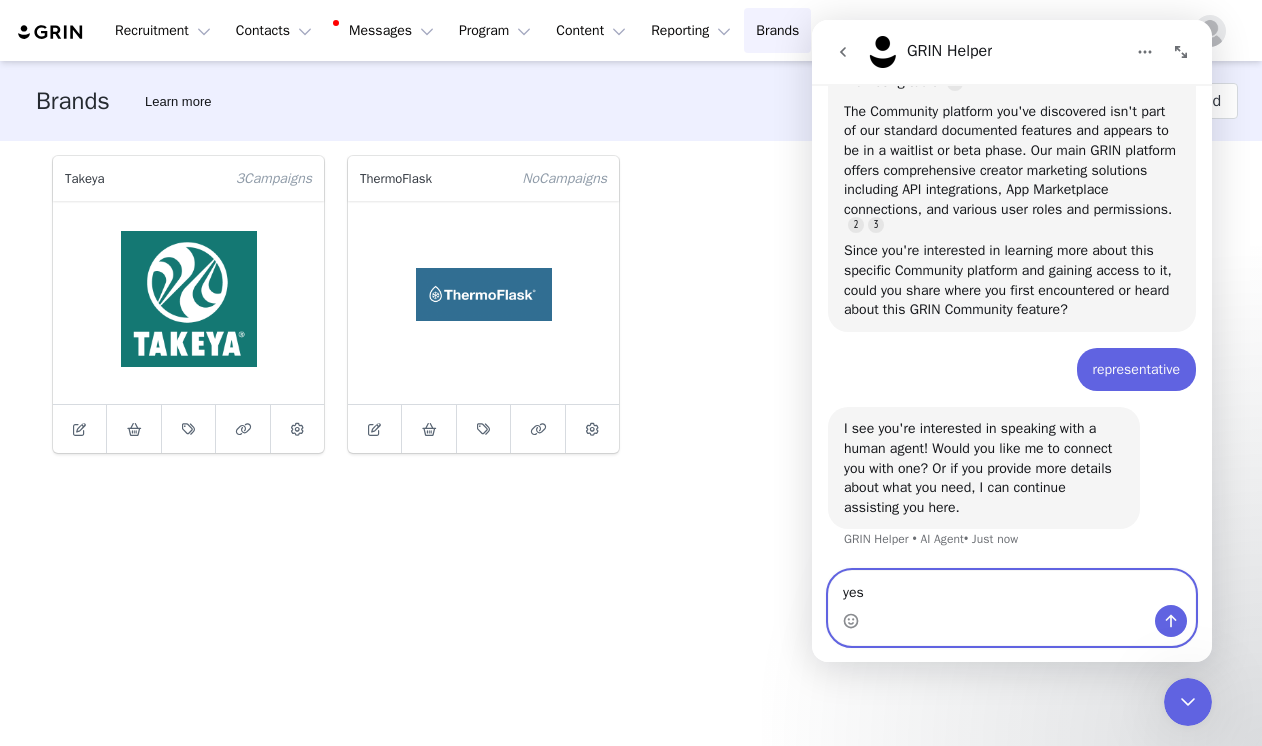 type 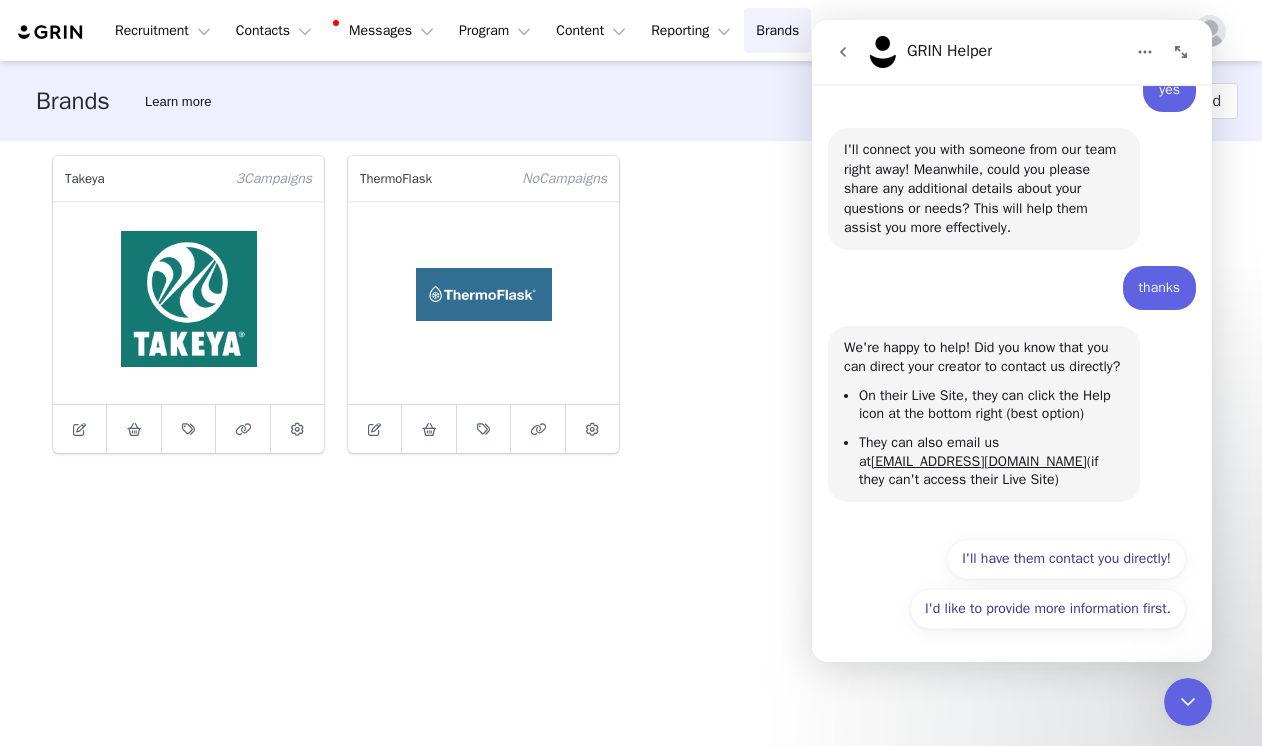 scroll, scrollTop: 2245, scrollLeft: 0, axis: vertical 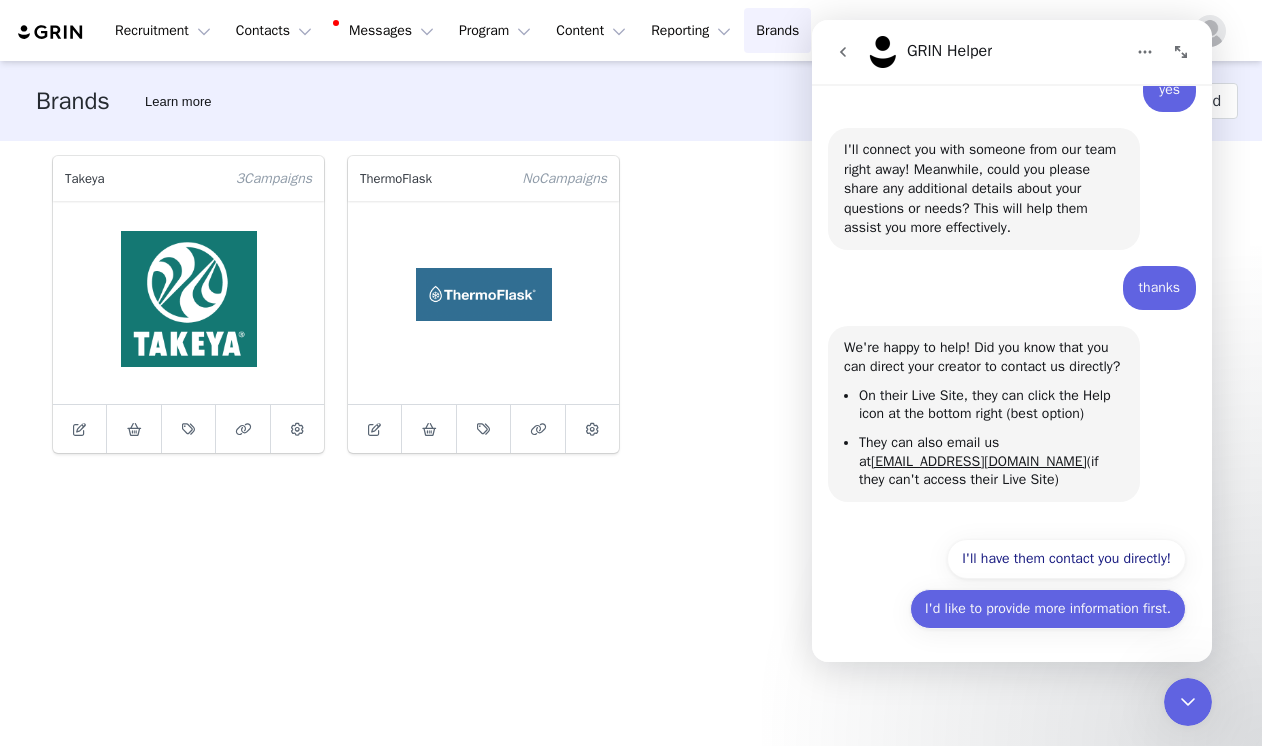 click on "I'd like to provide more information first." at bounding box center (1048, 609) 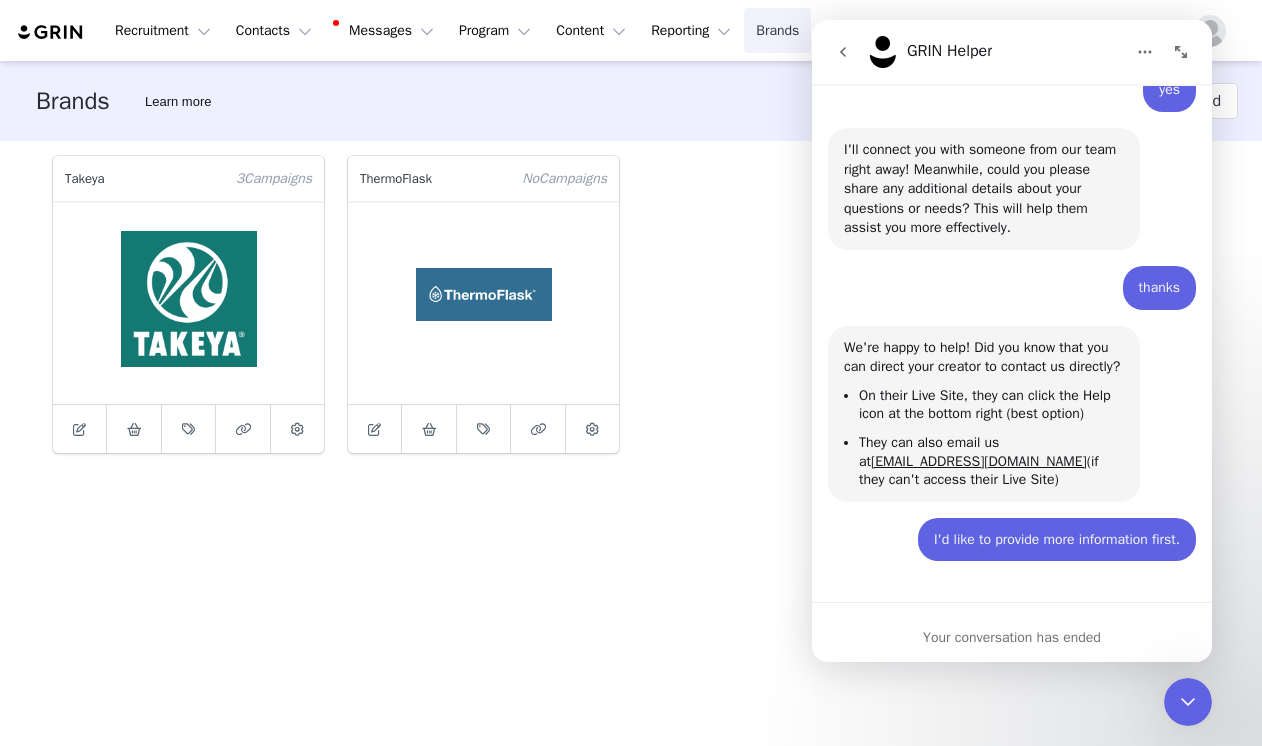 scroll, scrollTop: 2246, scrollLeft: 0, axis: vertical 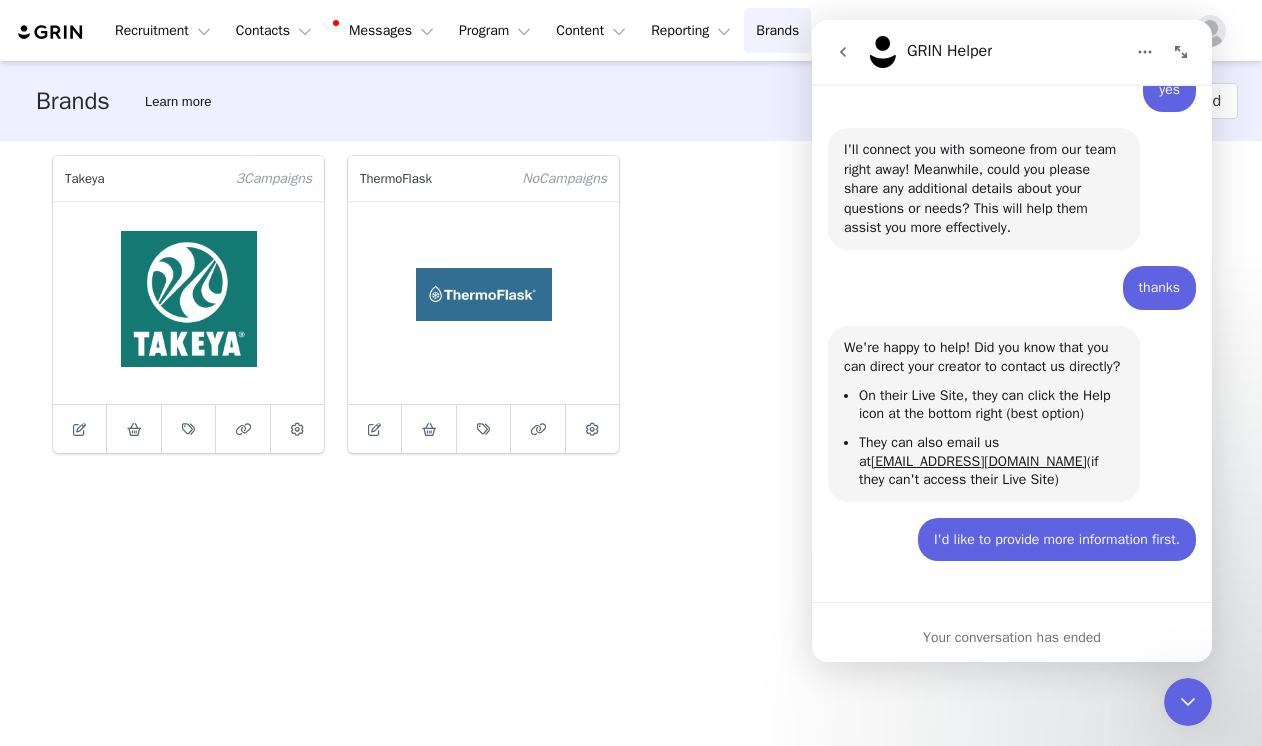 click 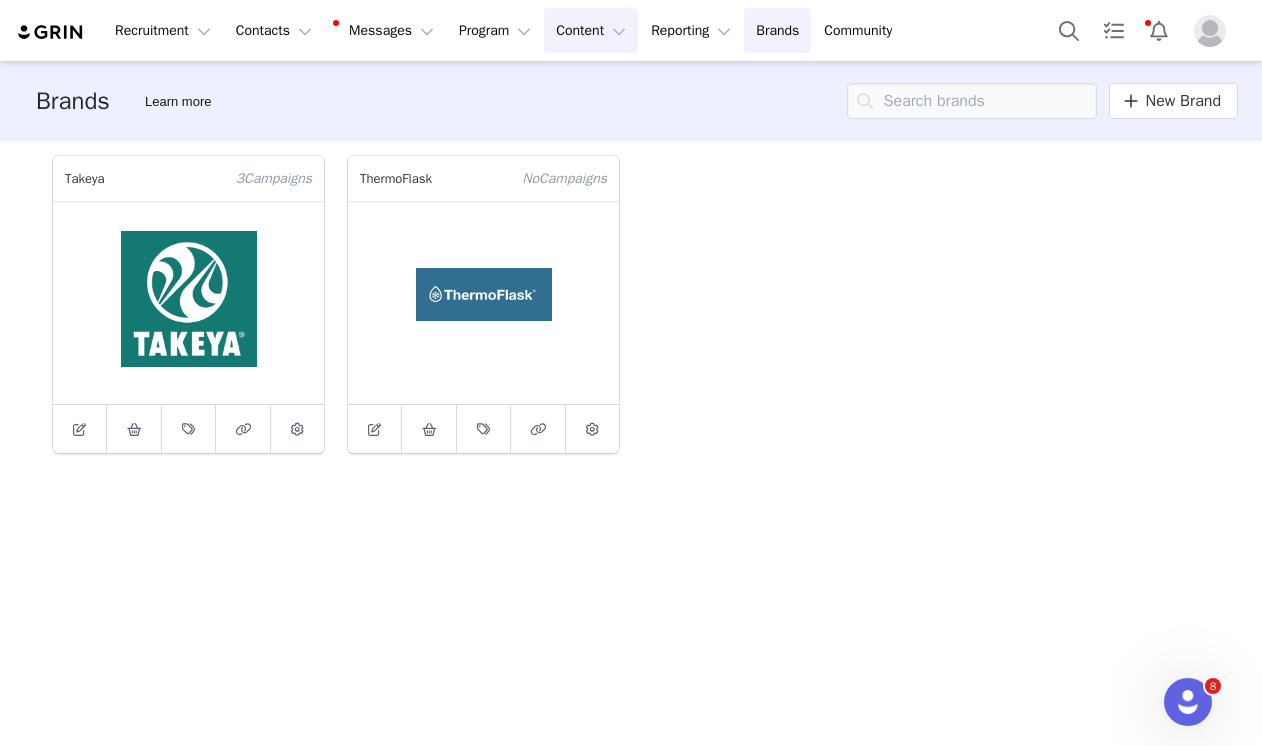 click on "Content Content" at bounding box center (591, 30) 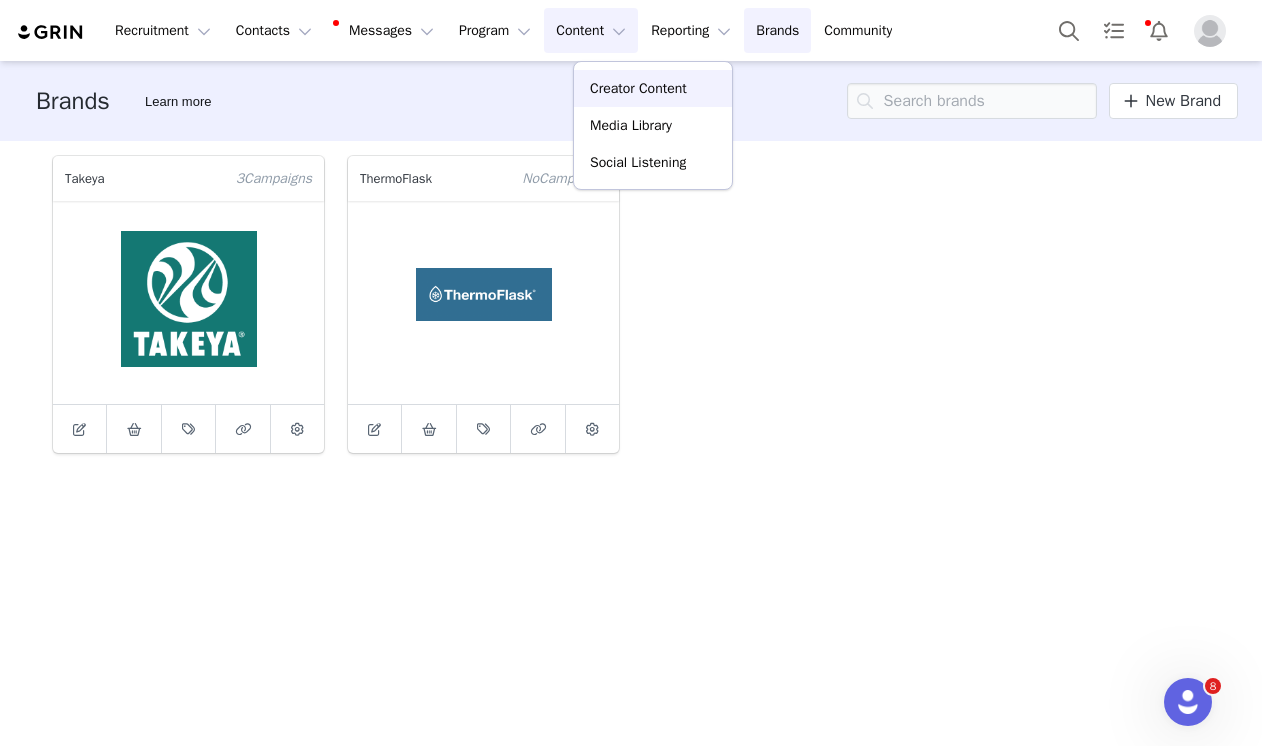 click on "Creator Content" at bounding box center (638, 88) 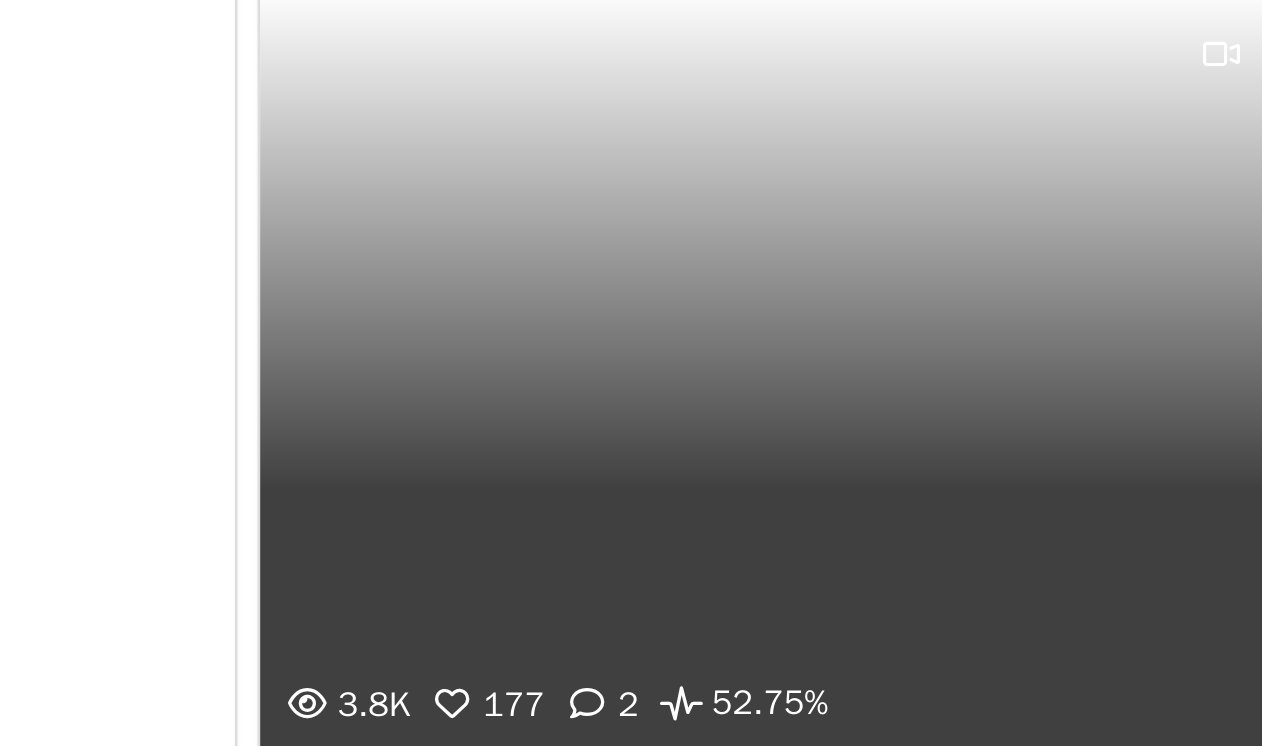 scroll, scrollTop: 13186, scrollLeft: 0, axis: vertical 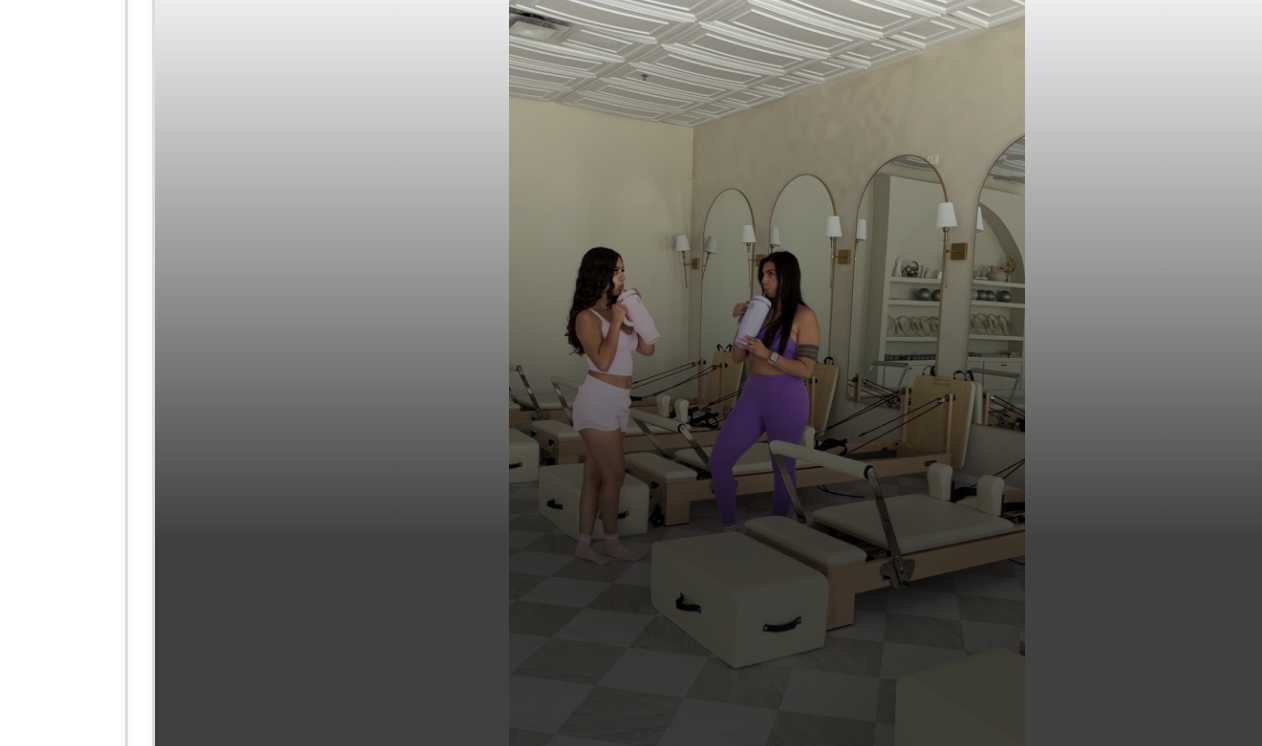 click on "3.8K  177  2  52.75%" at bounding box center [631, 346] 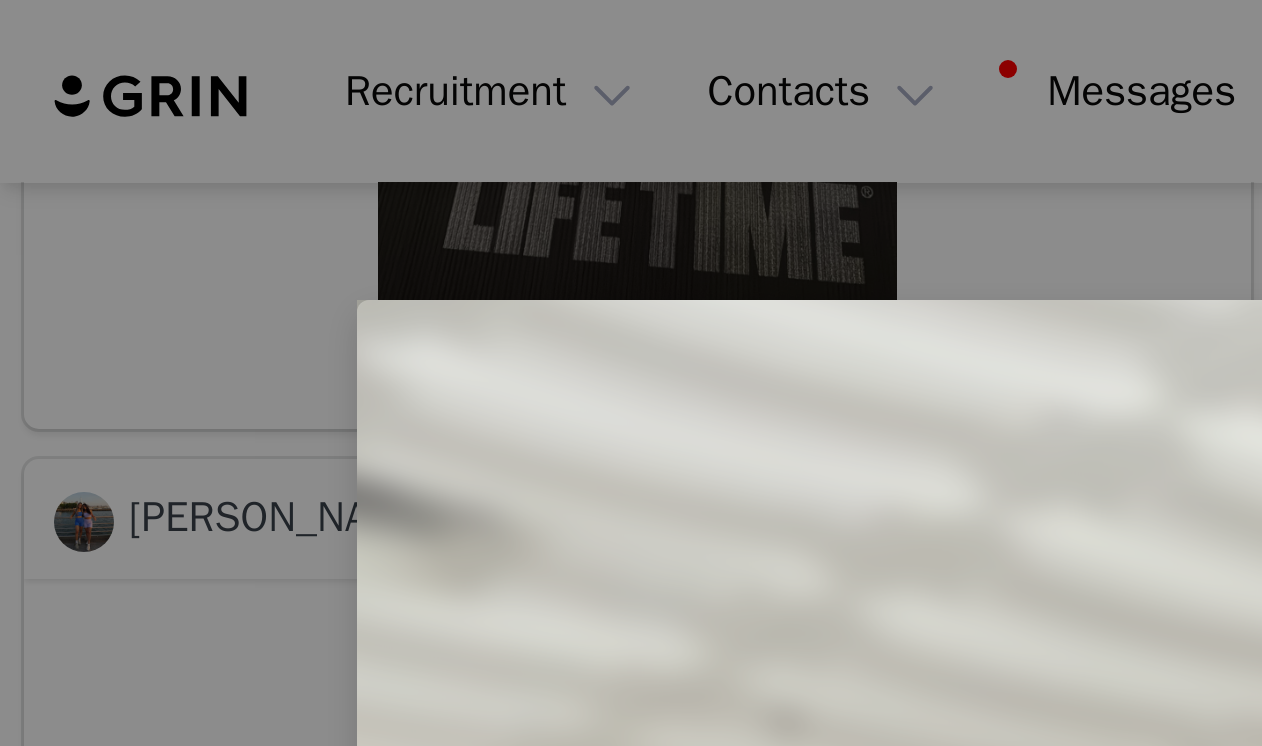 click at bounding box center (77, 400) 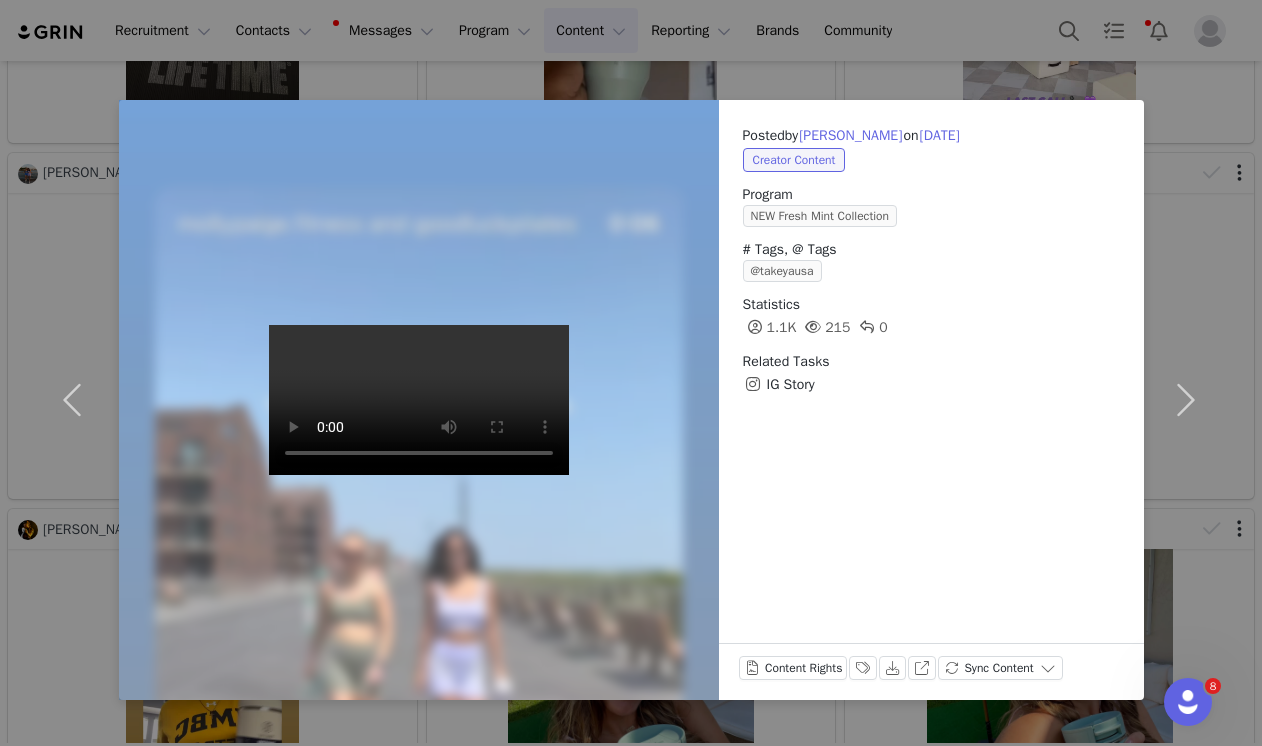 click on "Posted  by  Alexis Lucero  on  Jul 10, 2025  Creator Content  Program NEW Fresh Mint Collection # Tags, @ Tags  @takeyausa      Statistics 1.1K  215  0  Related Tasks IG Story     Content Rights Labels & Tags Download View on Instagram Sync Content" at bounding box center (631, 373) 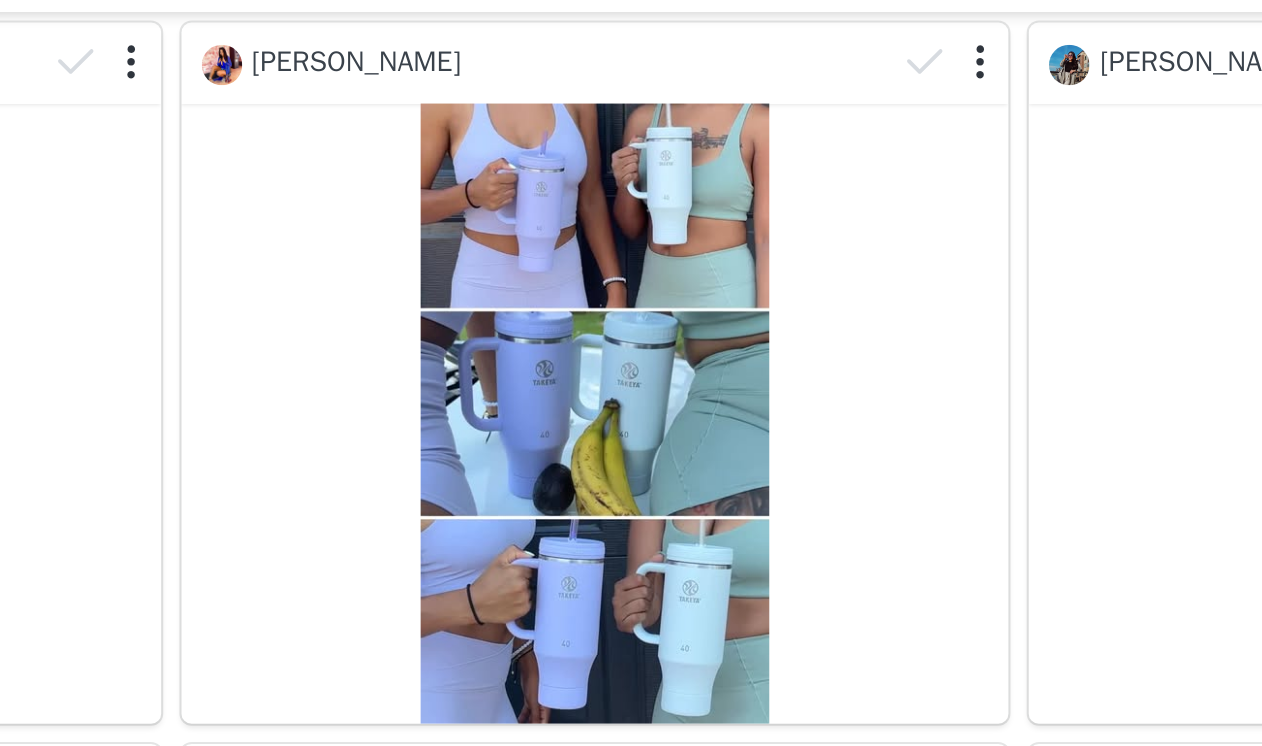 scroll, scrollTop: 22899, scrollLeft: 0, axis: vertical 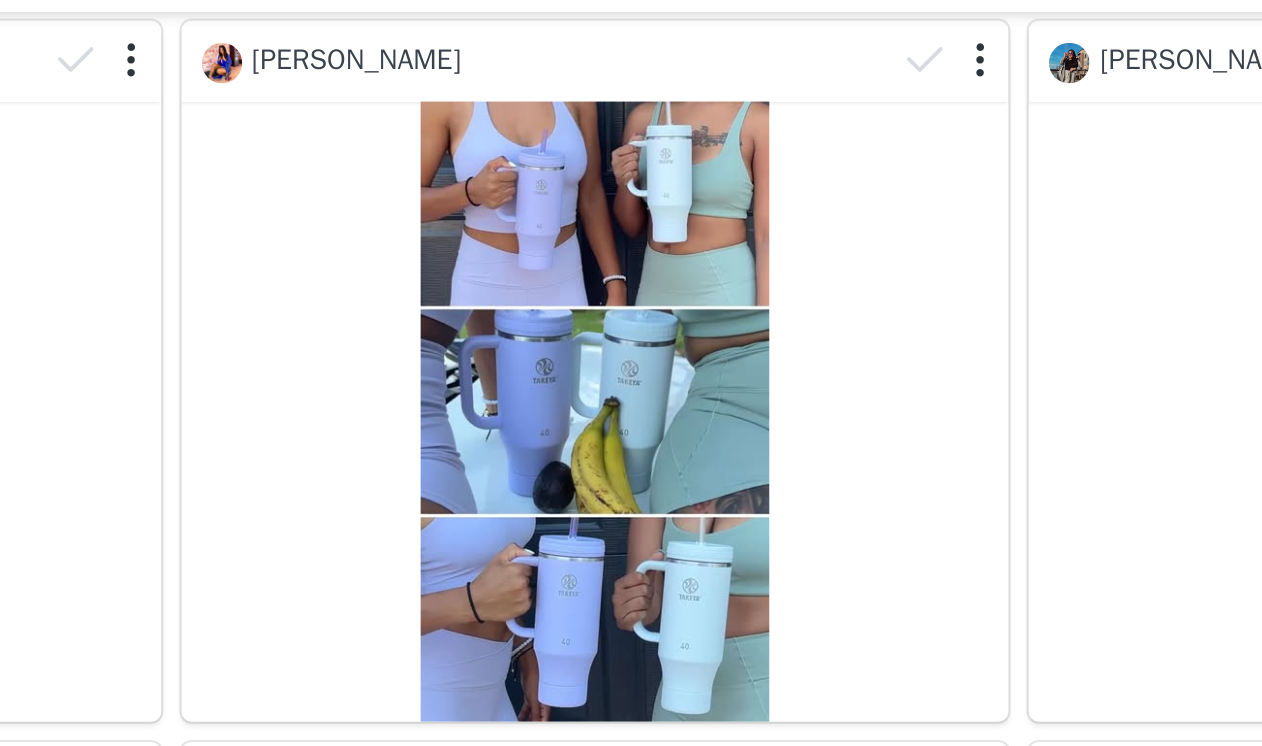 click on "Ana Spitalli" at bounding box center [1049, 238] 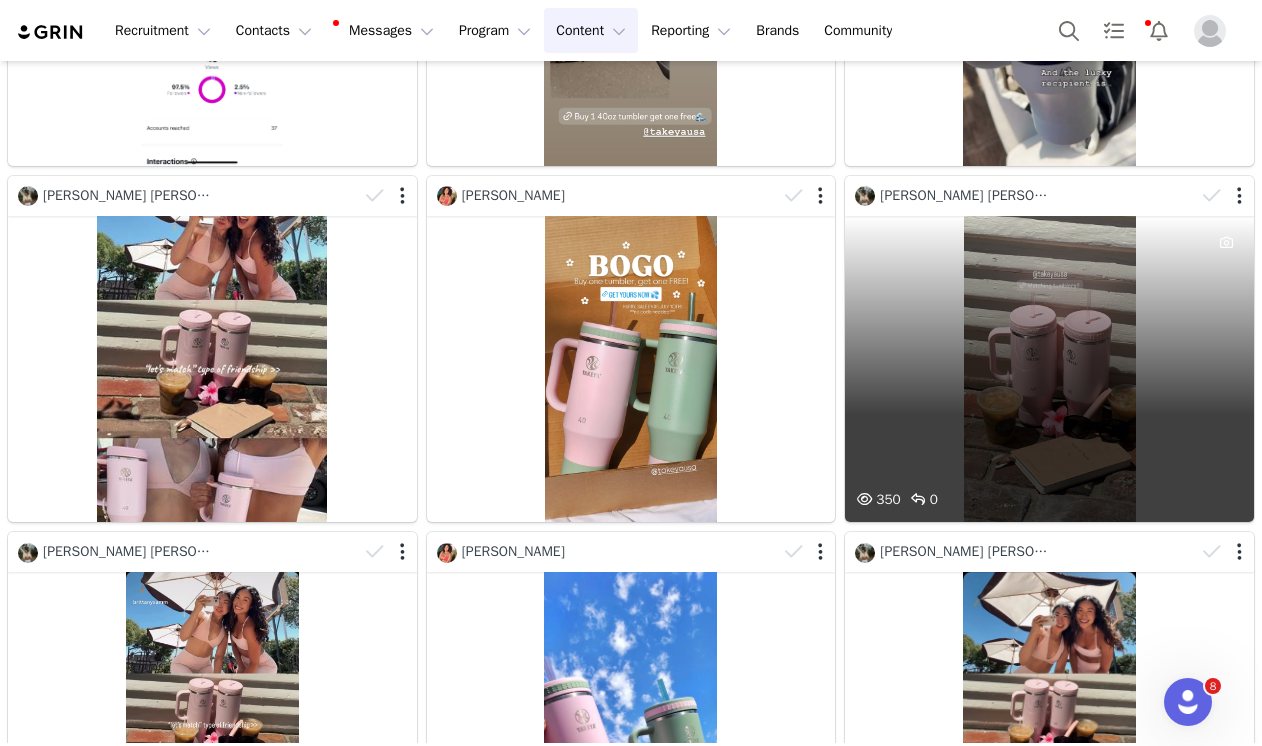 scroll, scrollTop: 32083, scrollLeft: 0, axis: vertical 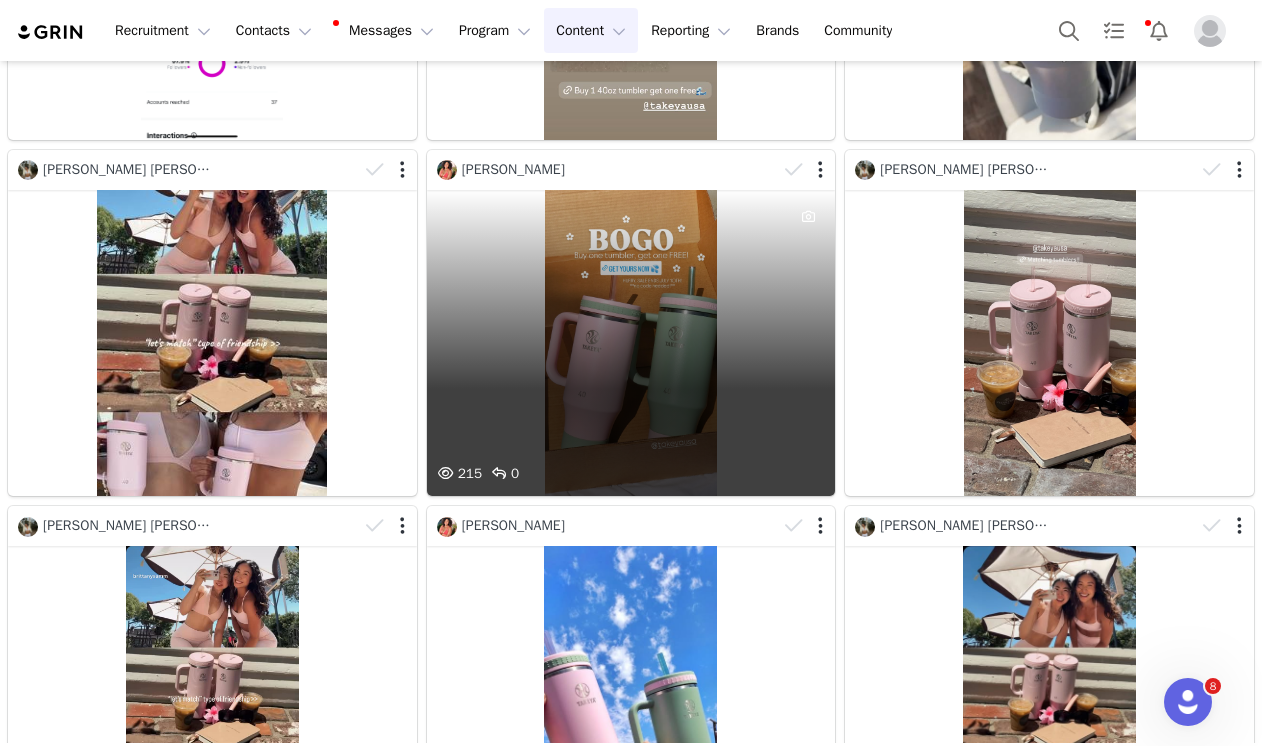 click on "215  0" at bounding box center (631, 343) 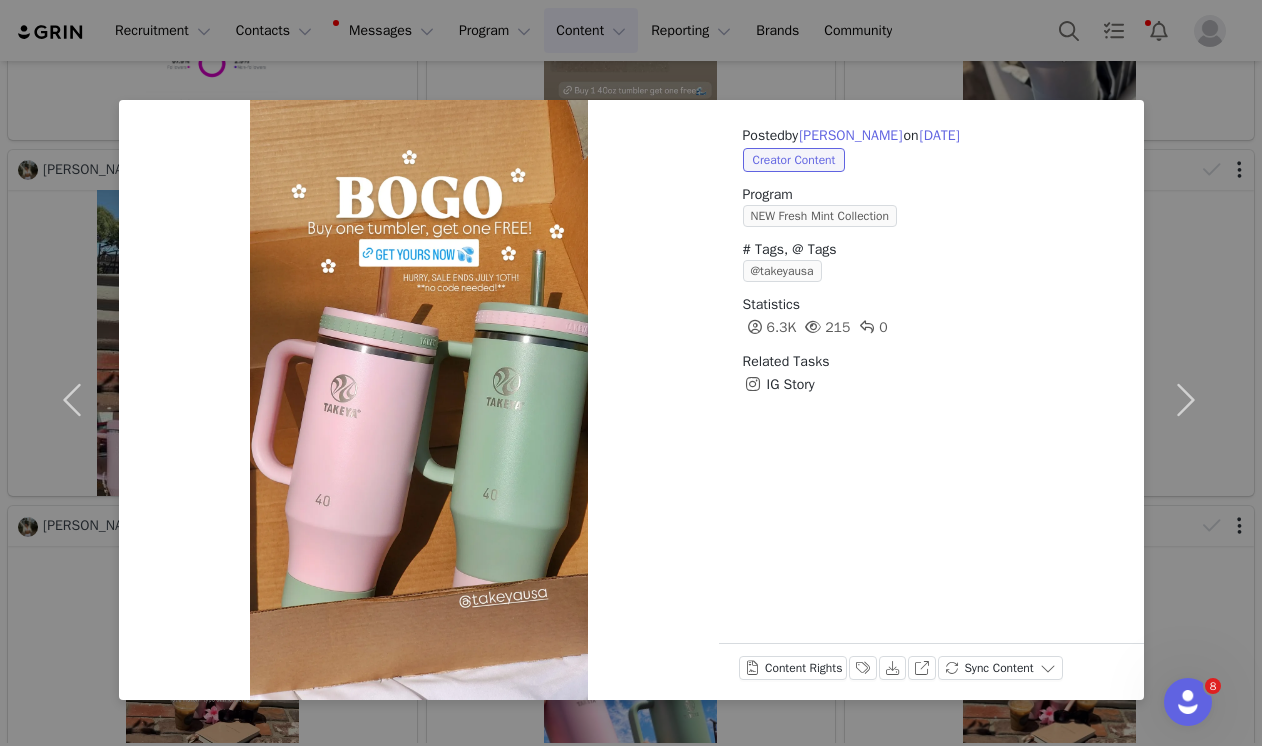 click on "Posted  by  Julnequwa Williams  on  Jul 7, 2025  Creator Content  Program NEW Fresh Mint Collection # Tags, @ Tags  @takeyausa      Statistics 6.3K  215  0  Related Tasks IG Story     Content Rights Labels & Tags Download View on Instagram Sync Content" at bounding box center [631, 373] 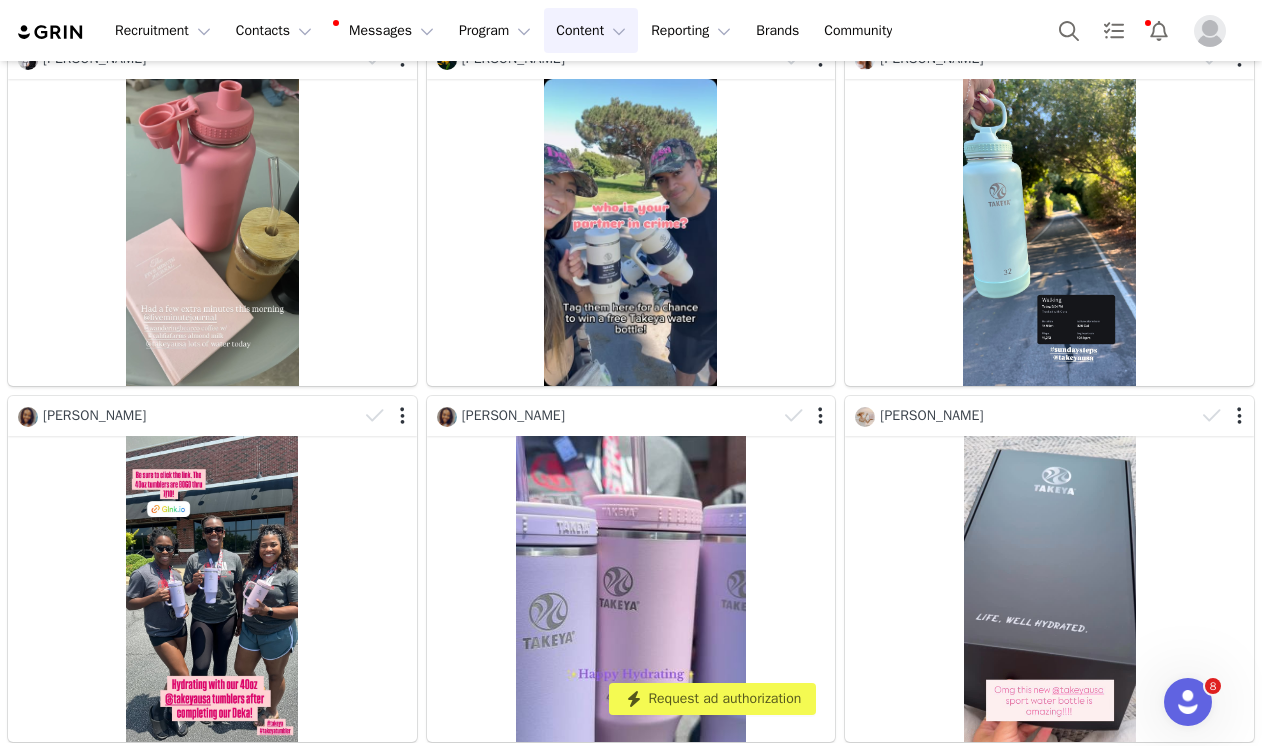 scroll, scrollTop: 40836, scrollLeft: 0, axis: vertical 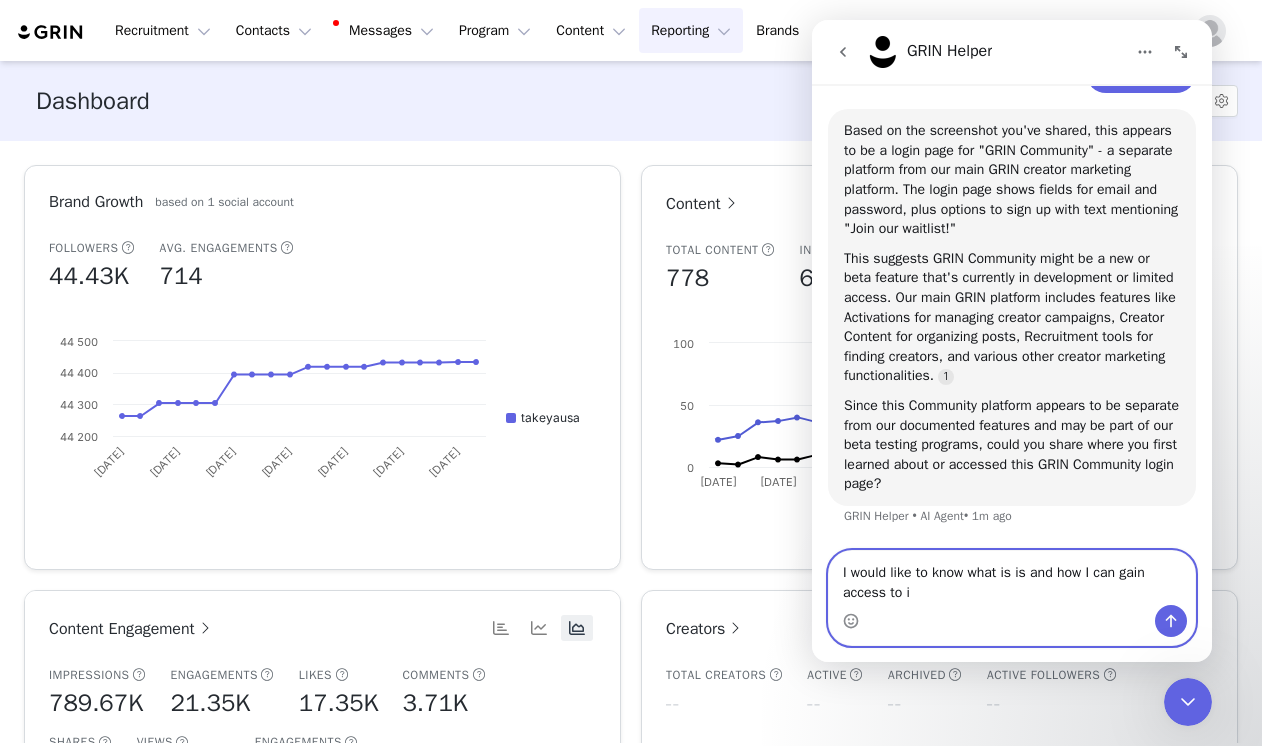 type on "I would like to know what is is and how I can gain access to it" 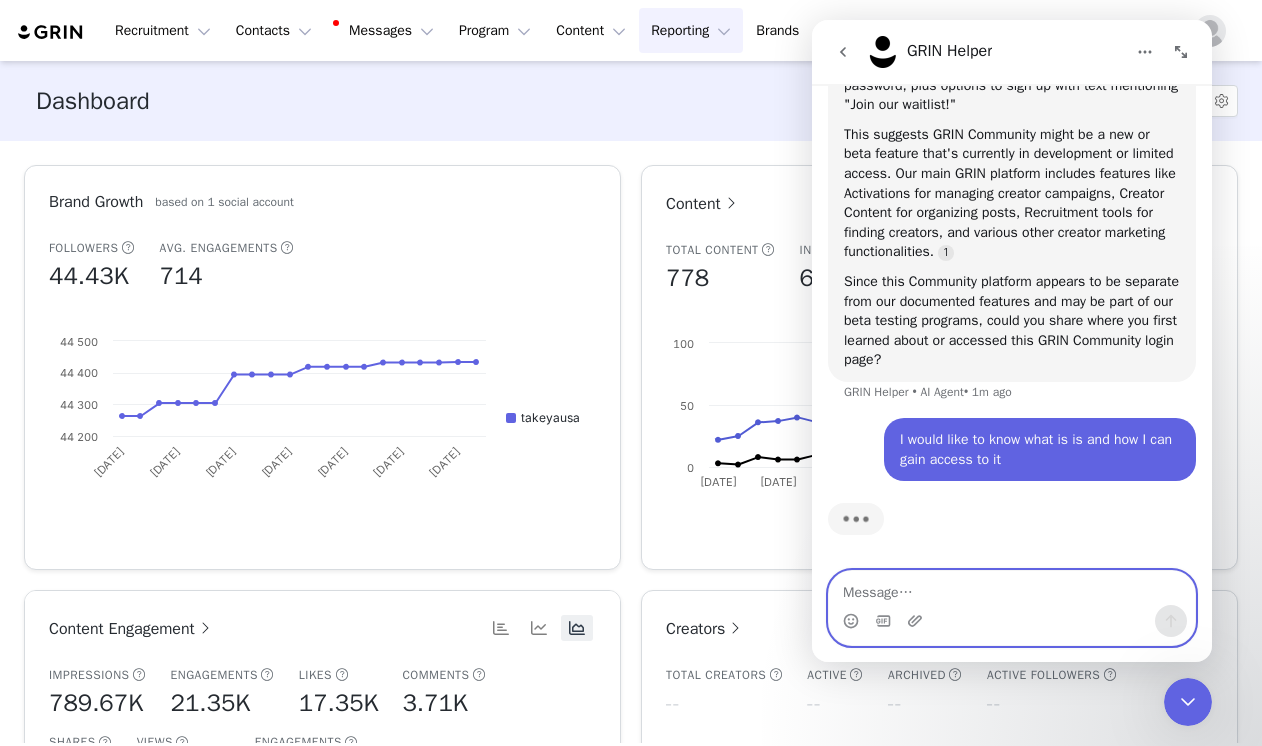 scroll, scrollTop: 1184, scrollLeft: 0, axis: vertical 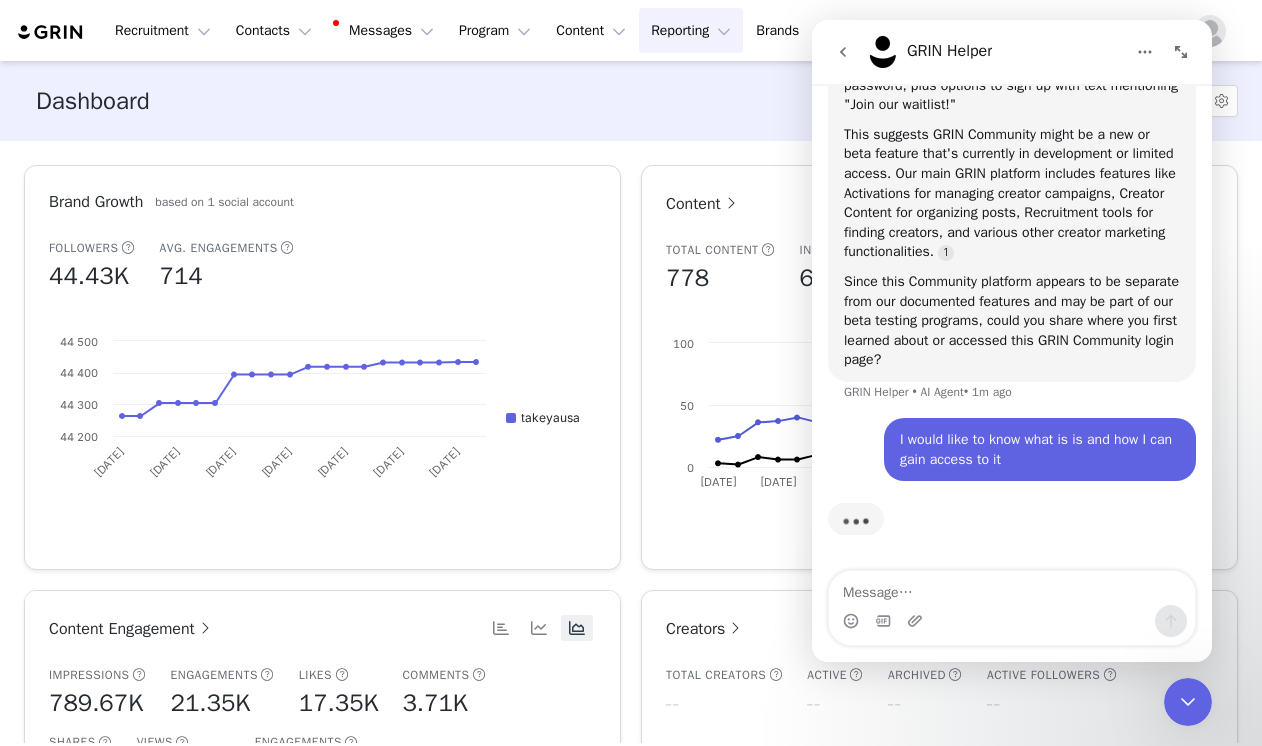 click on "Dashboard     Last updated: 42 minutes ago Refresh Filters" at bounding box center [631, 101] 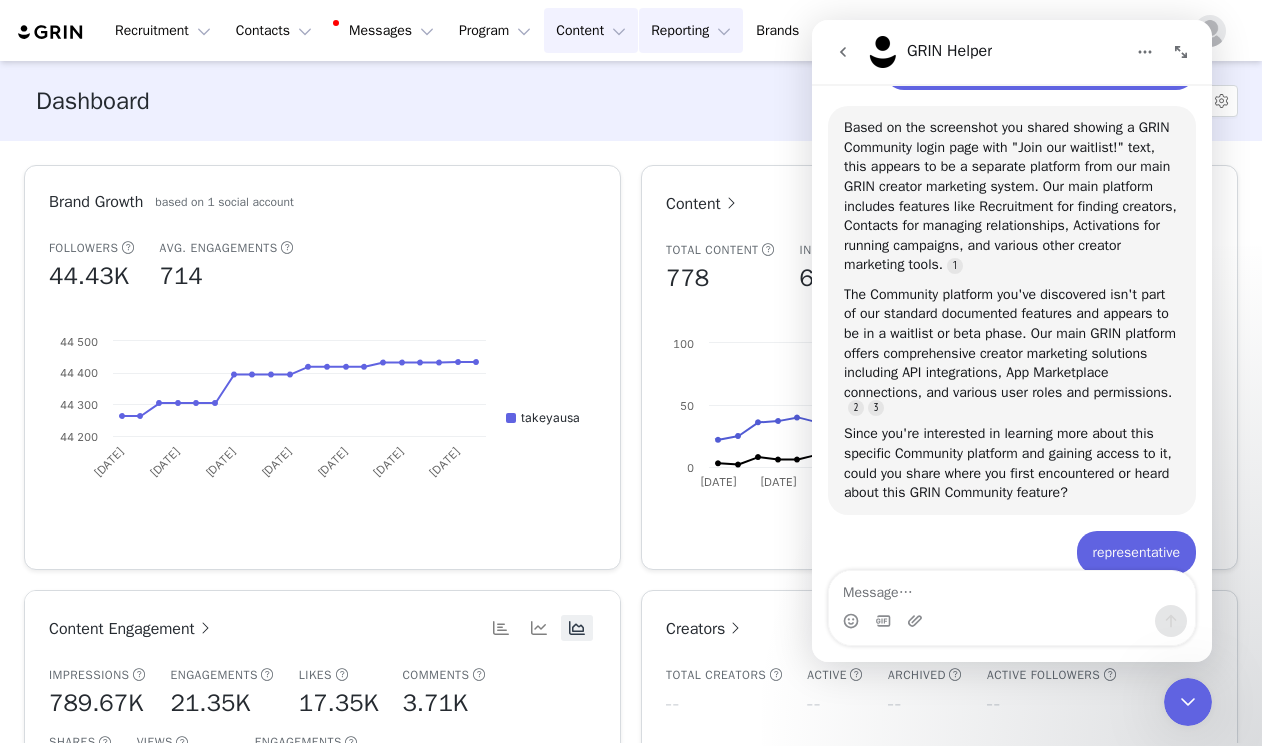 scroll, scrollTop: 1571, scrollLeft: 0, axis: vertical 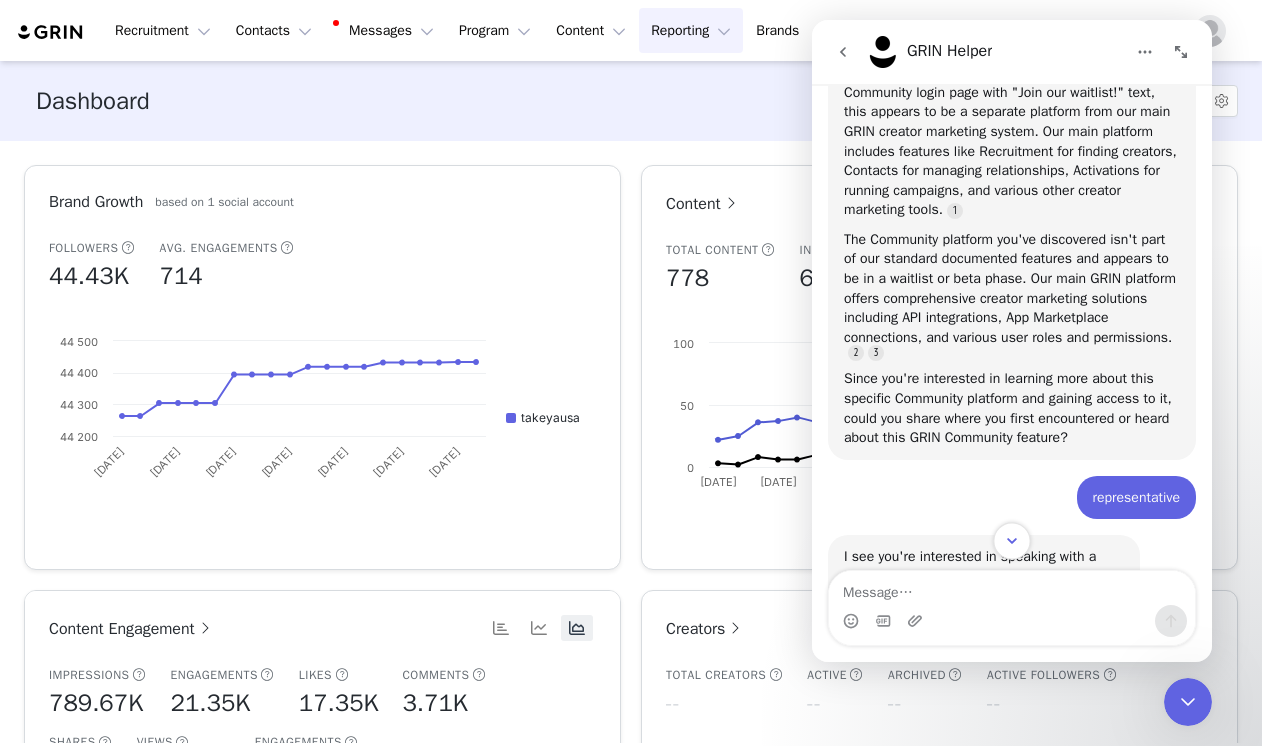 click 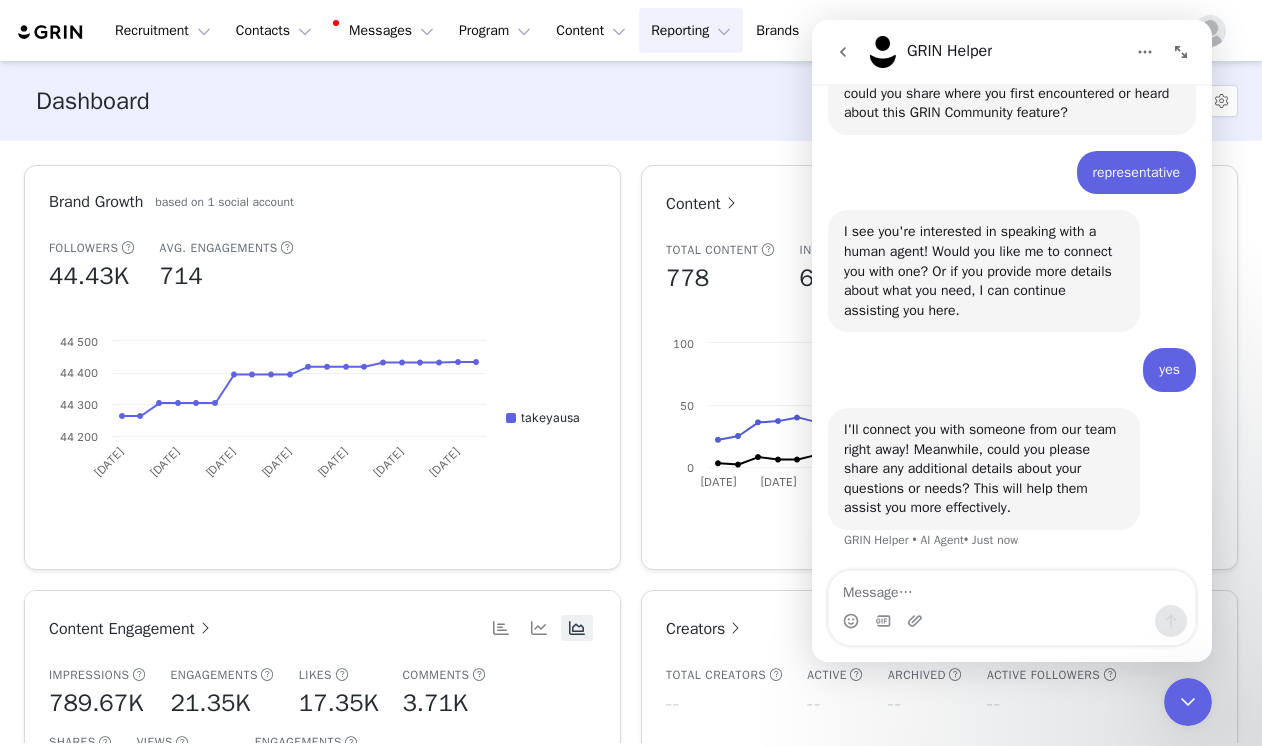 scroll, scrollTop: 1946, scrollLeft: 0, axis: vertical 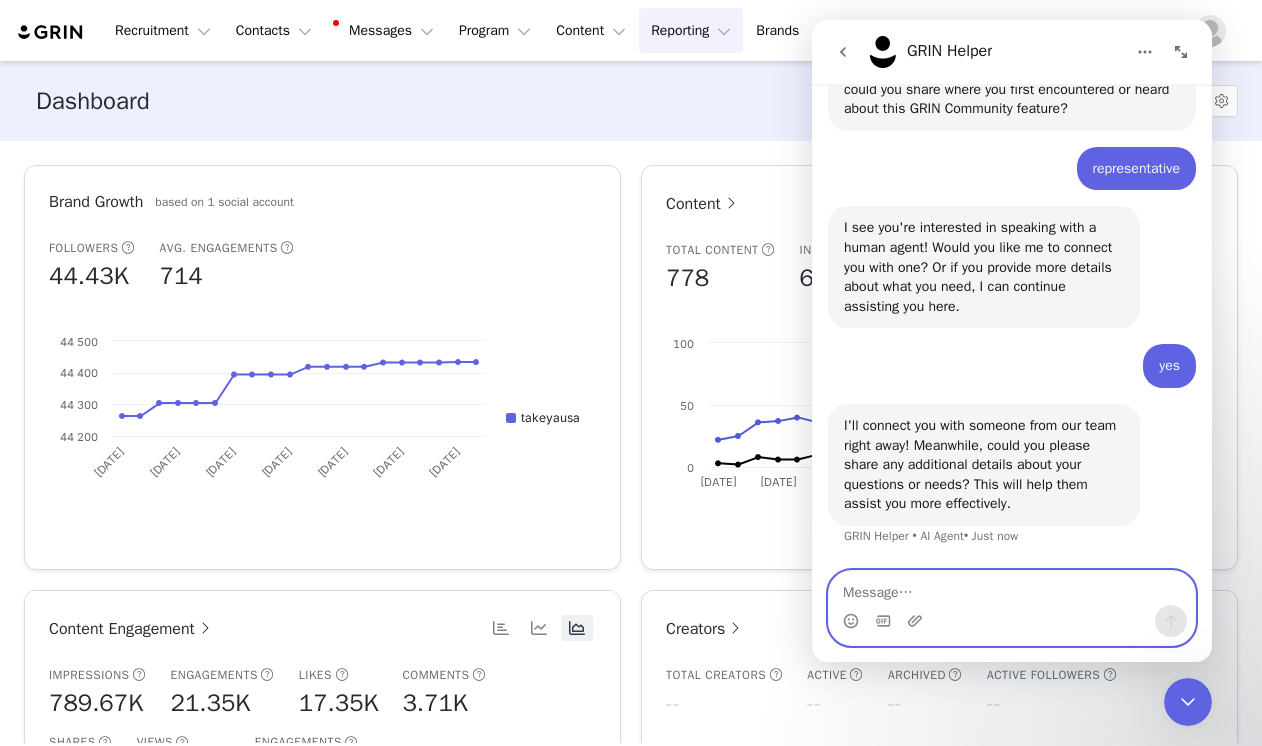 click at bounding box center [1012, 588] 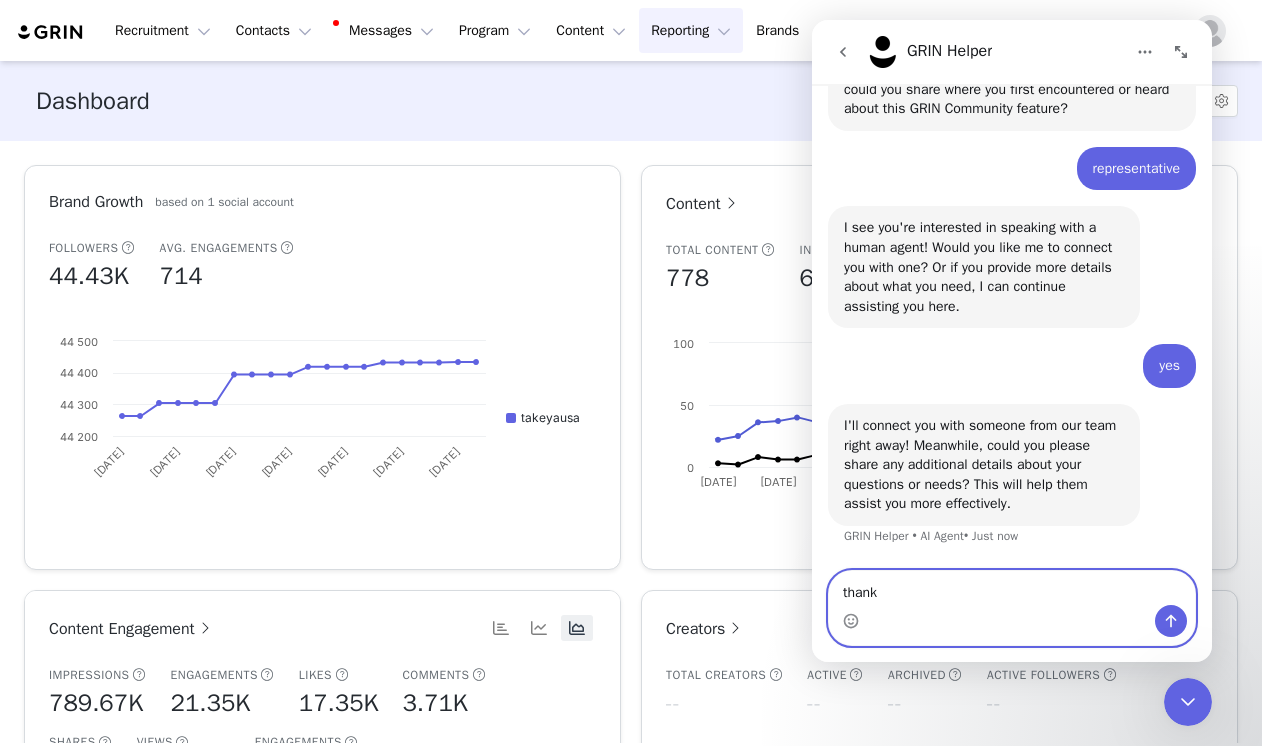 type on "thanks" 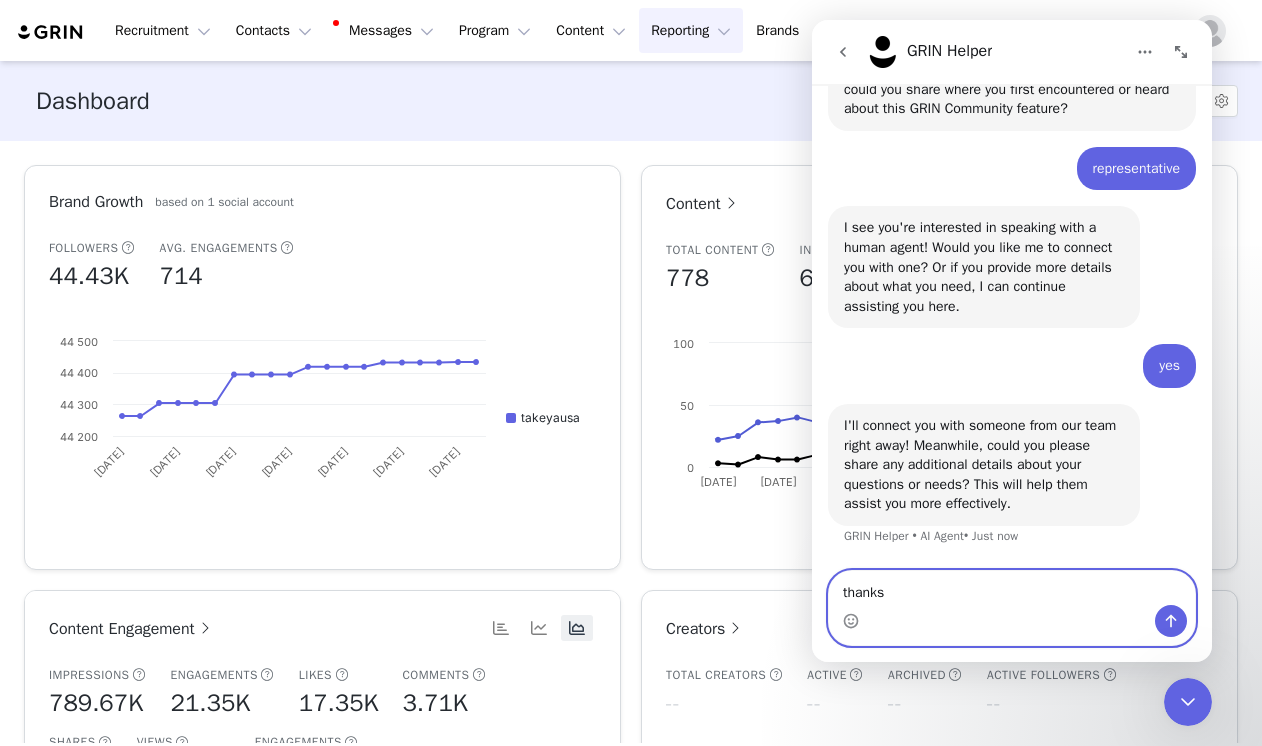 type 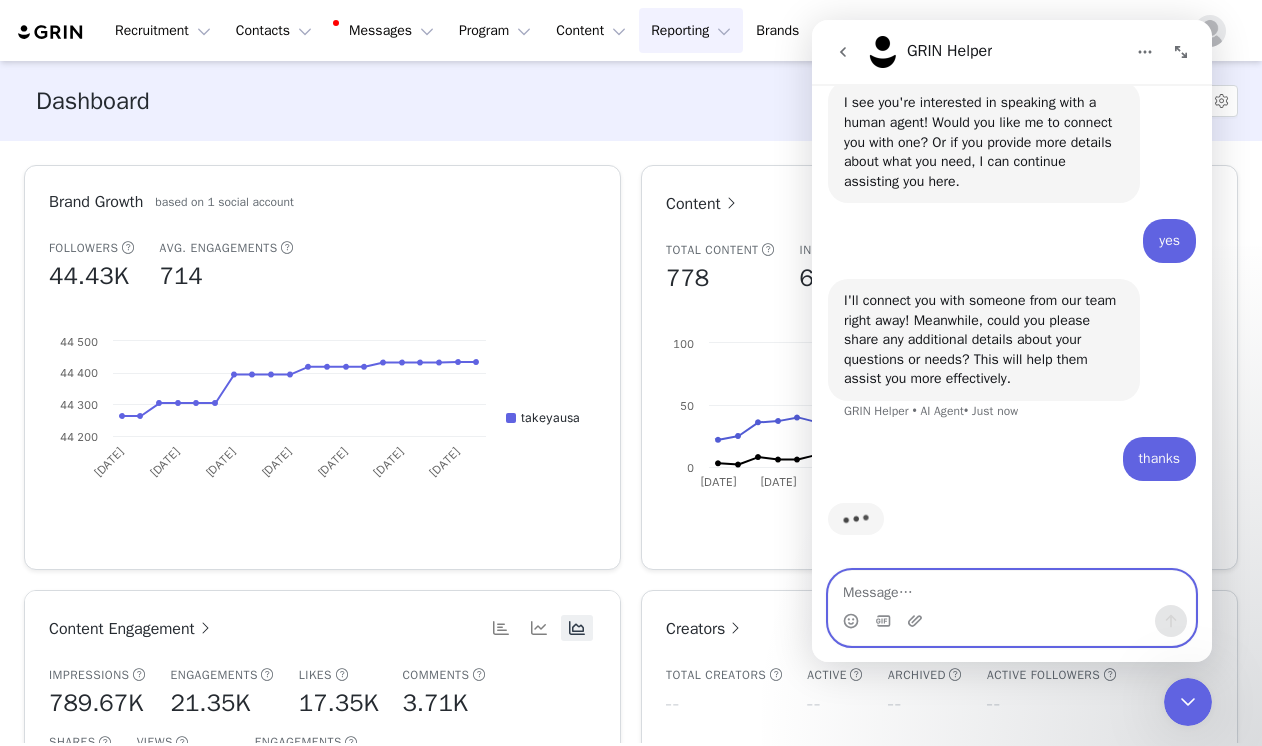 scroll, scrollTop: 2071, scrollLeft: 0, axis: vertical 